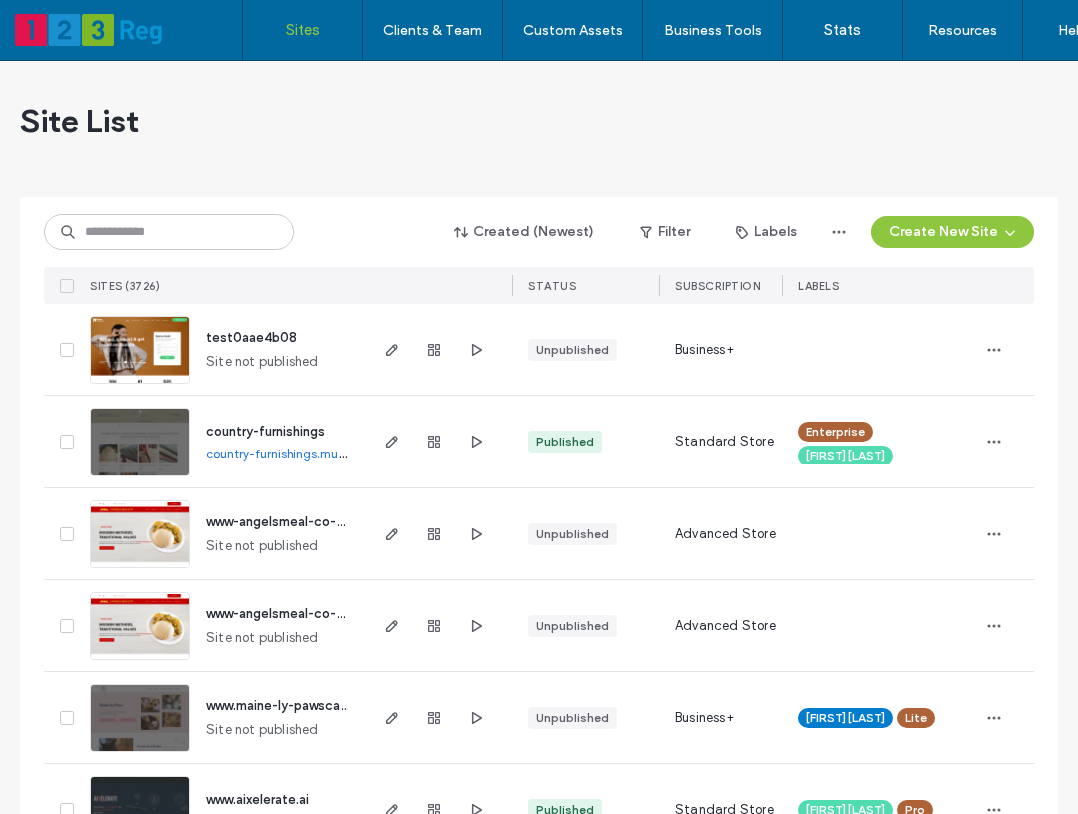 scroll, scrollTop: 0, scrollLeft: 0, axis: both 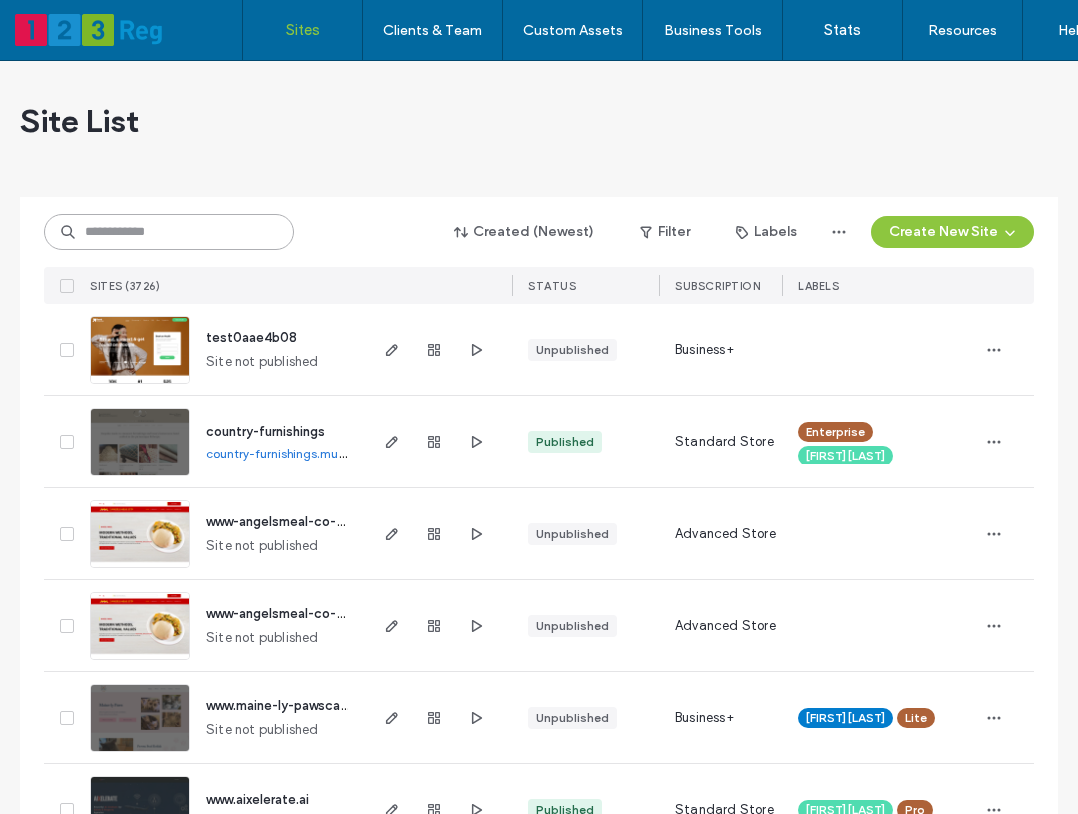 click at bounding box center [169, 232] 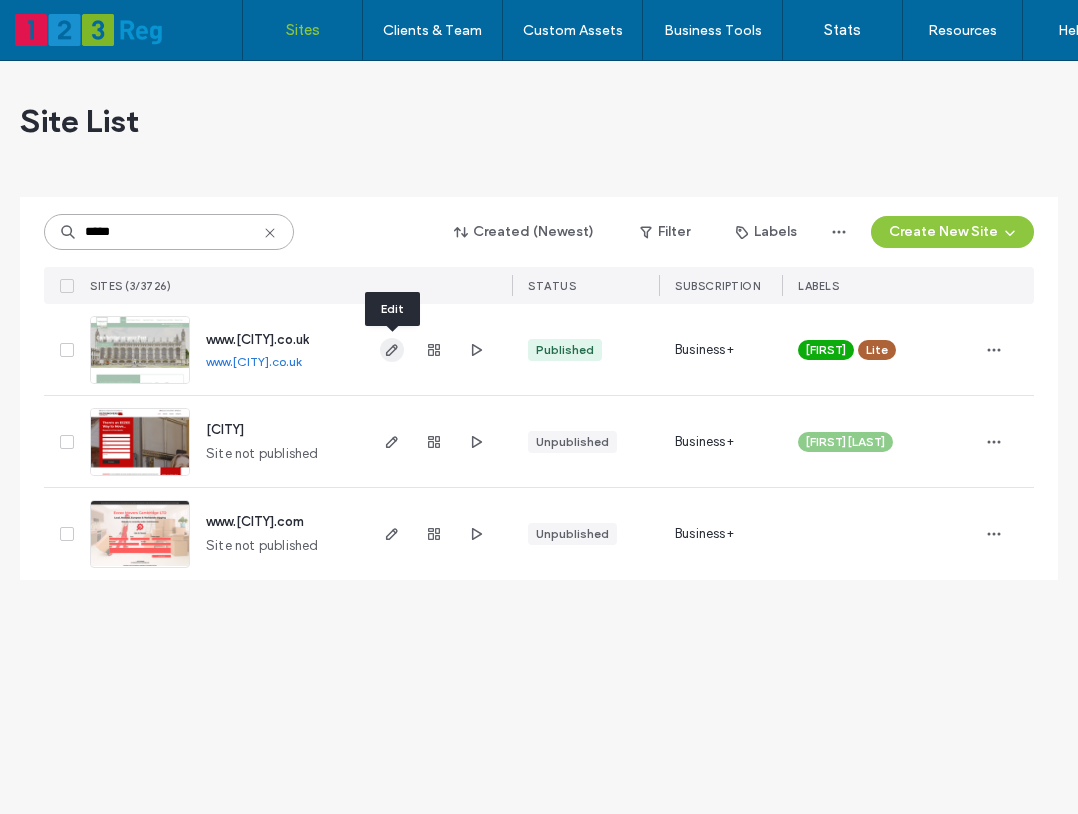 type on "*****" 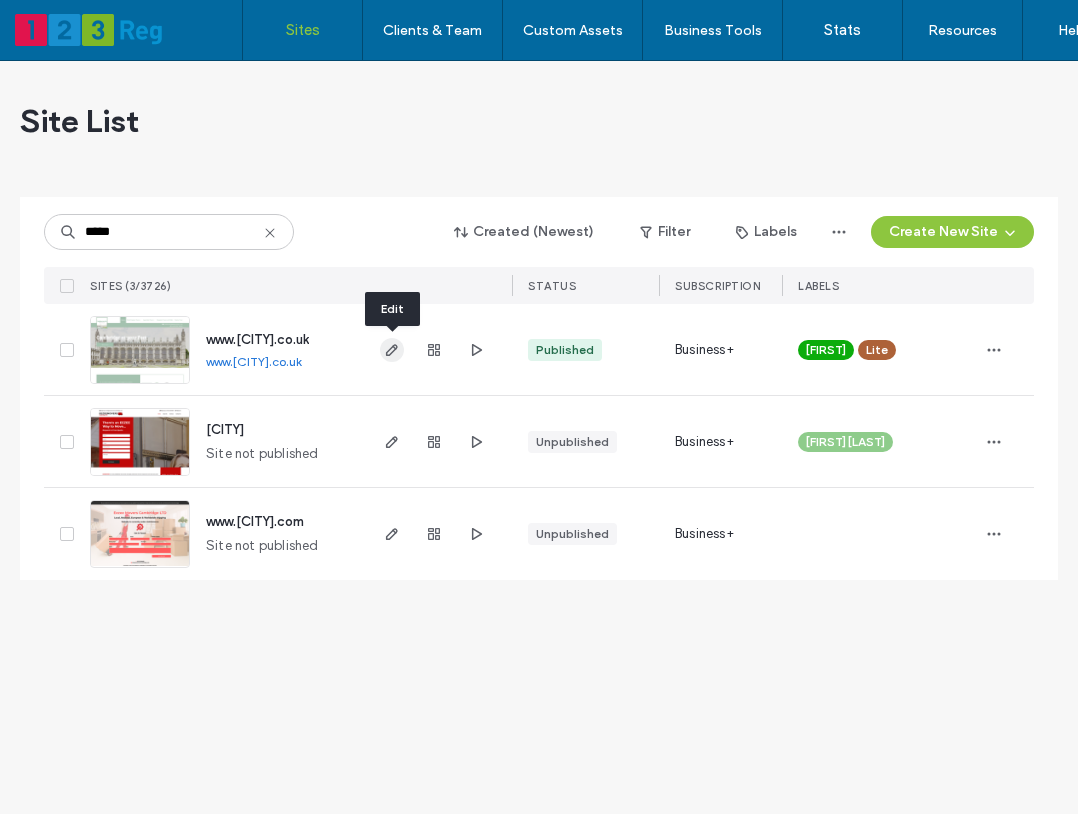 click 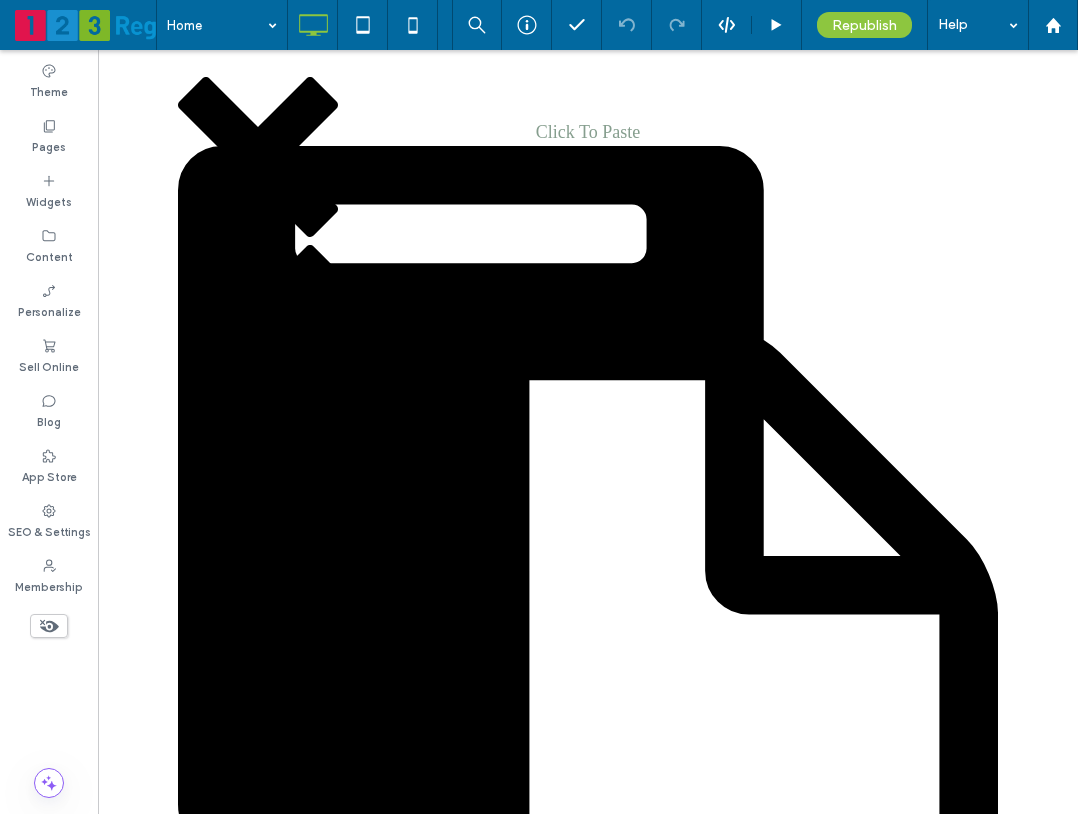 scroll, scrollTop: 0, scrollLeft: 0, axis: both 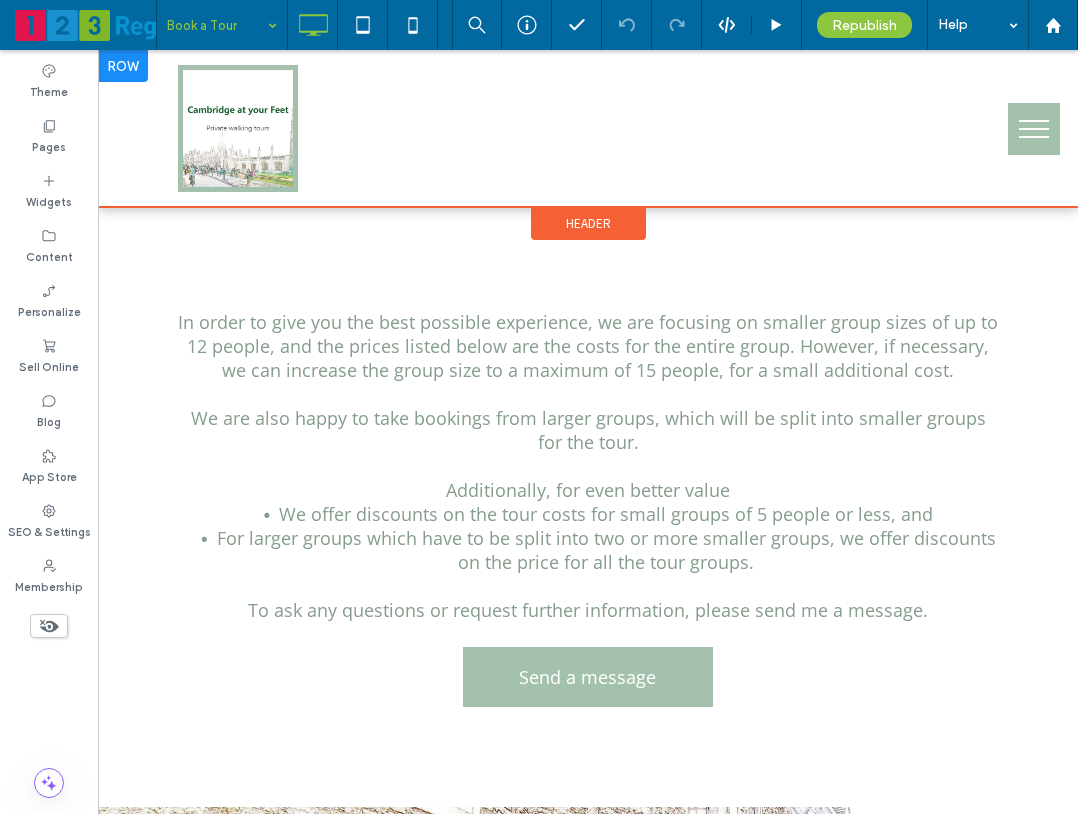 click on "Click To Paste" at bounding box center (588, 128) 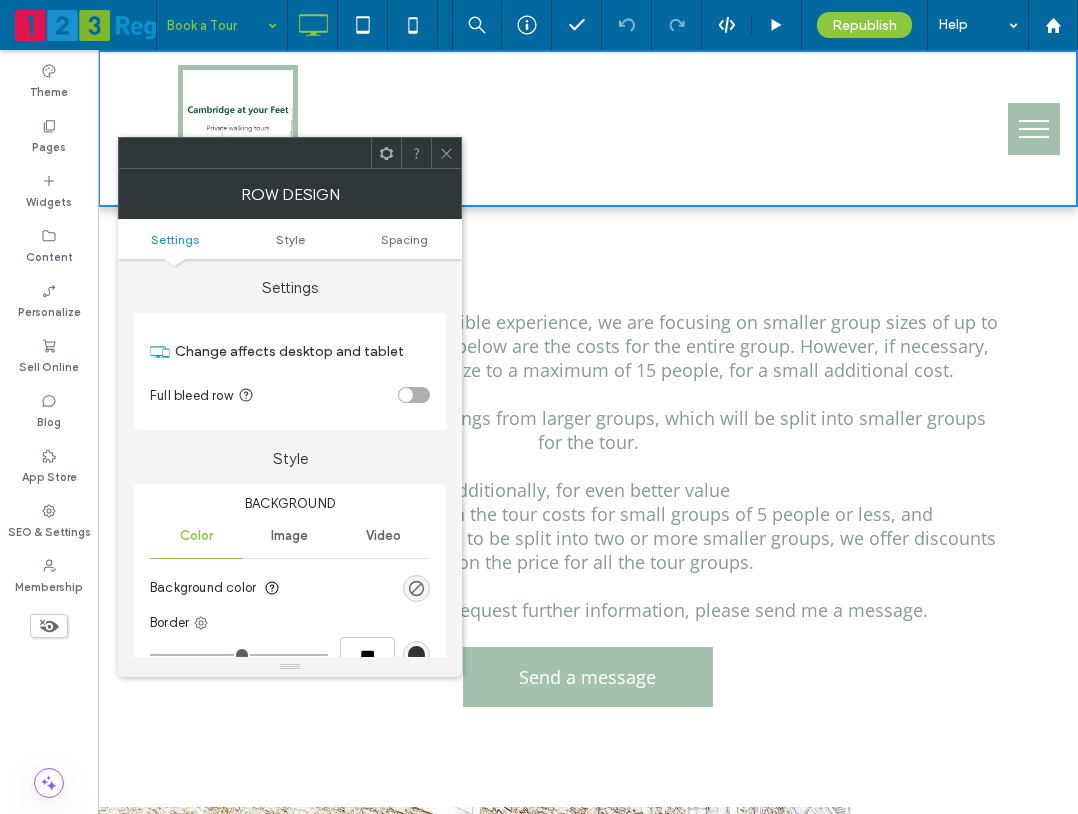 click at bounding box center (446, 153) 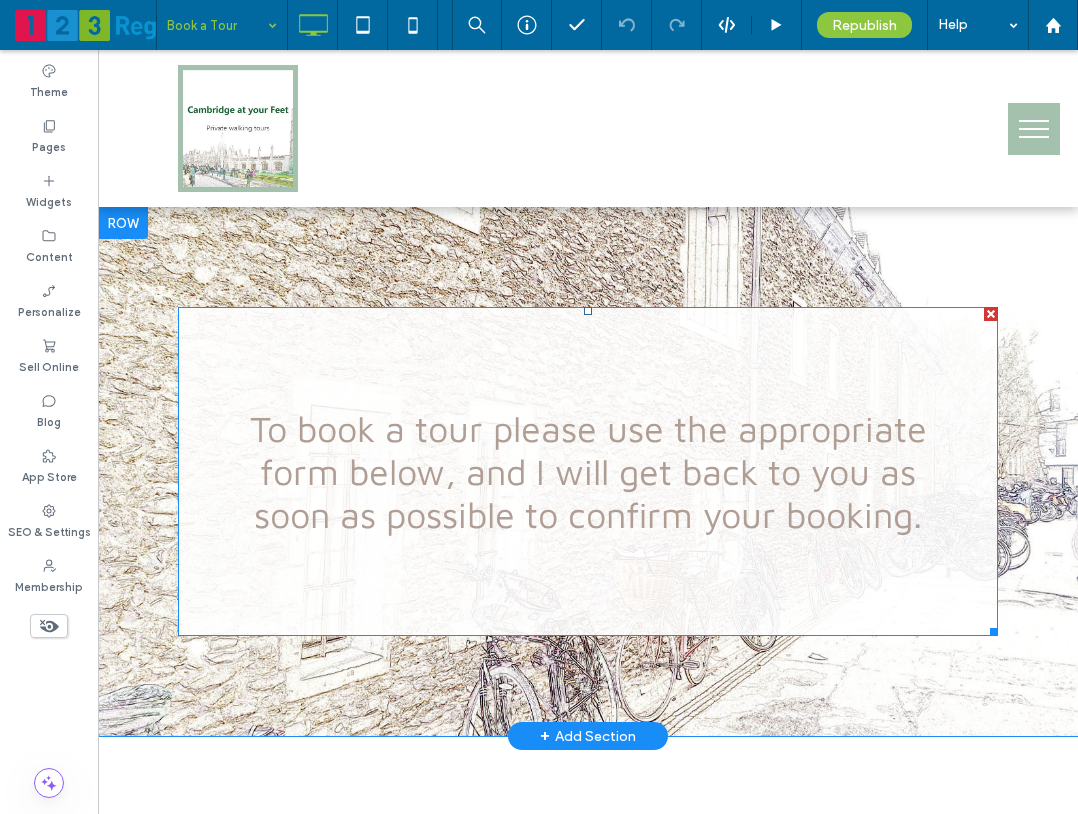 scroll, scrollTop: 1800, scrollLeft: 0, axis: vertical 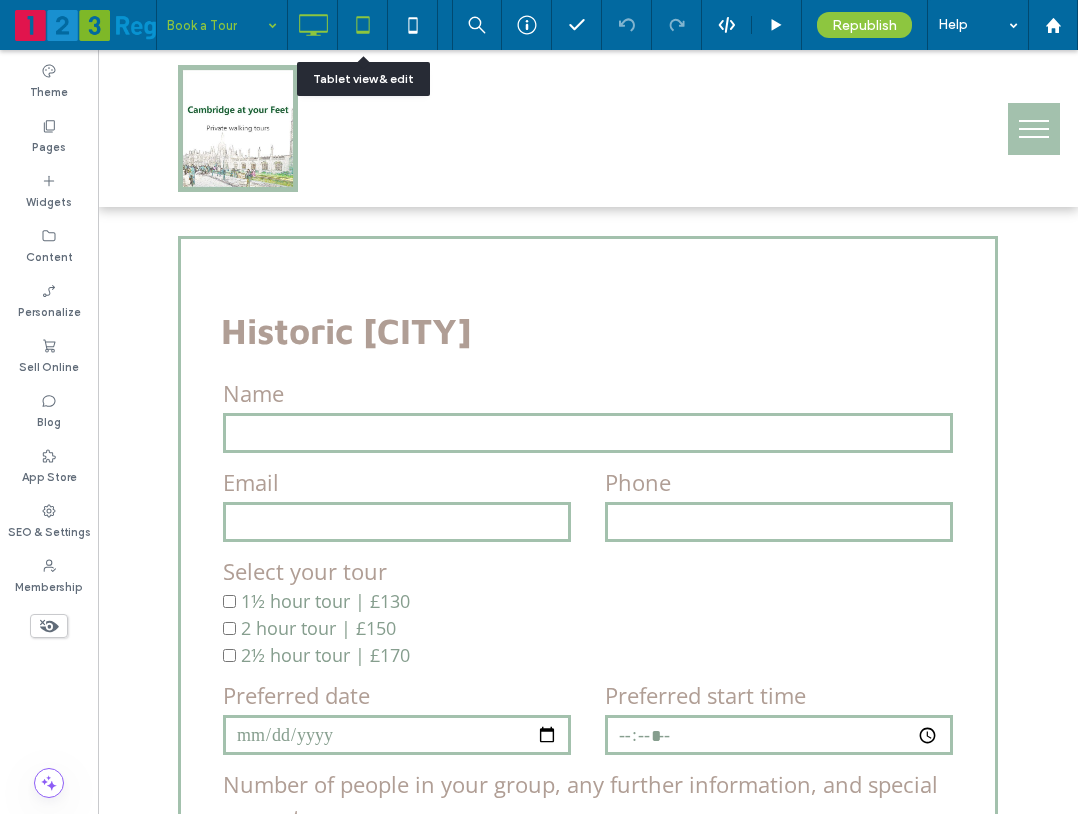 click 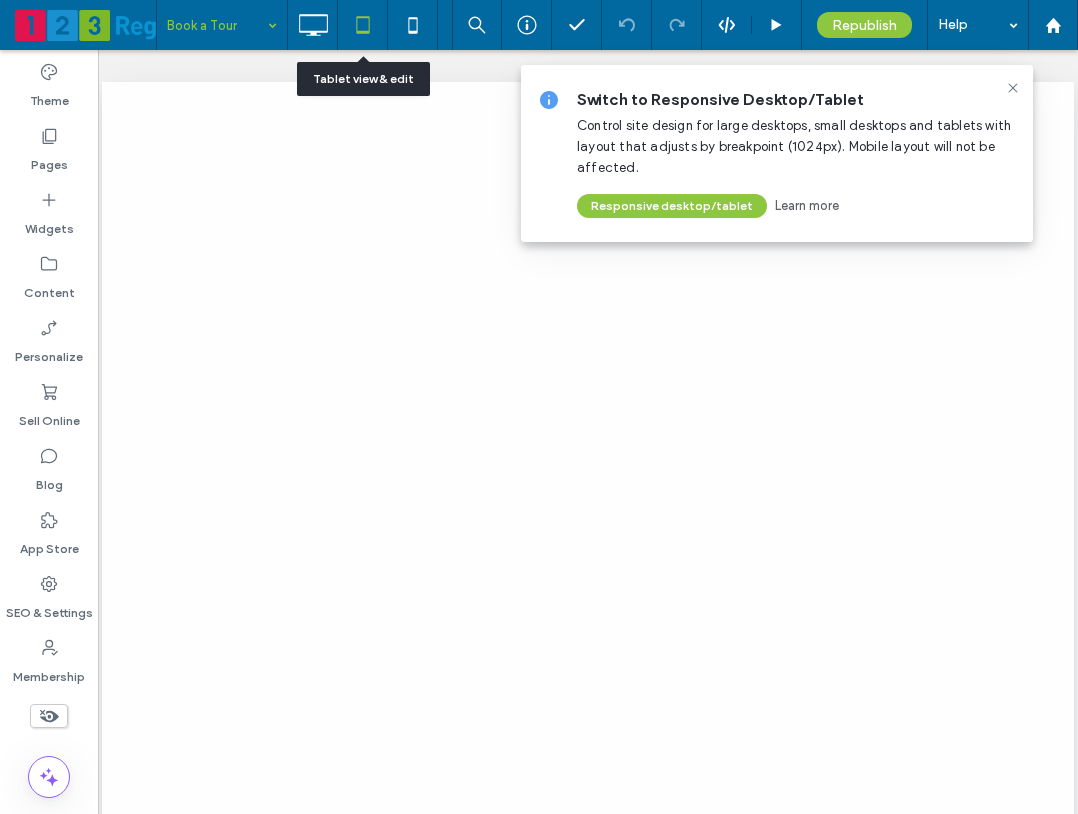 scroll, scrollTop: 0, scrollLeft: 0, axis: both 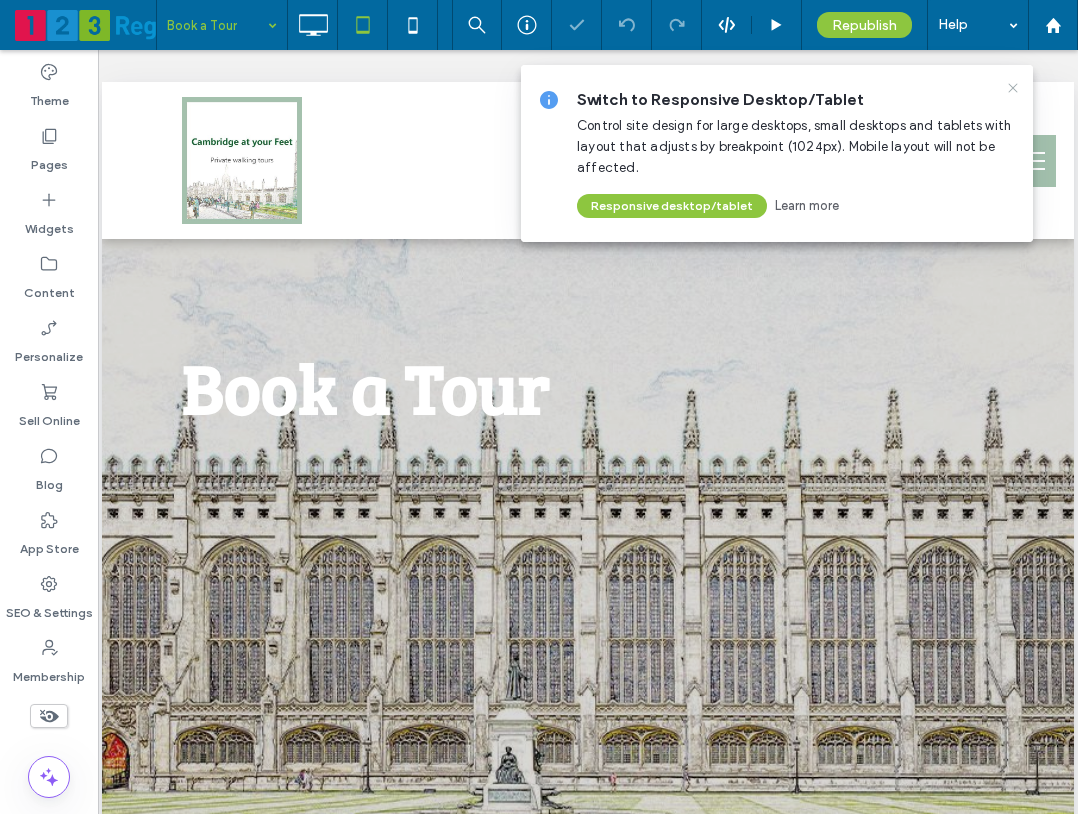 click 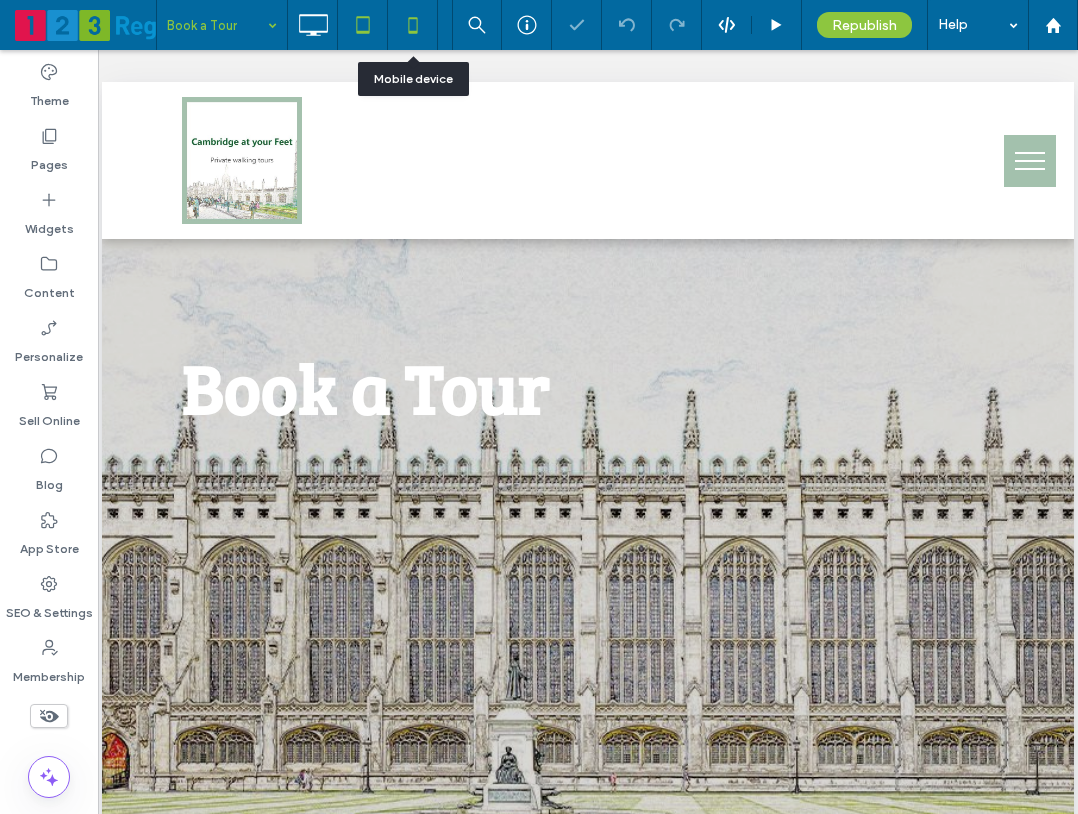 click 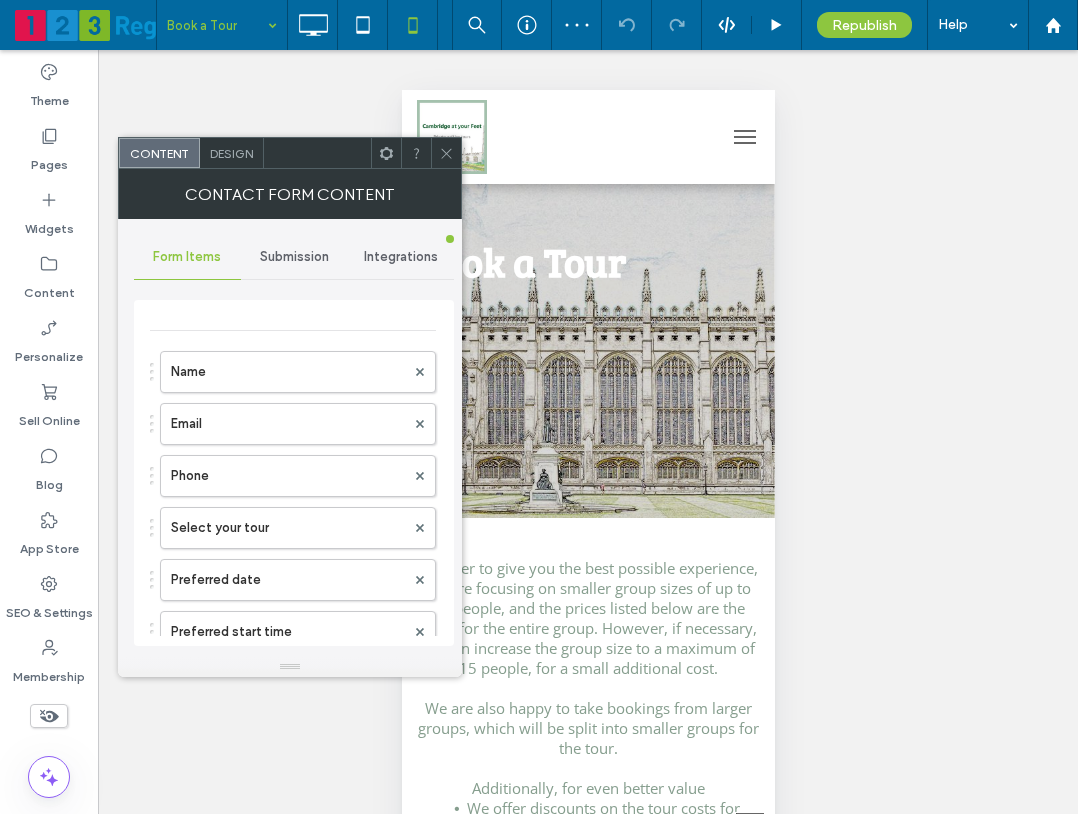 scroll, scrollTop: 1100, scrollLeft: 0, axis: vertical 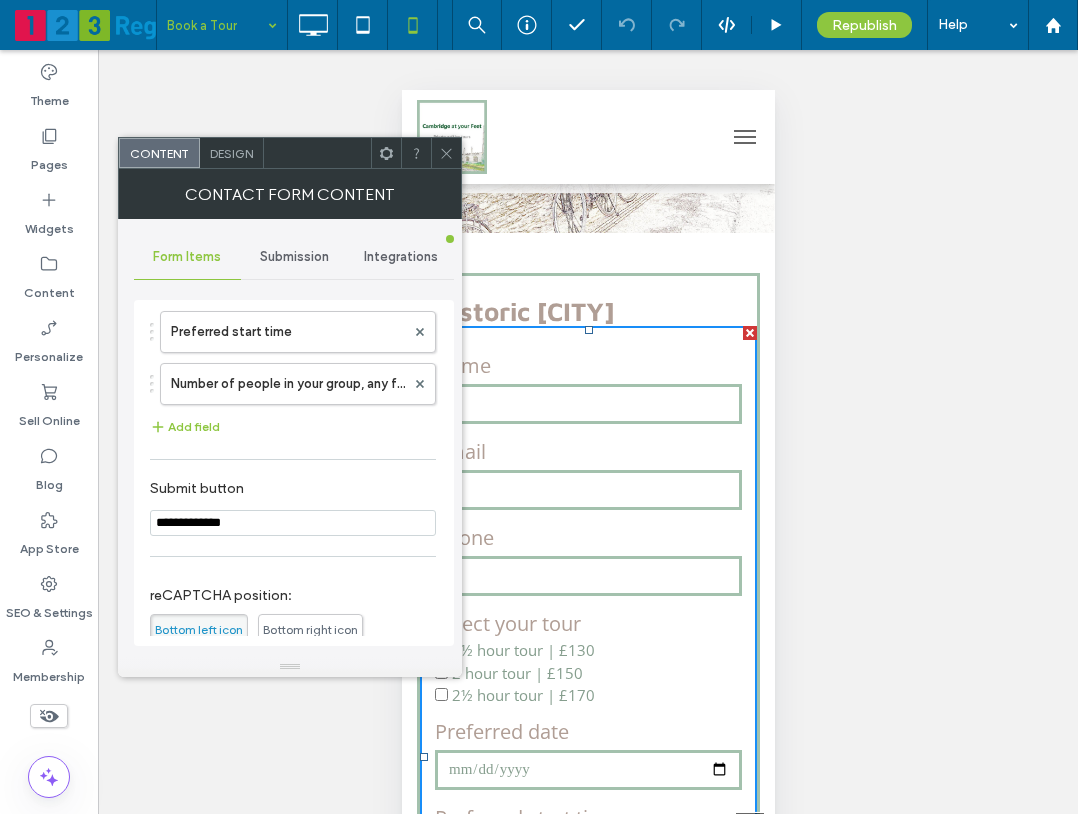 click 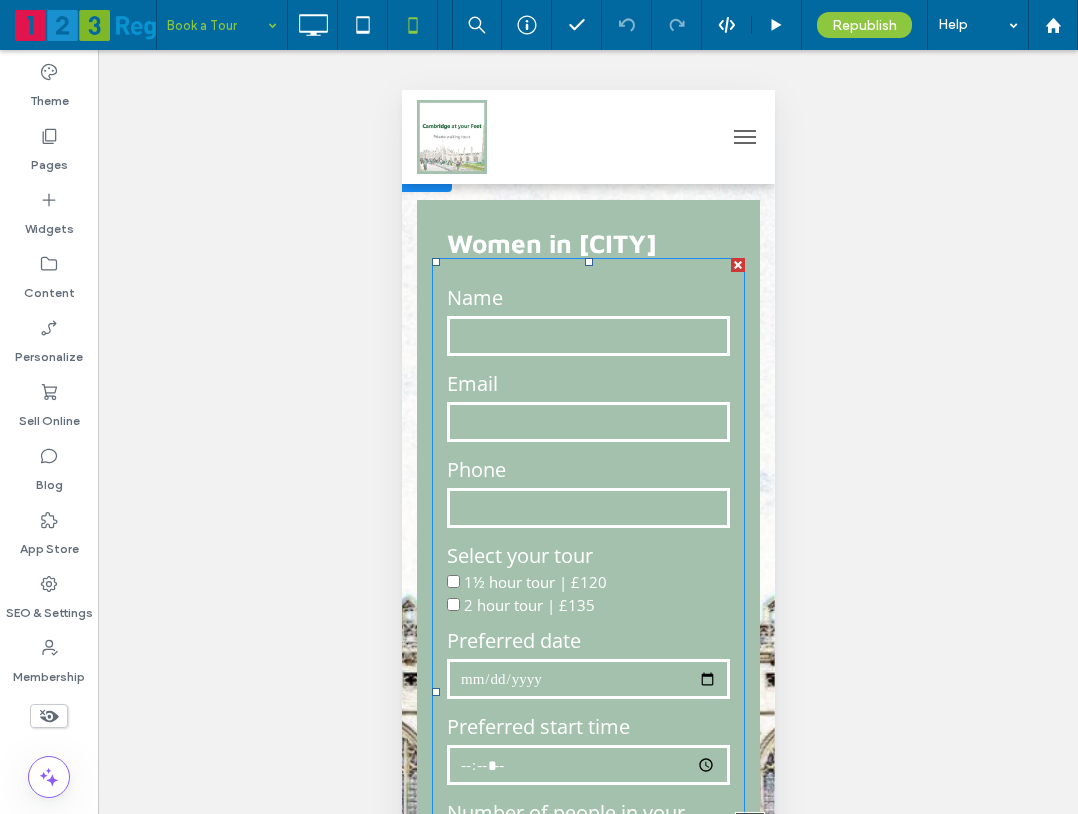 scroll, scrollTop: 2300, scrollLeft: 0, axis: vertical 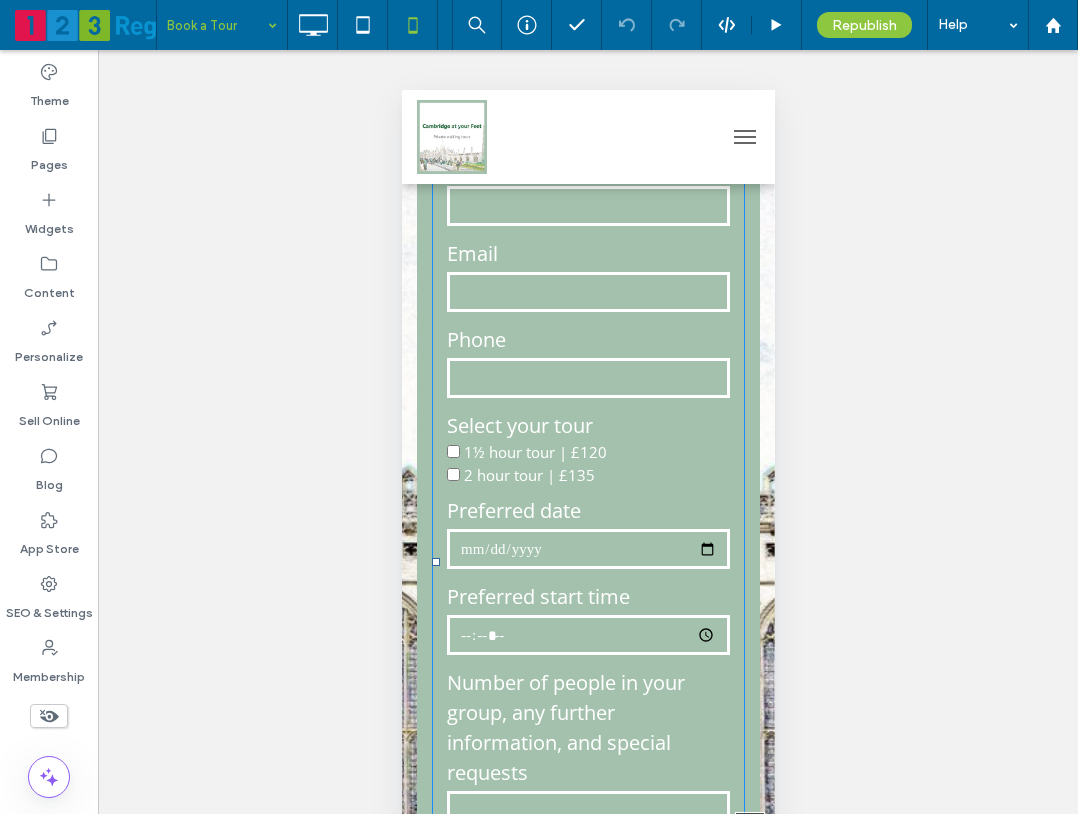 click on "Phone" at bounding box center [587, 340] 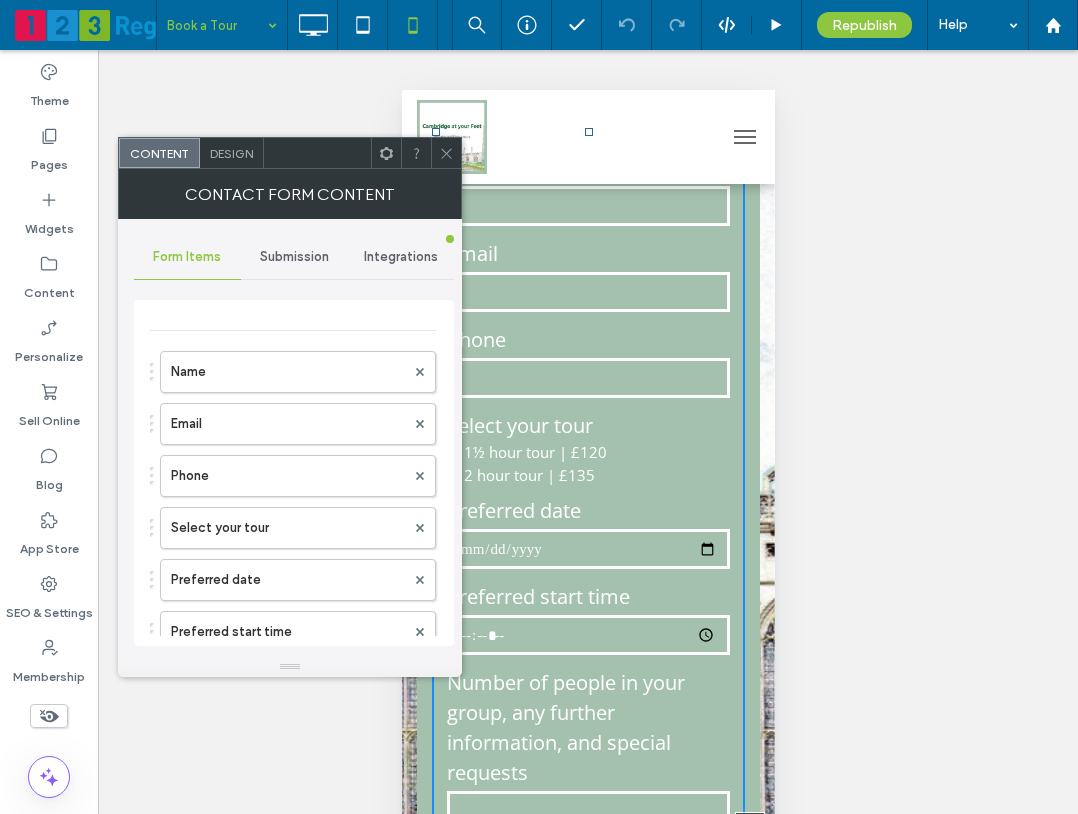 click 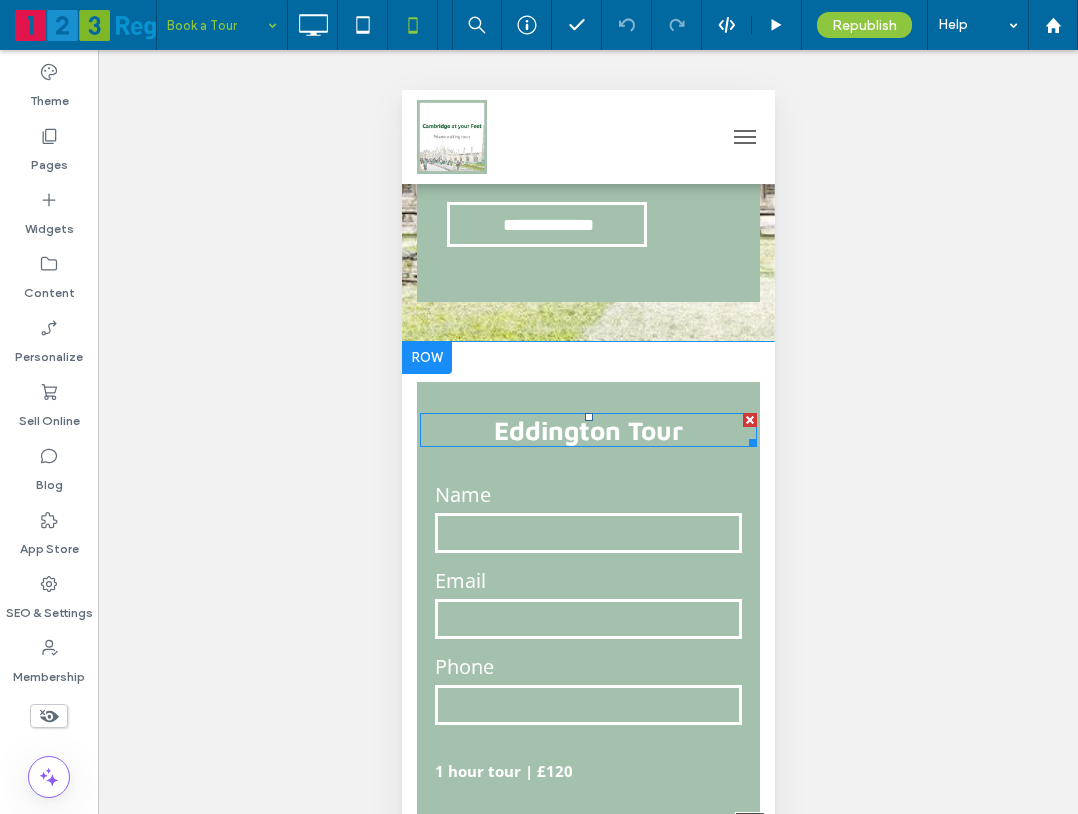 scroll, scrollTop: 3300, scrollLeft: 0, axis: vertical 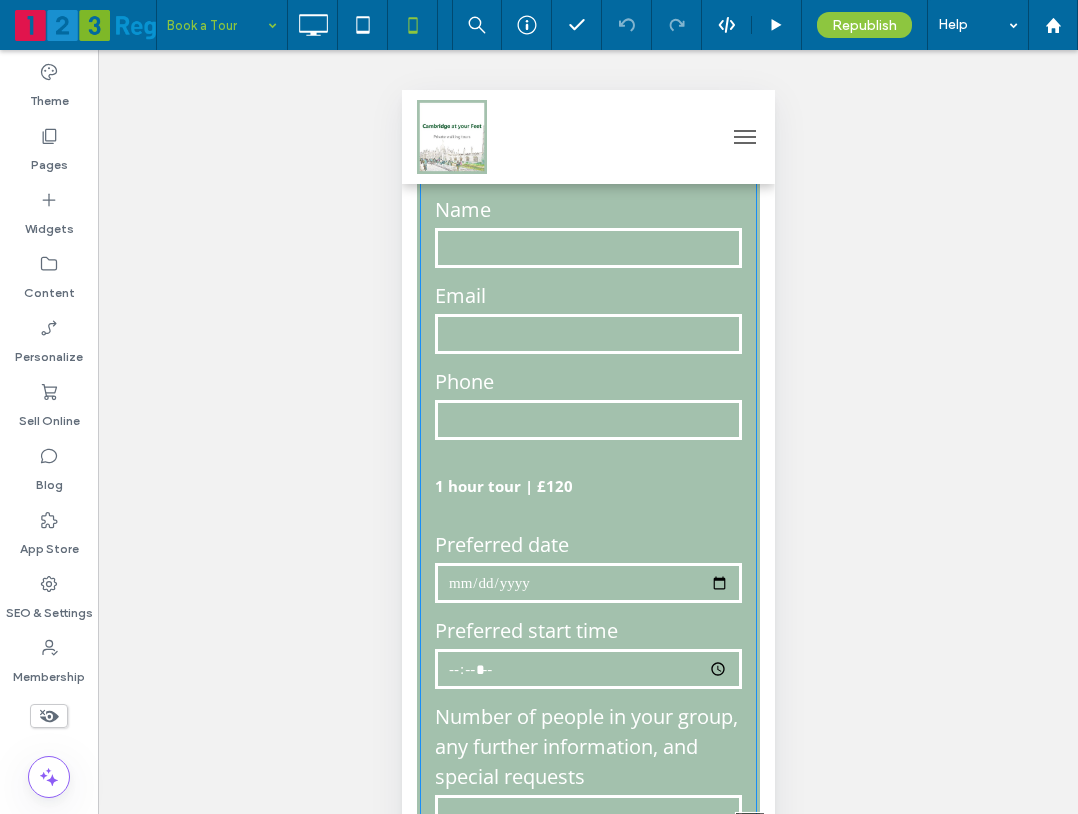 click on "Phone" at bounding box center (587, 382) 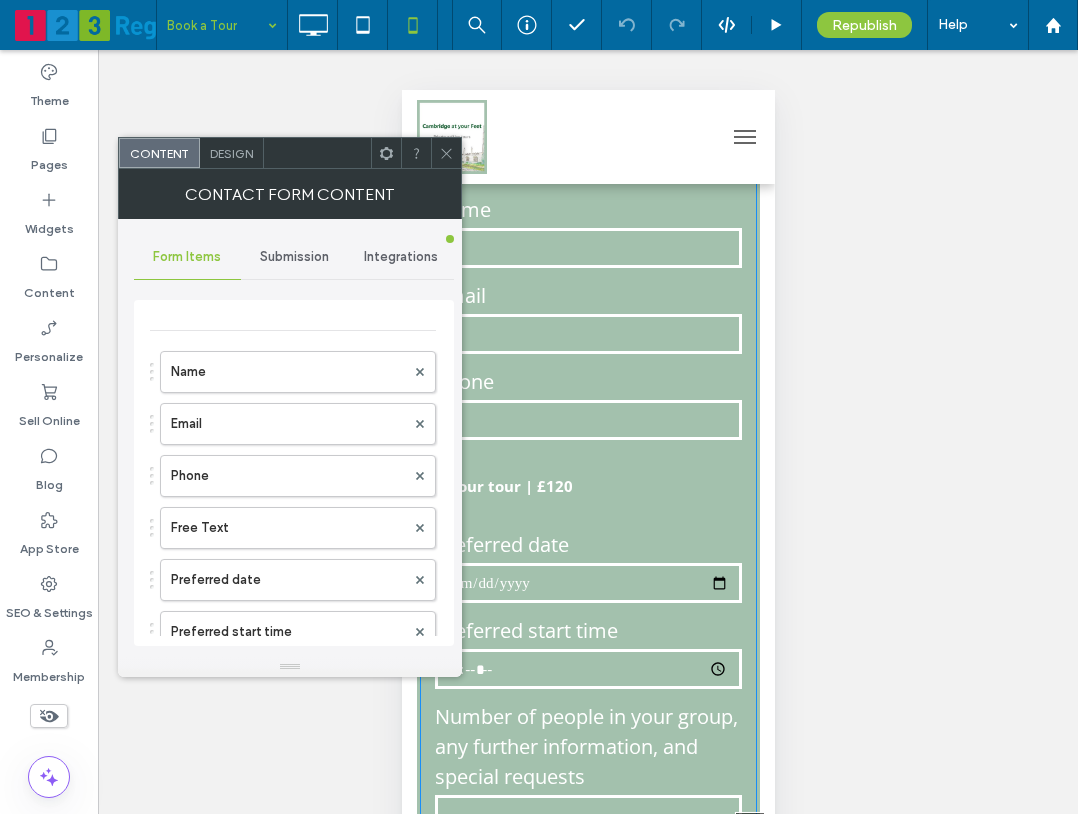 type on "**********" 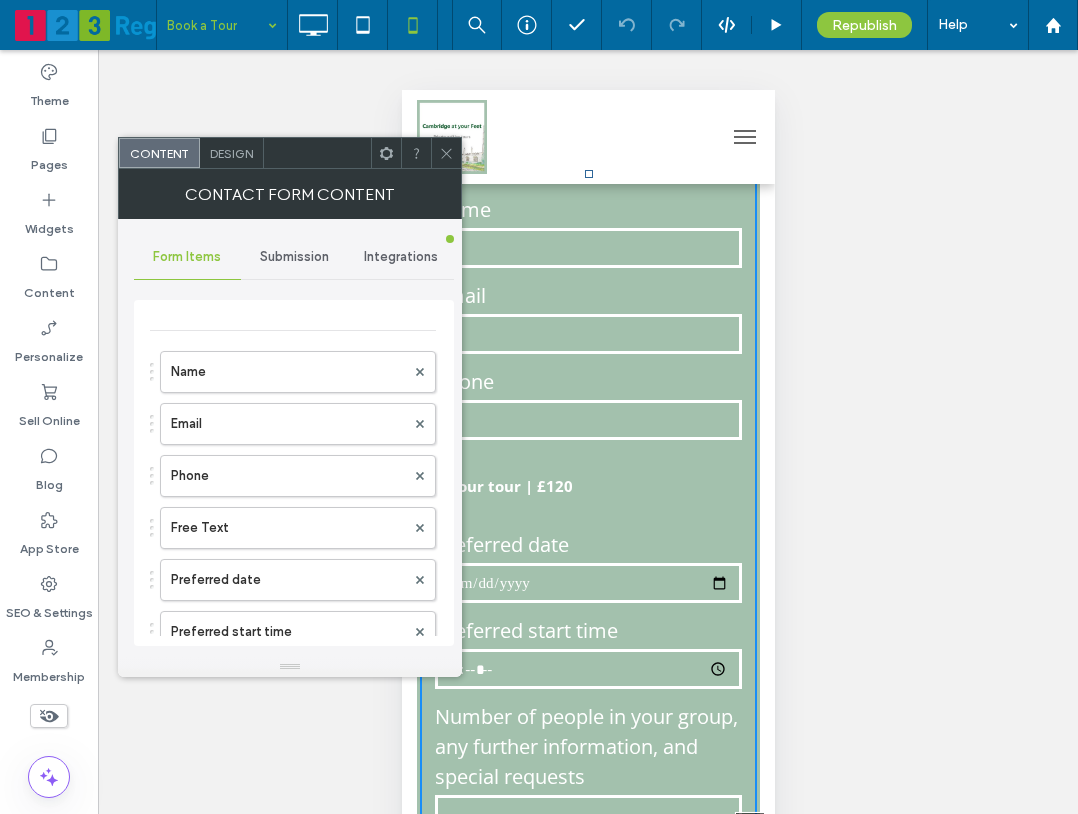 click 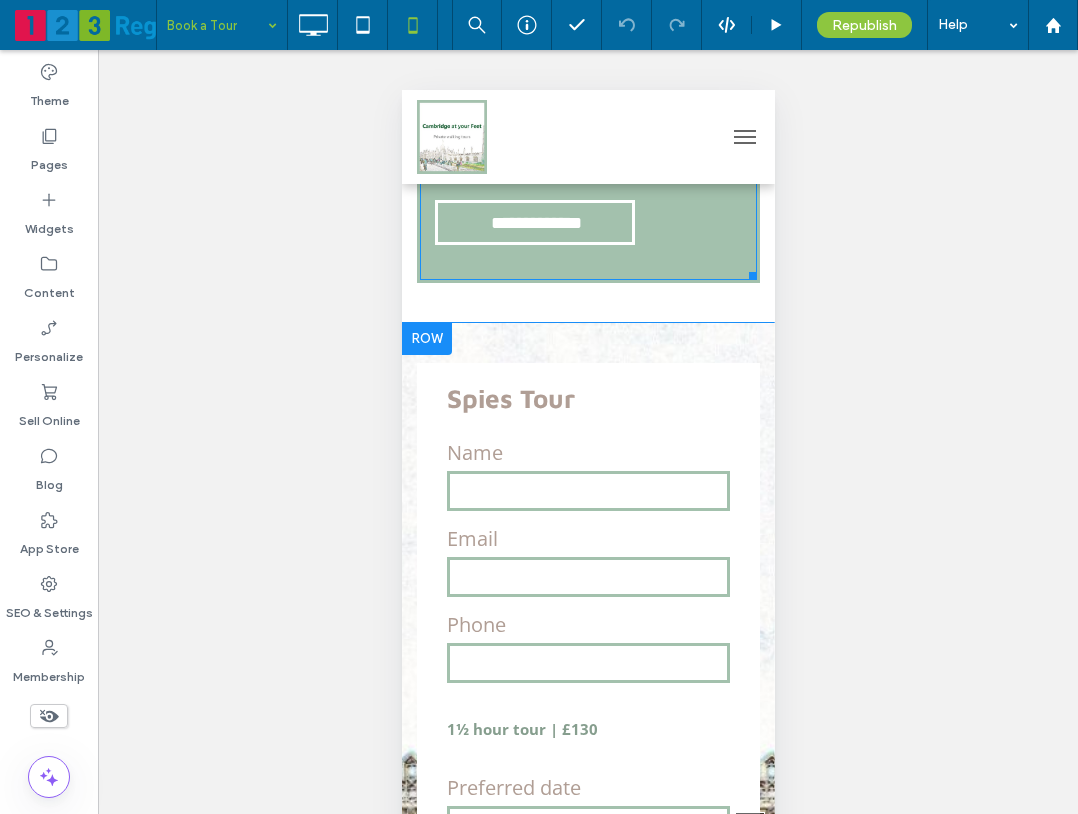 scroll, scrollTop: 4100, scrollLeft: 0, axis: vertical 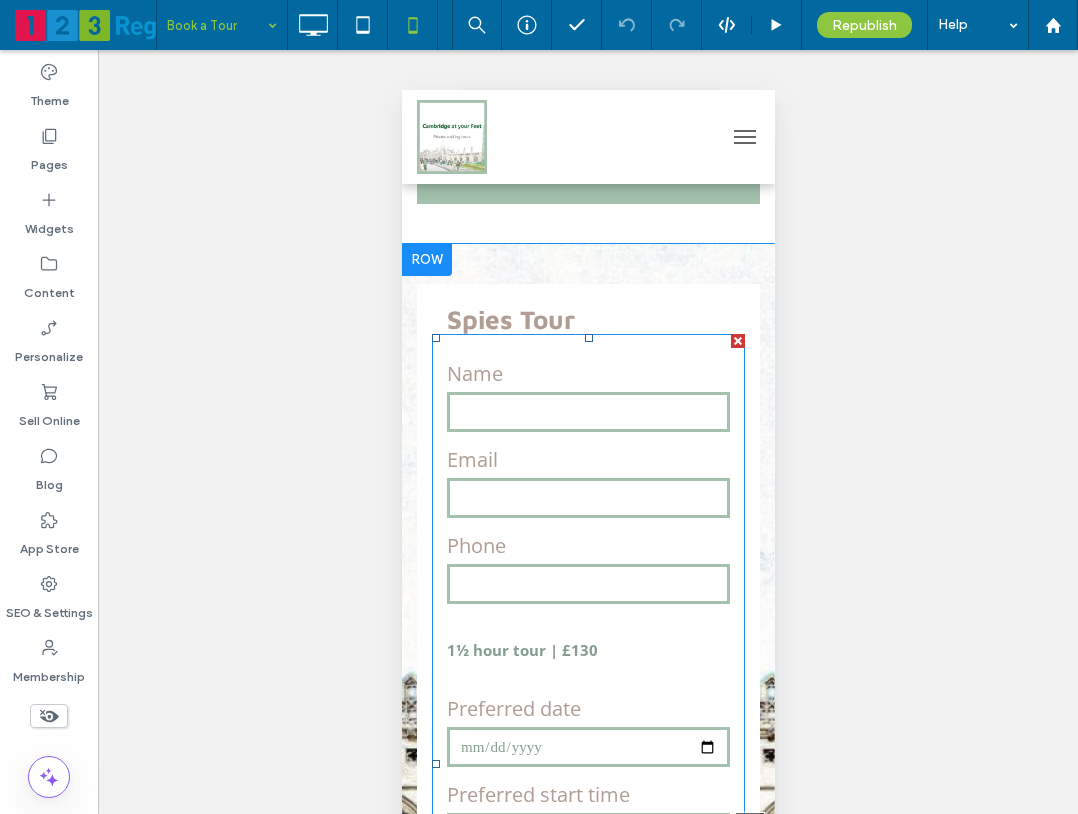 click on "Email" at bounding box center [587, 460] 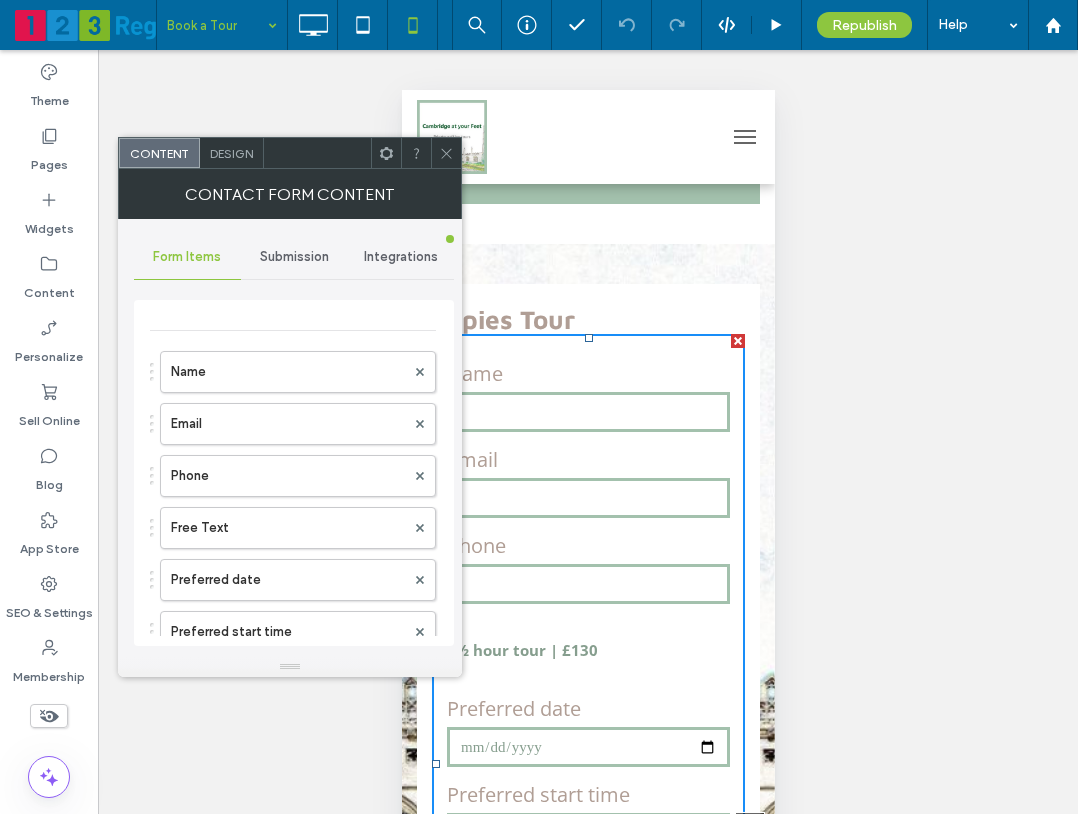 click 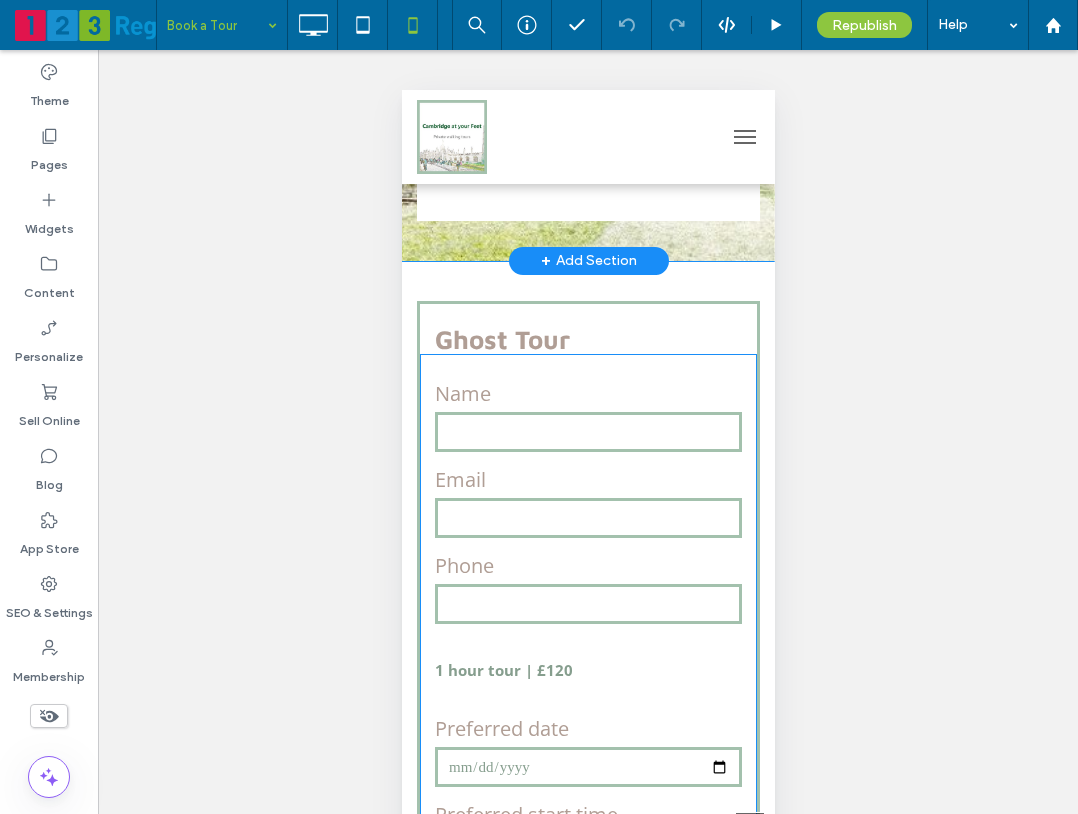 scroll, scrollTop: 5100, scrollLeft: 0, axis: vertical 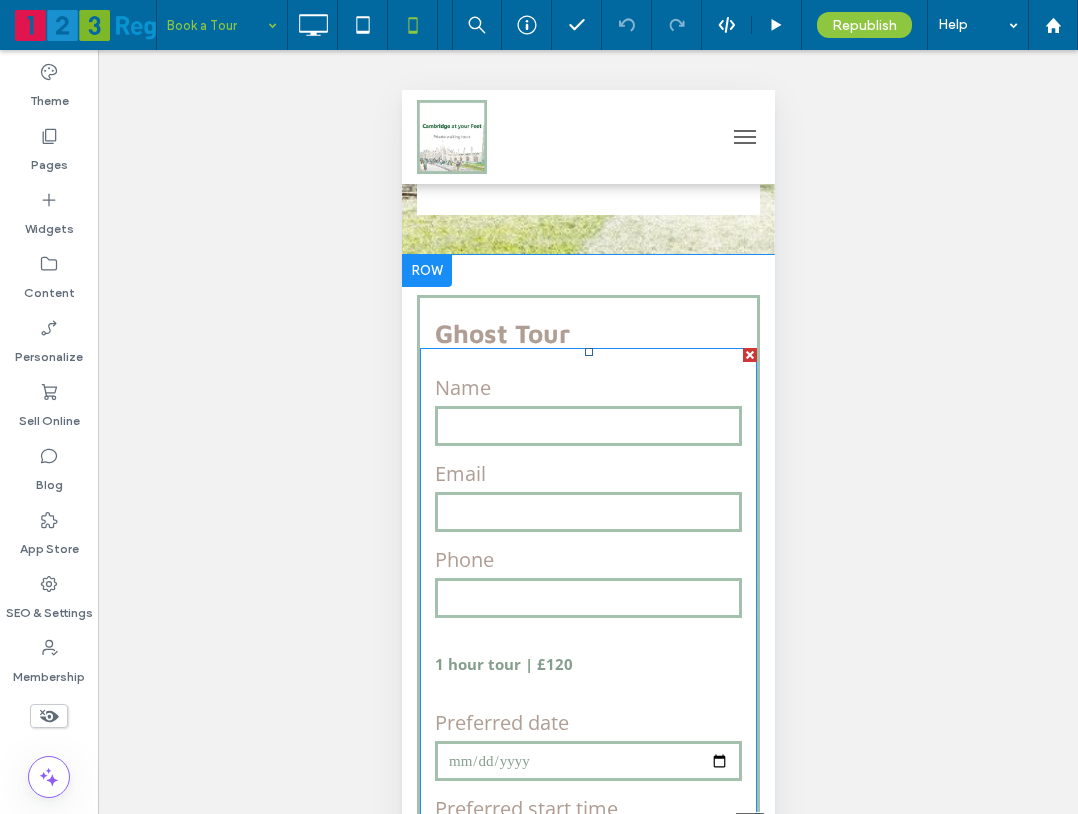 click on "Name" at bounding box center (587, 388) 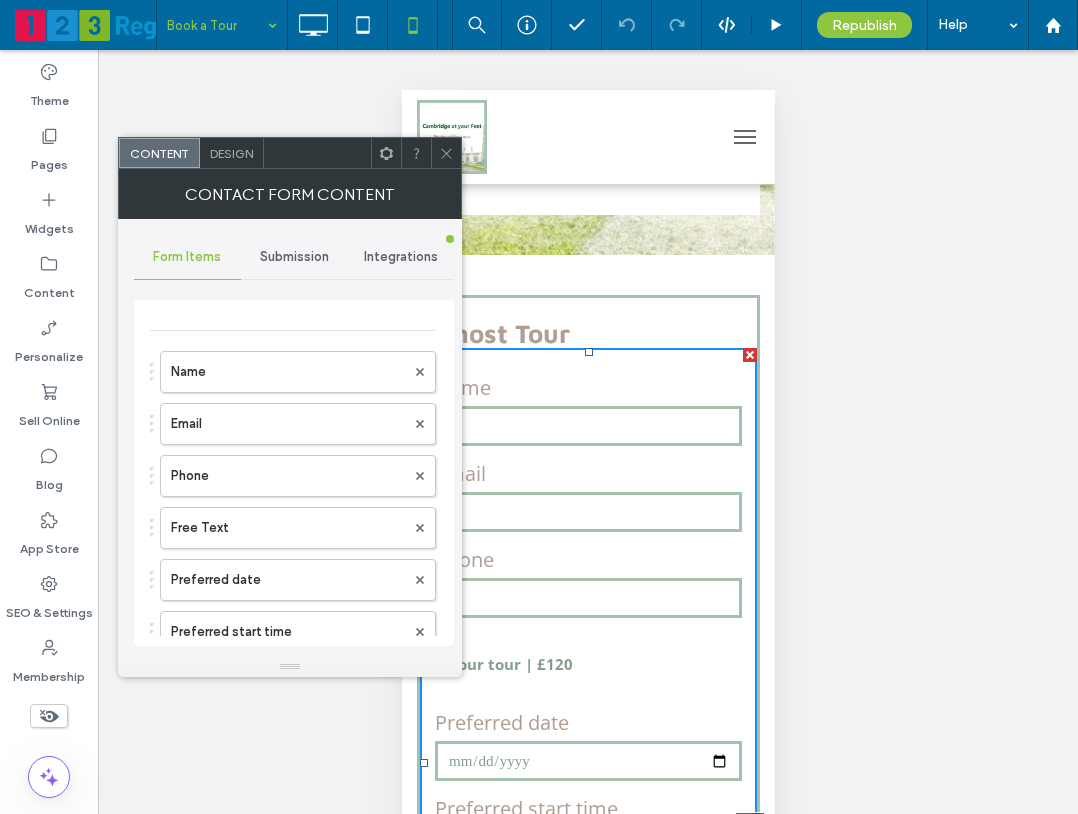 click 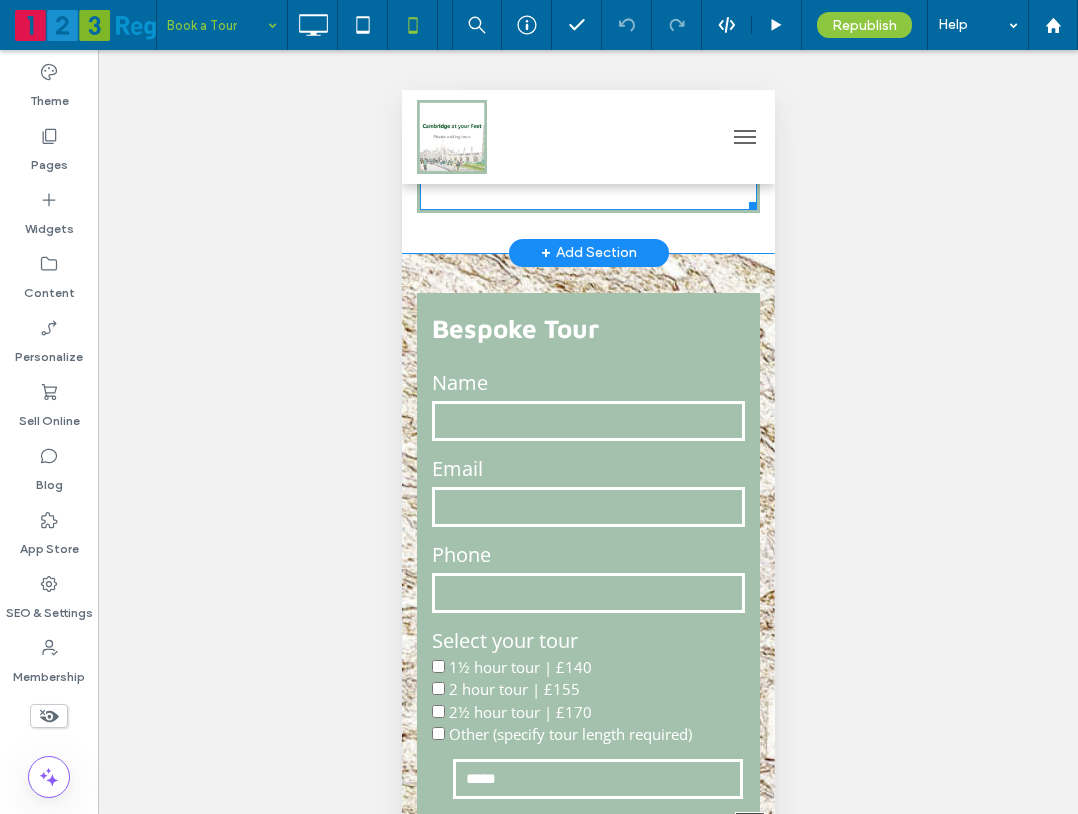scroll, scrollTop: 6100, scrollLeft: 0, axis: vertical 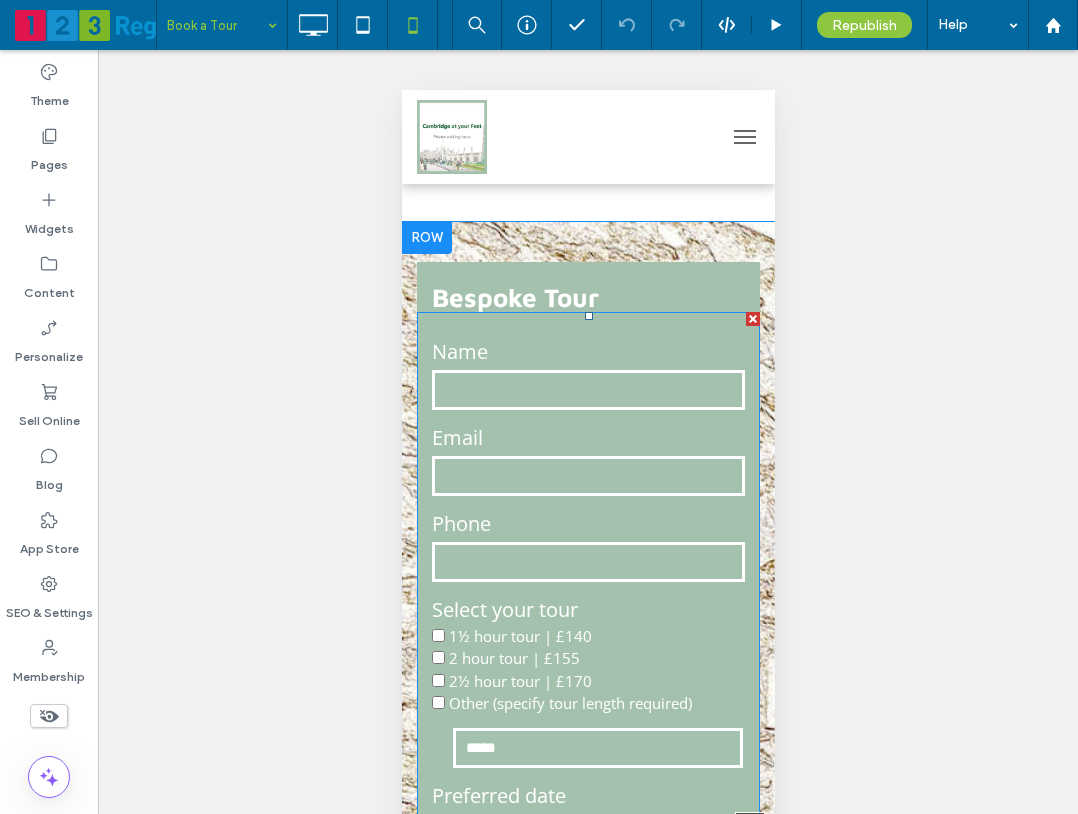 click at bounding box center [587, 390] 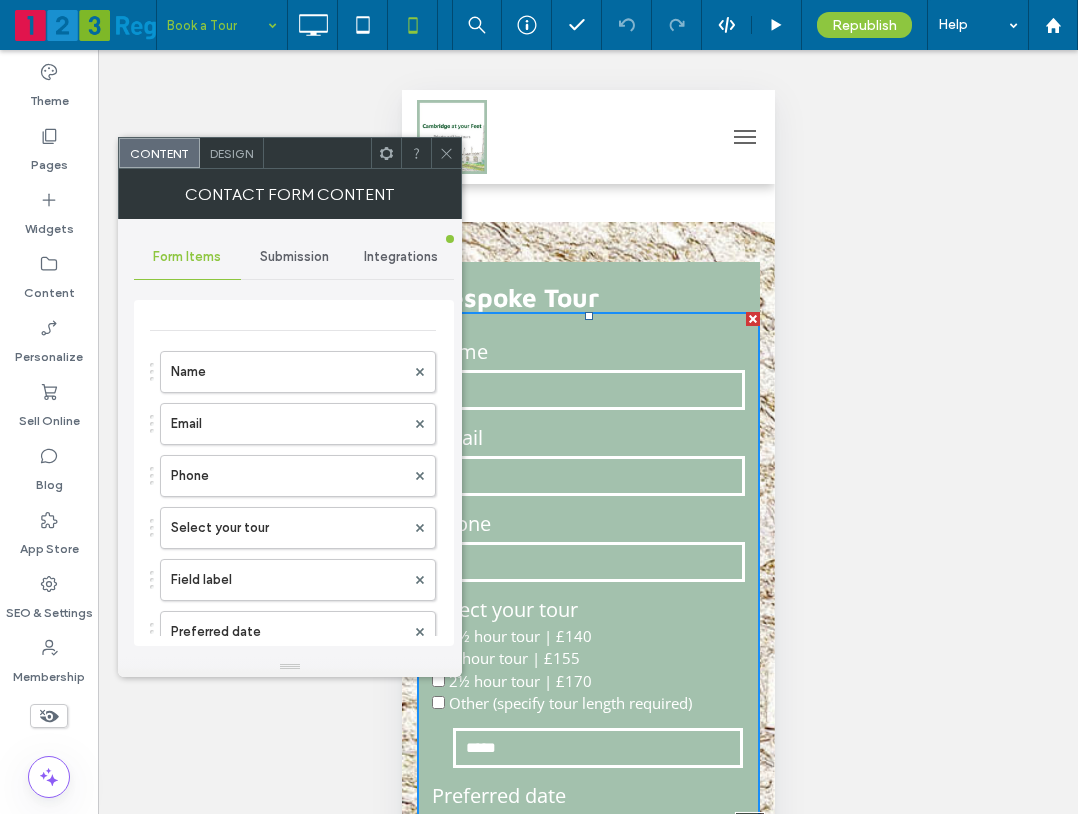 click at bounding box center [446, 153] 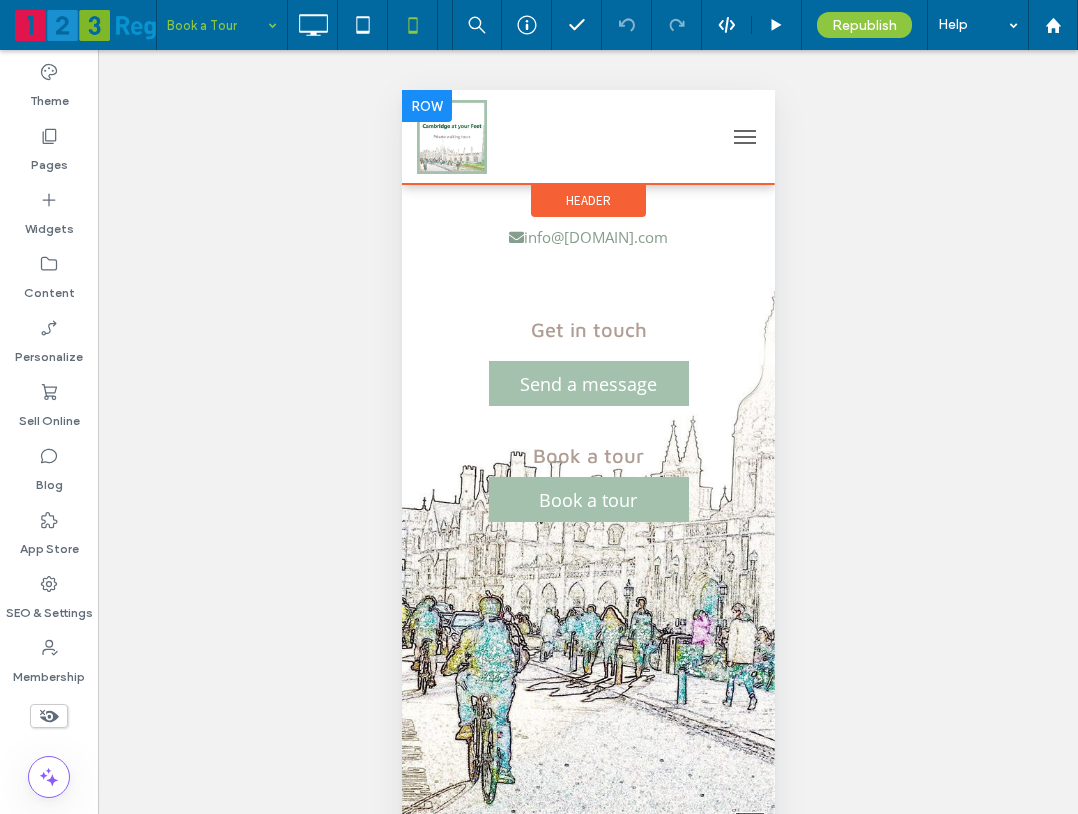 scroll, scrollTop: 7492, scrollLeft: 0, axis: vertical 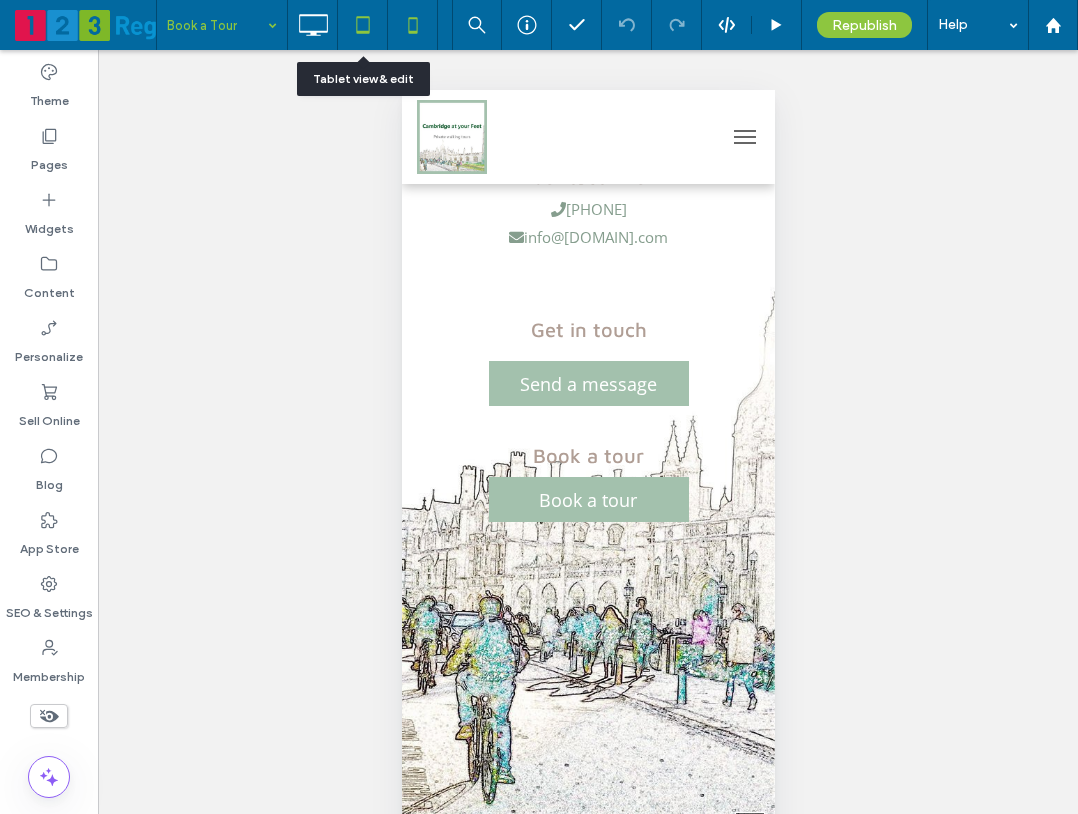 click 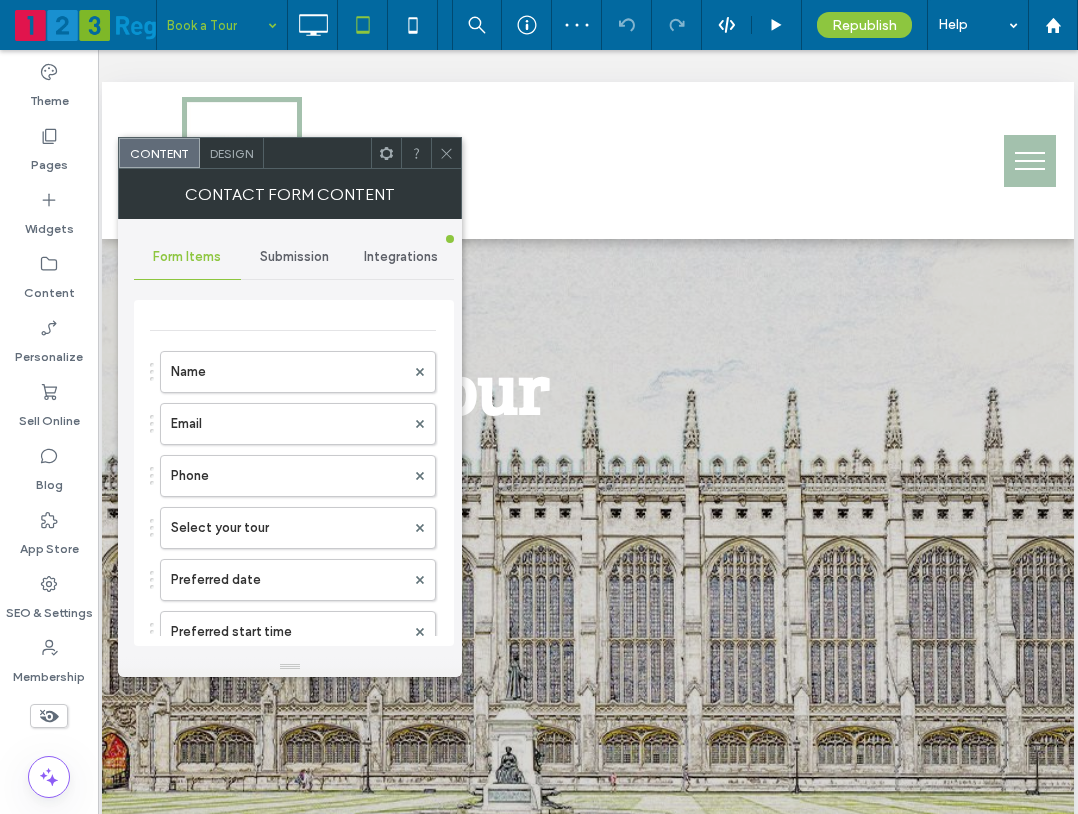 scroll, scrollTop: 1900, scrollLeft: 0, axis: vertical 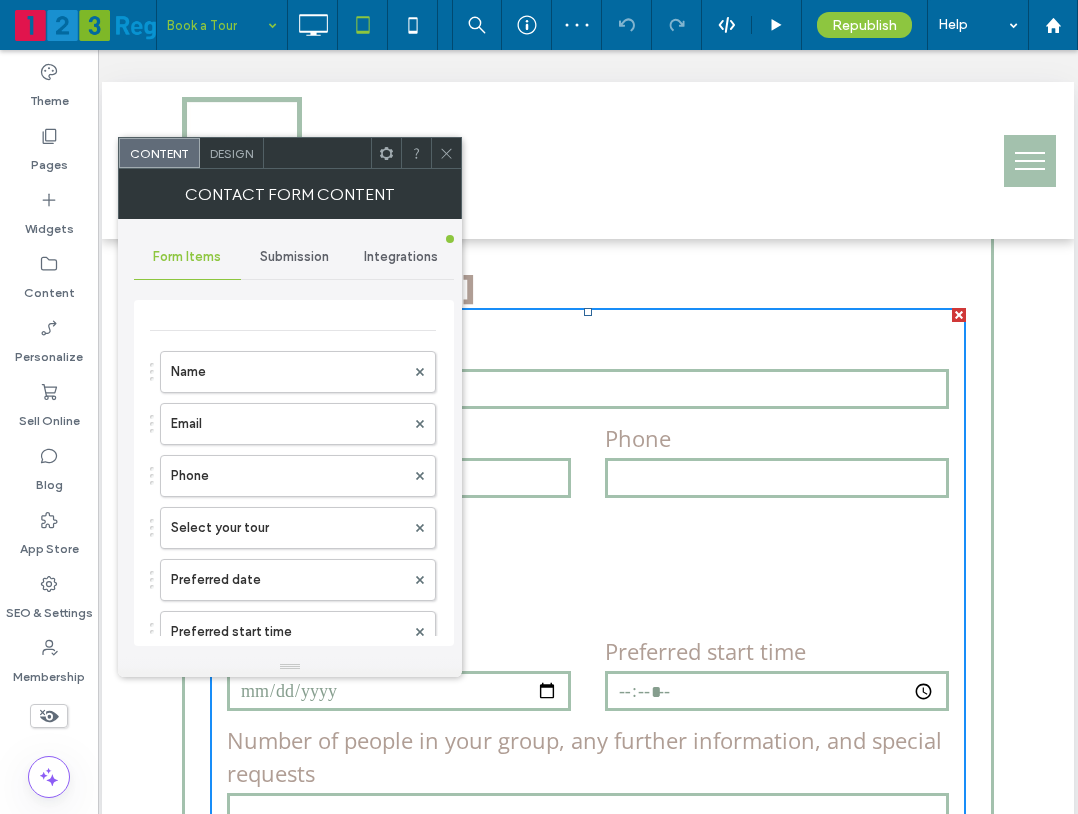 click at bounding box center (446, 153) 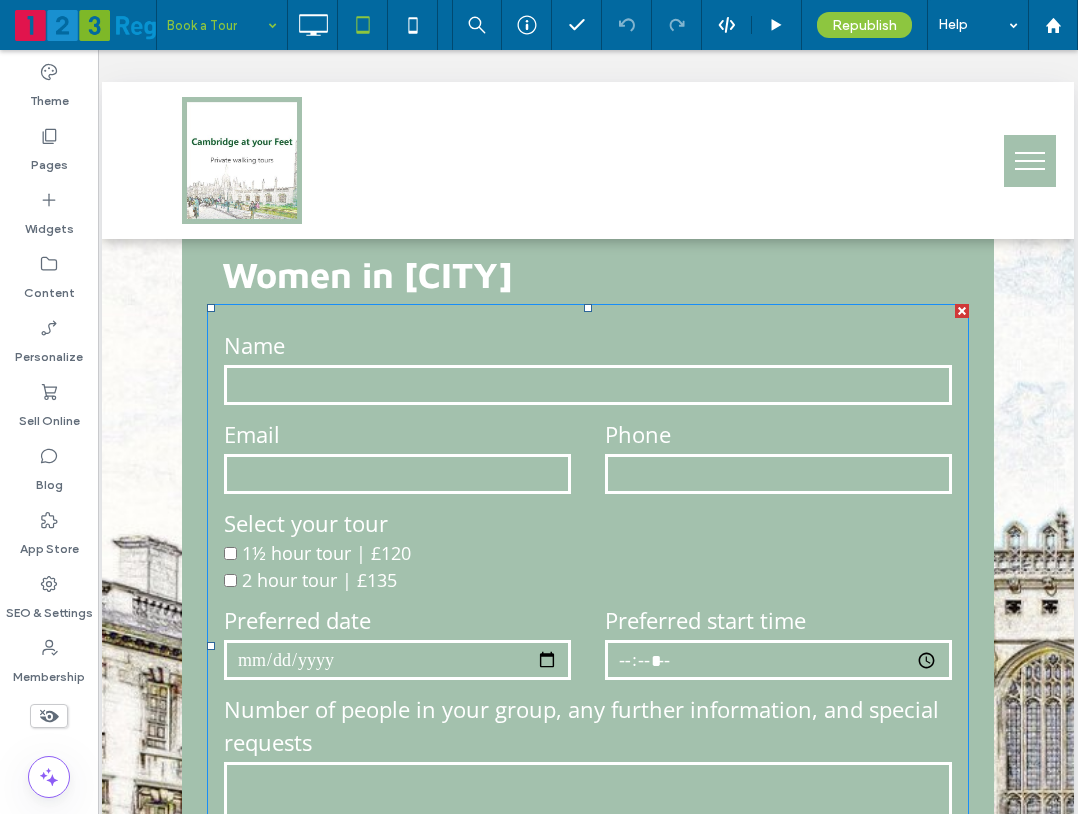 scroll, scrollTop: 3100, scrollLeft: 0, axis: vertical 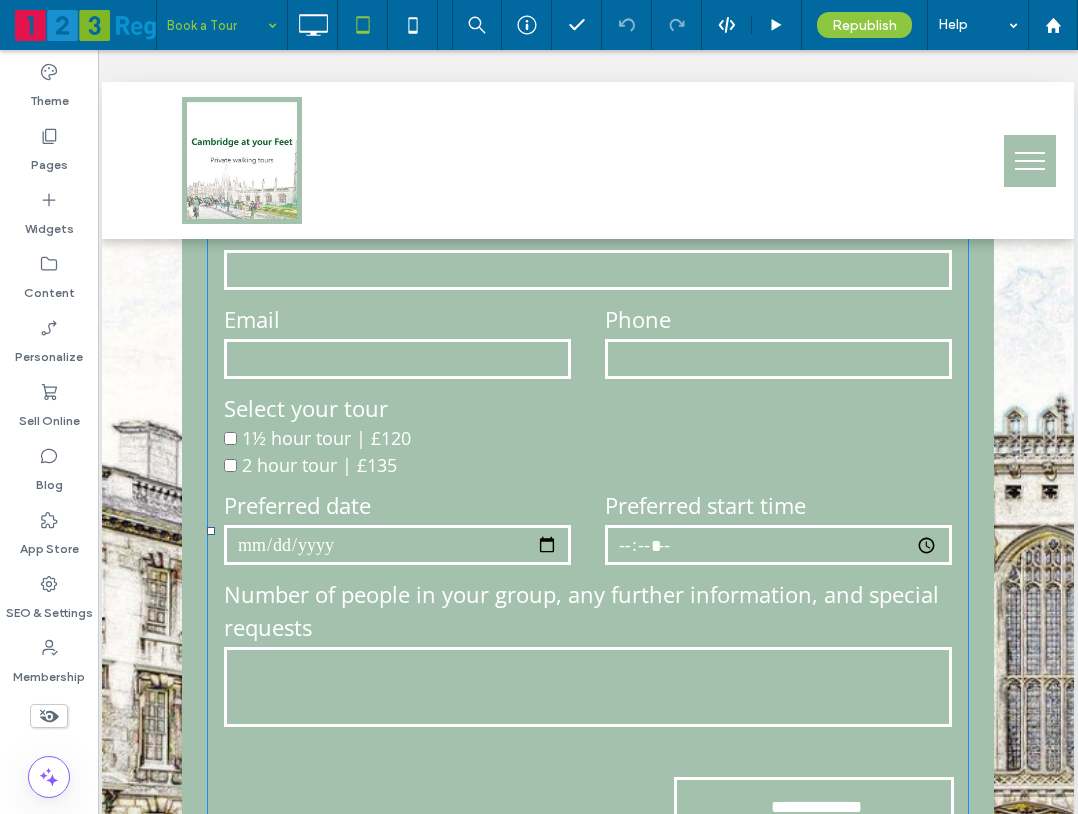 click on "1½ hour tour | £120" at bounding box center [588, 438] 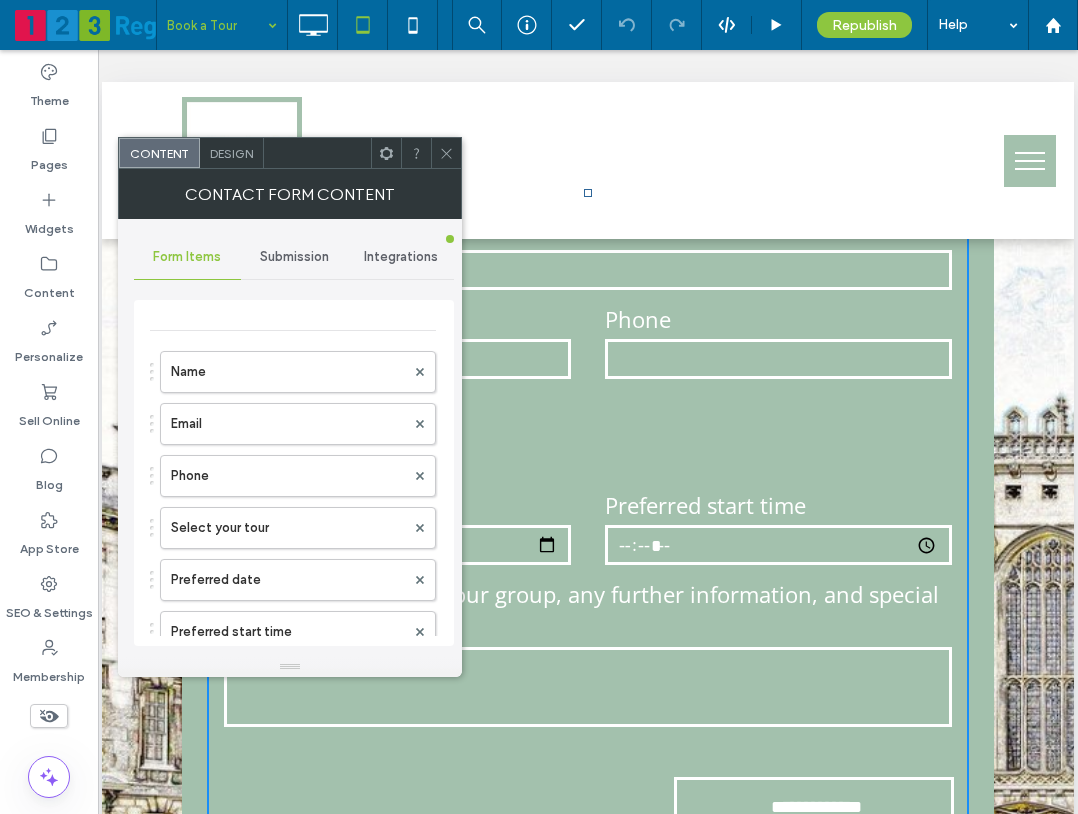 click 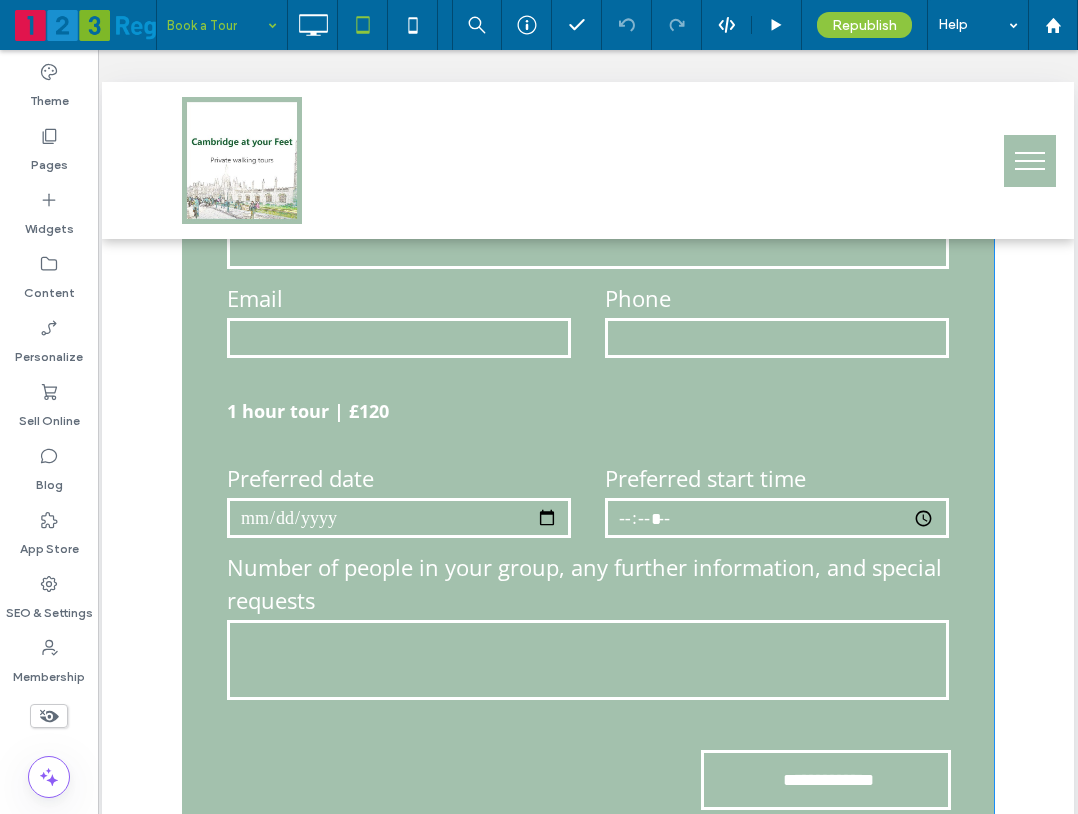 scroll, scrollTop: 4200, scrollLeft: 0, axis: vertical 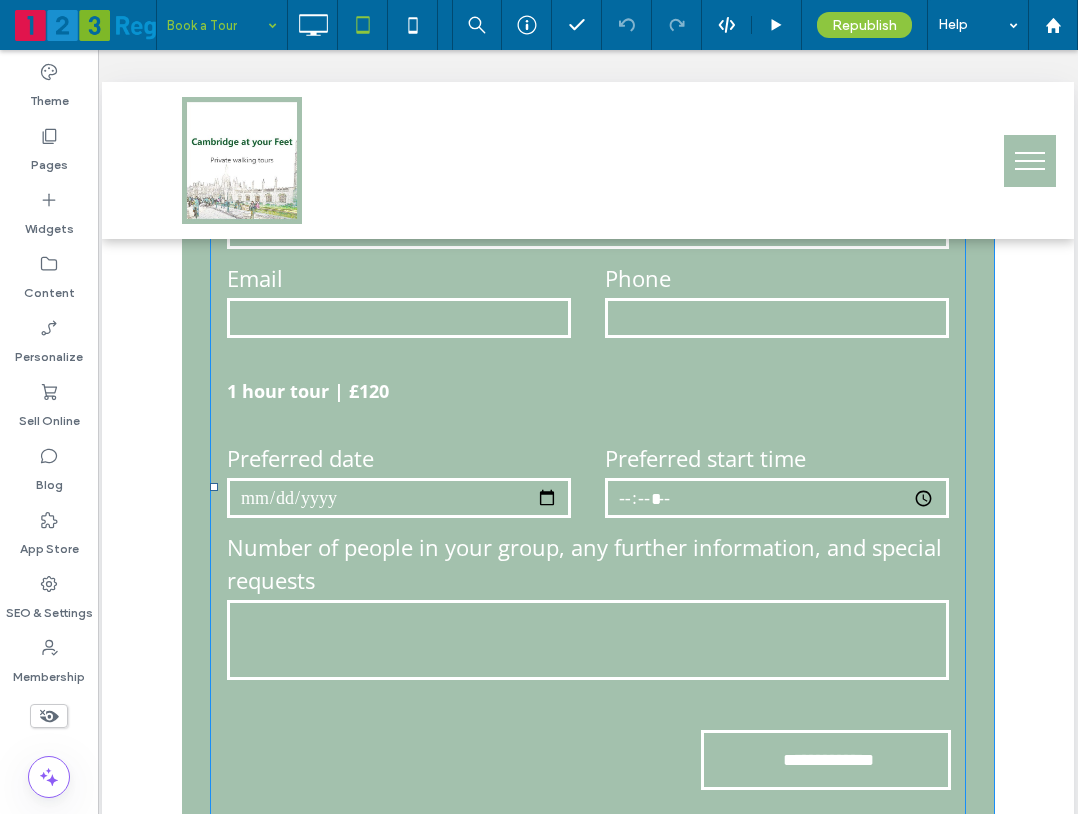 click on "1 hour tour | £120" at bounding box center (588, 391) 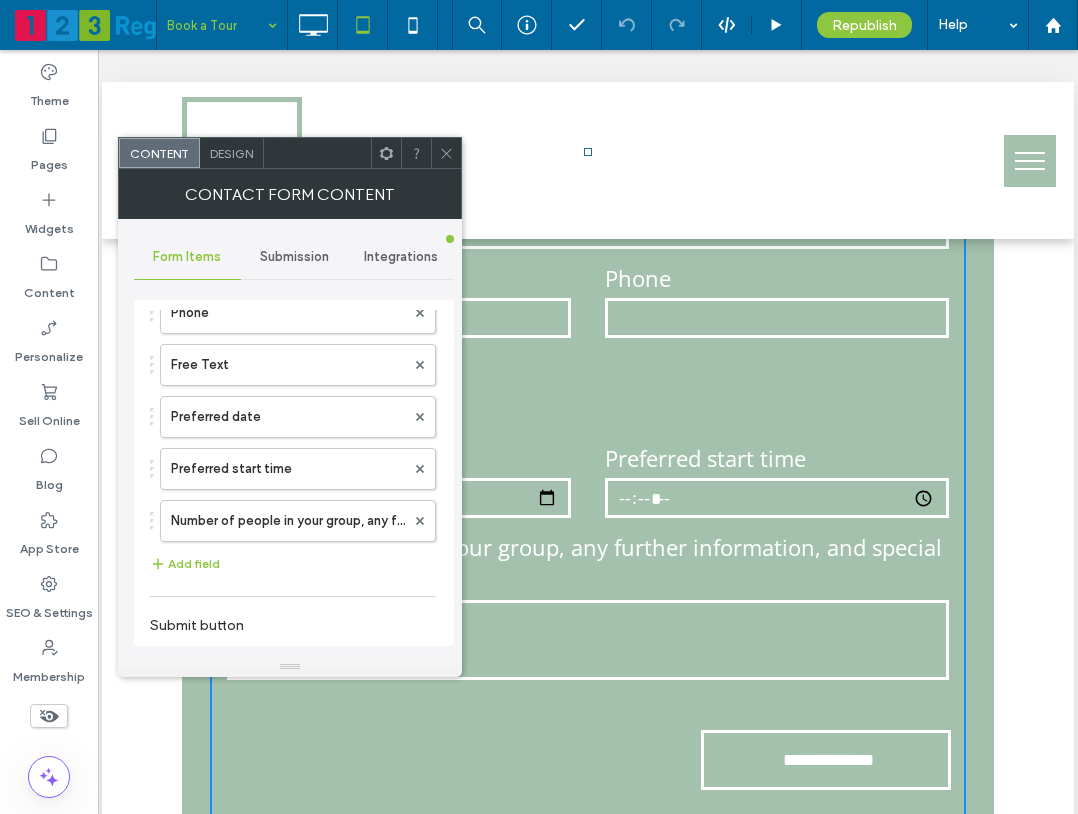 scroll, scrollTop: 400, scrollLeft: 0, axis: vertical 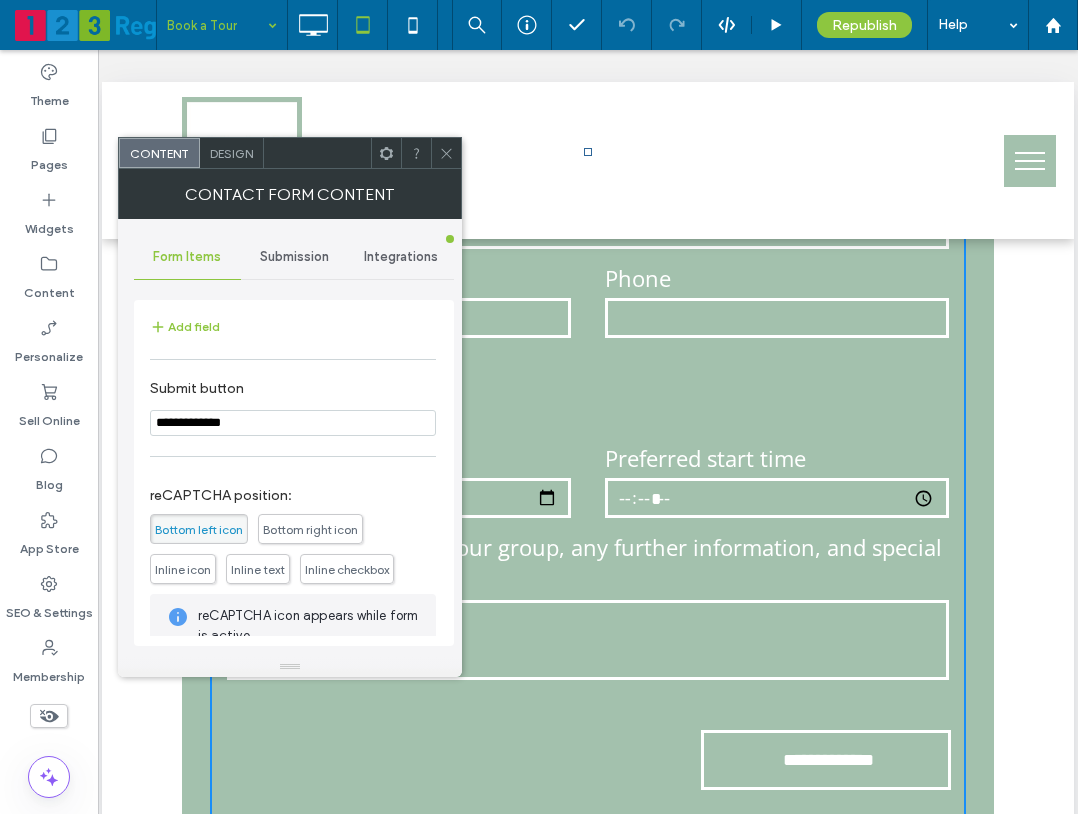click 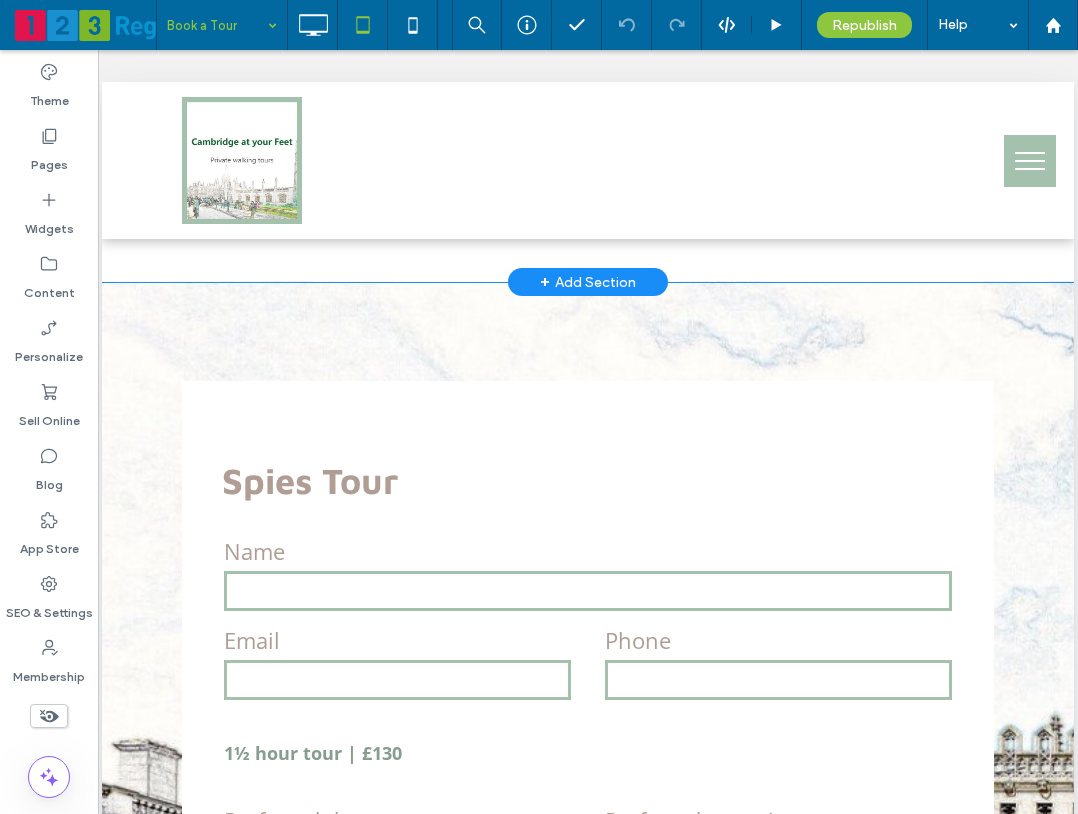 scroll, scrollTop: 4900, scrollLeft: 0, axis: vertical 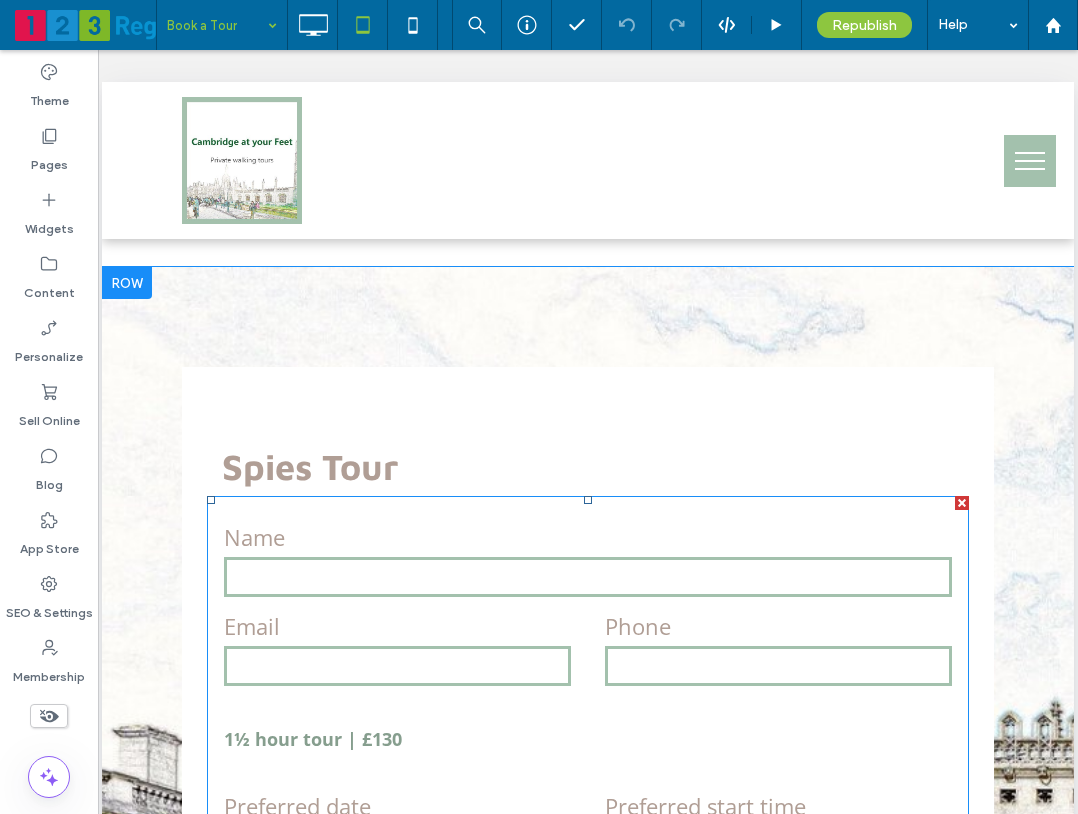 click at bounding box center (588, 577) 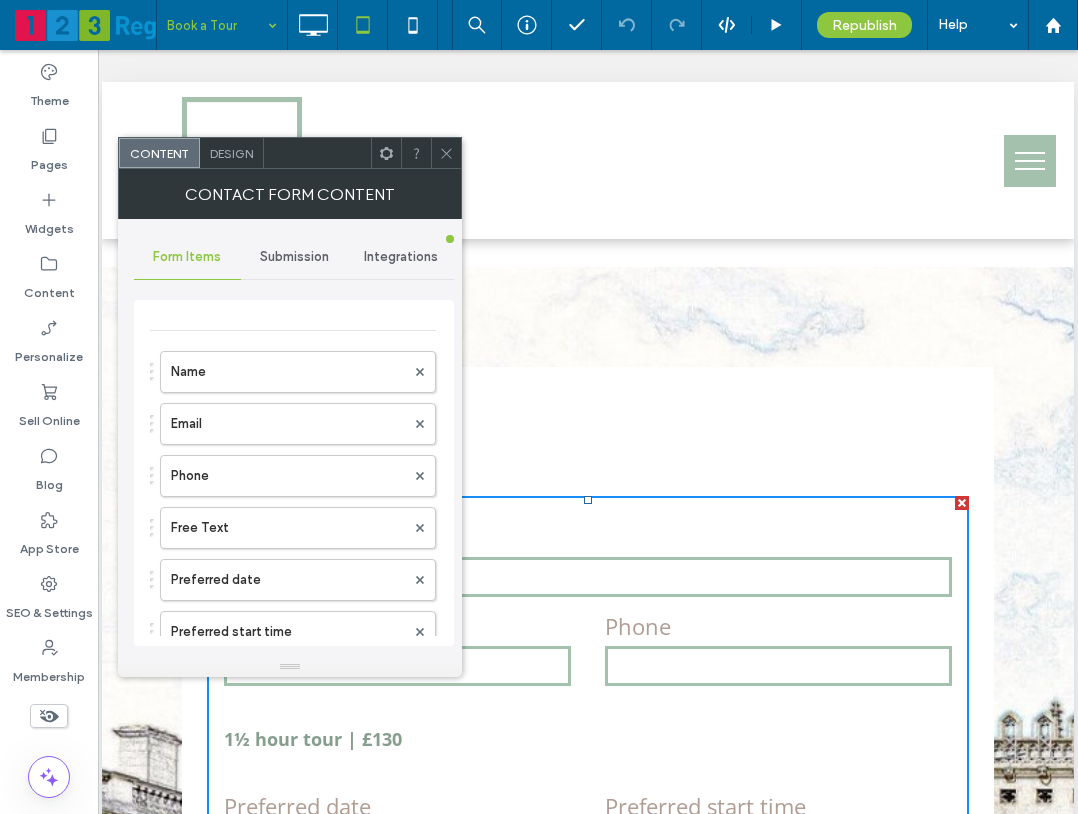 type on "**********" 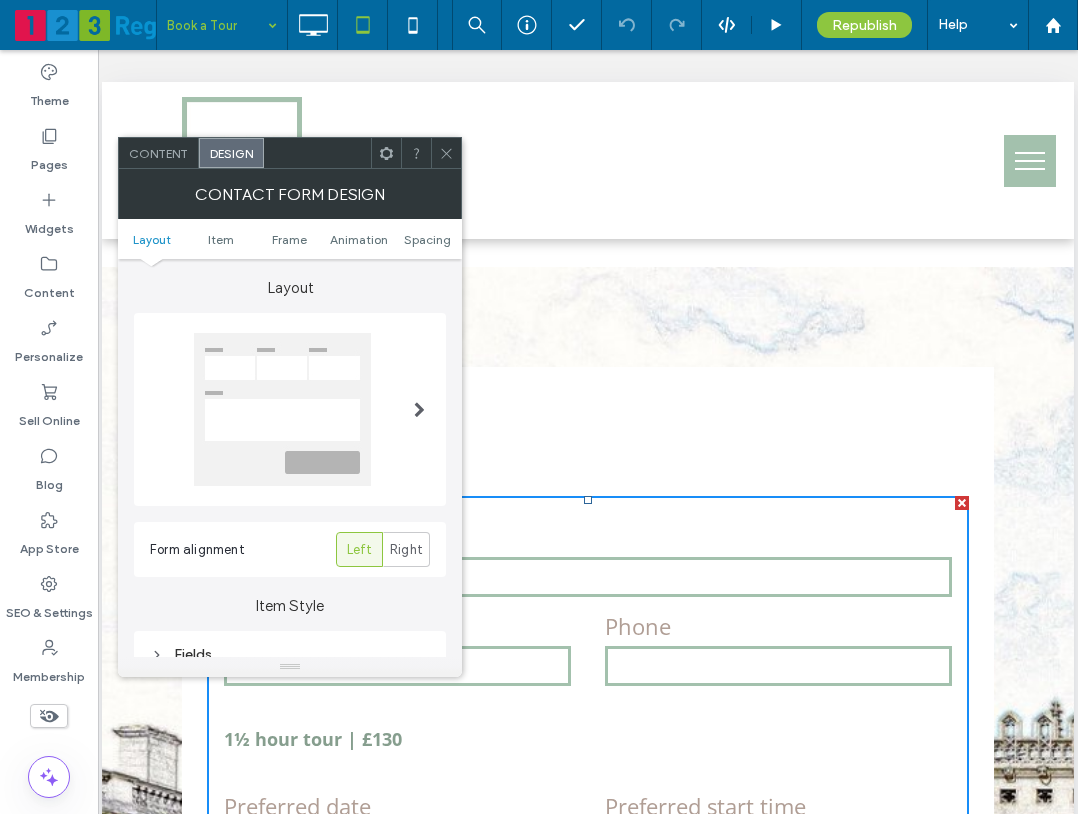 click on "Content" at bounding box center (158, 153) 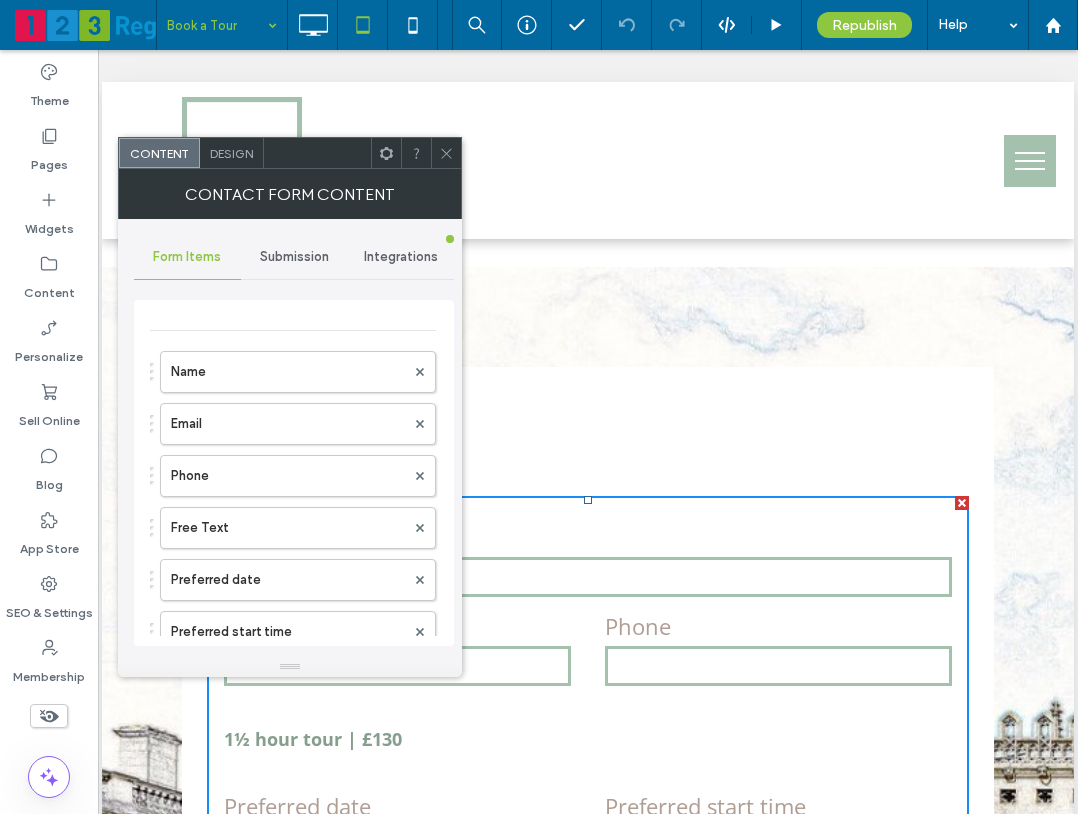 click 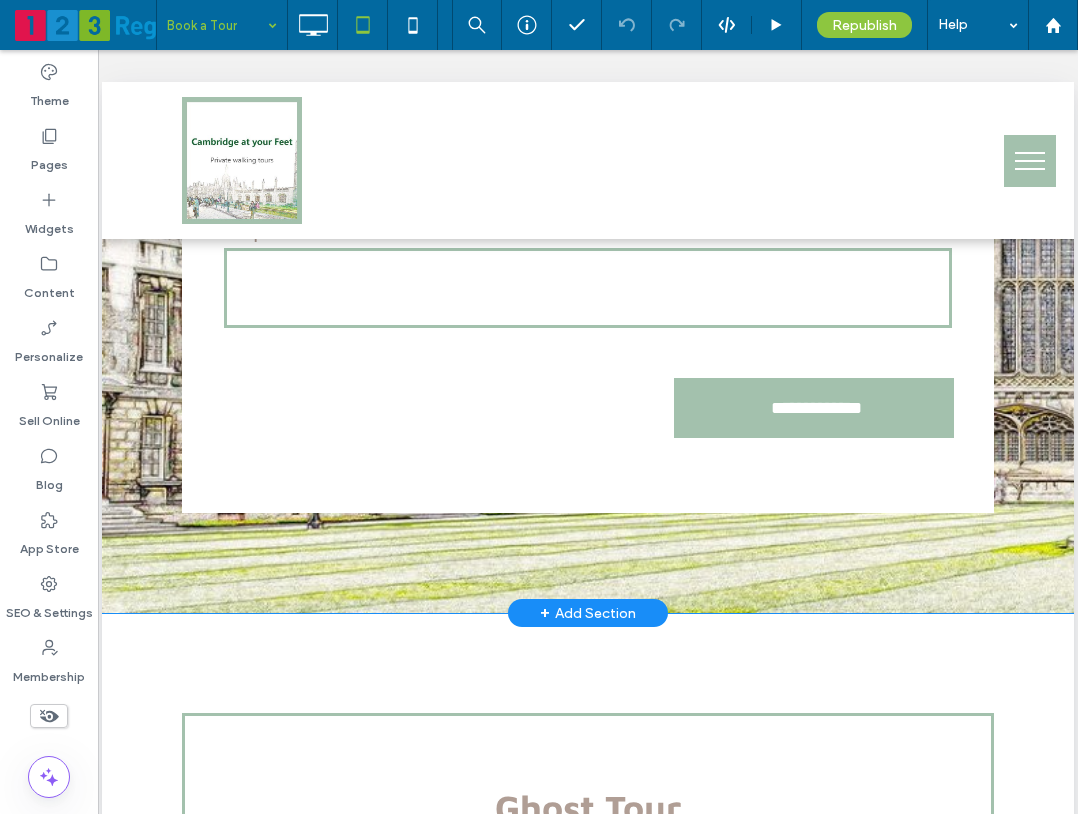 scroll, scrollTop: 6200, scrollLeft: 0, axis: vertical 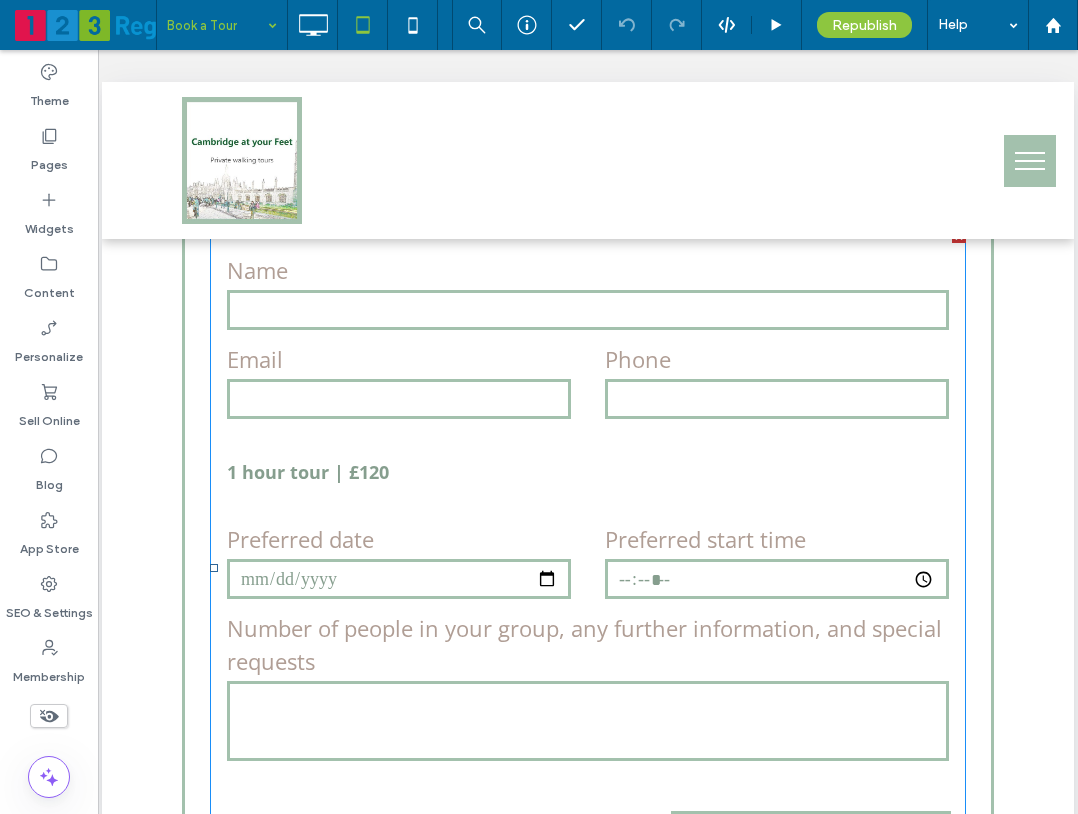 click on "1 hour tour | £120" at bounding box center (588, 472) 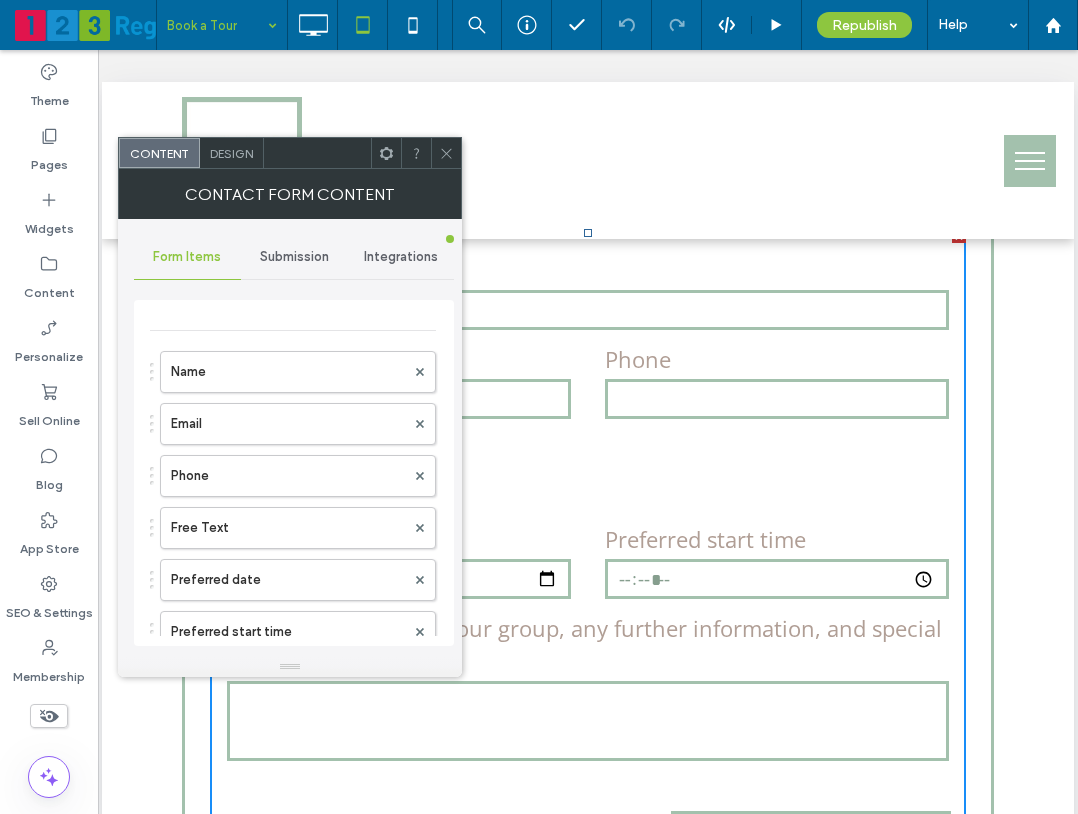 drag, startPoint x: 443, startPoint y: 156, endPoint x: 385, endPoint y: 367, distance: 218.82642 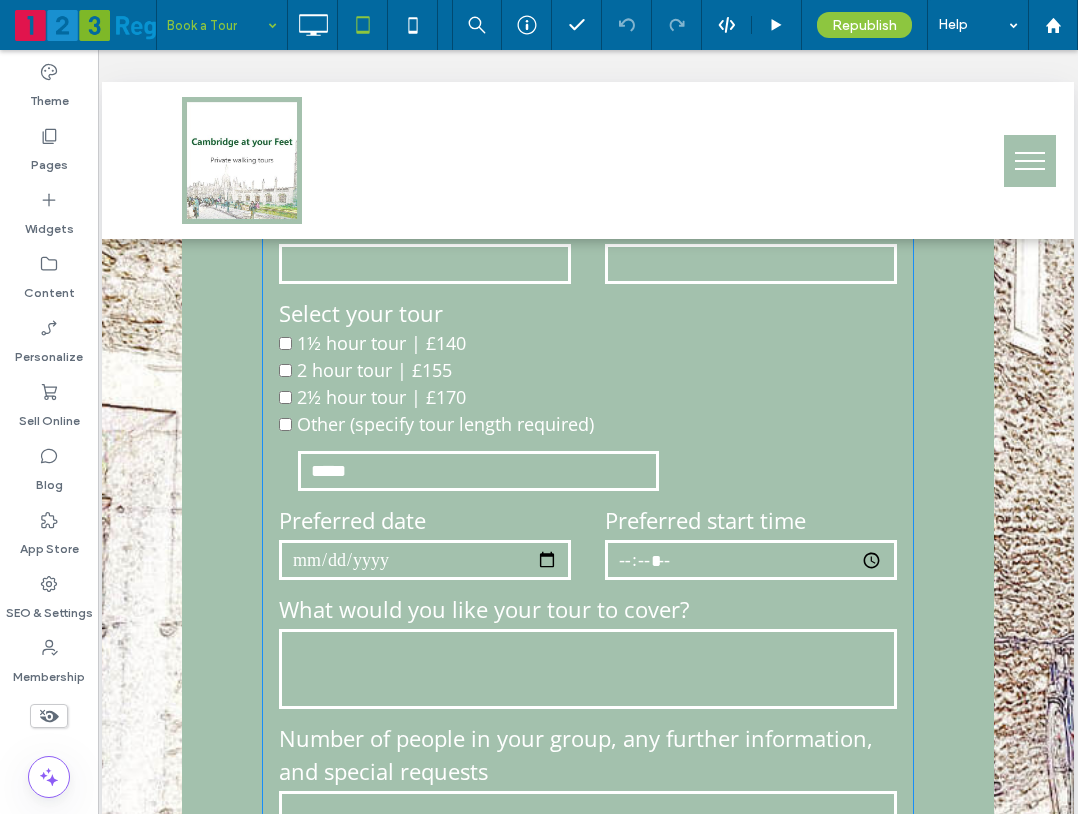 scroll, scrollTop: 7400, scrollLeft: 0, axis: vertical 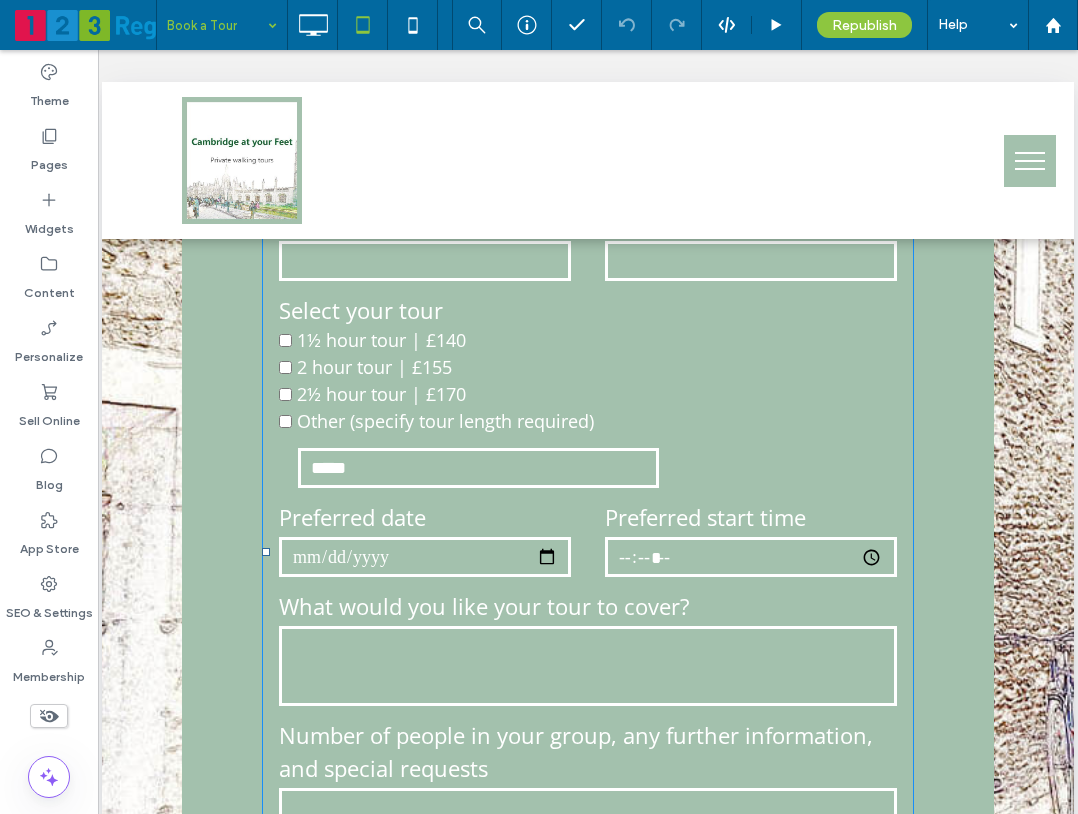 click on "2½ hour tour | £170" at bounding box center [381, 394] 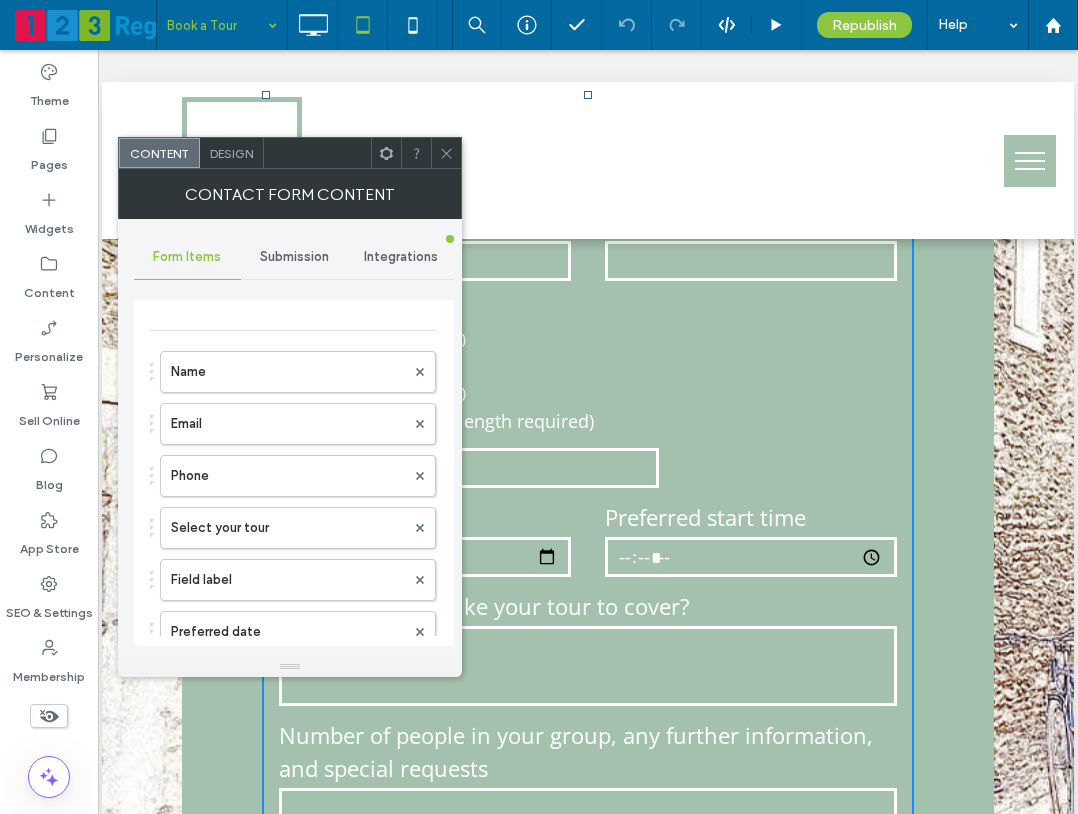 click 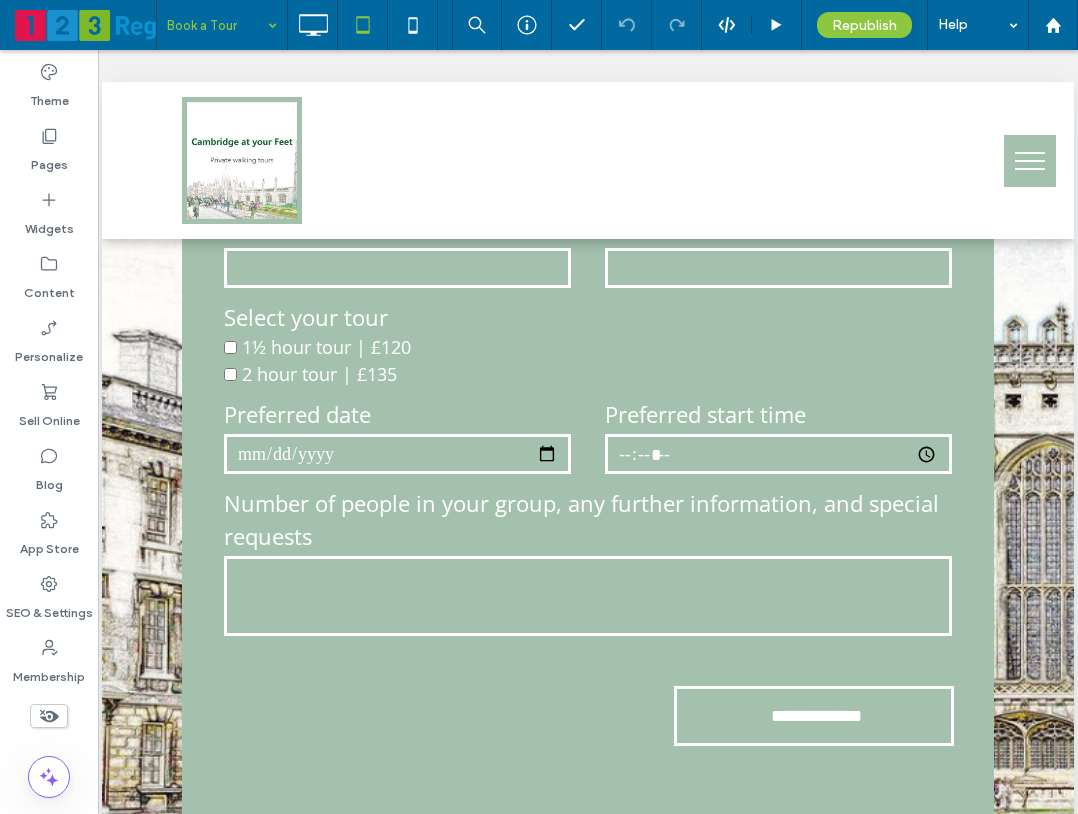 scroll, scrollTop: 3205, scrollLeft: 0, axis: vertical 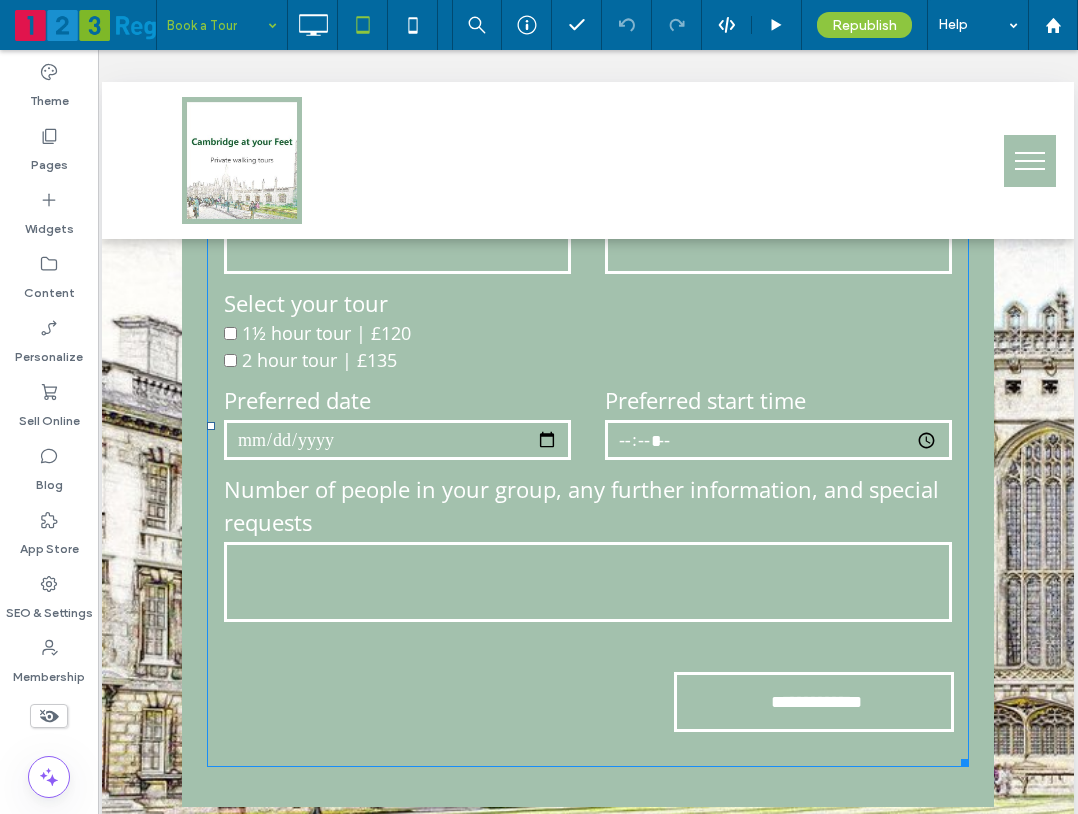 click on "2 hour tour | £135" at bounding box center [588, 360] 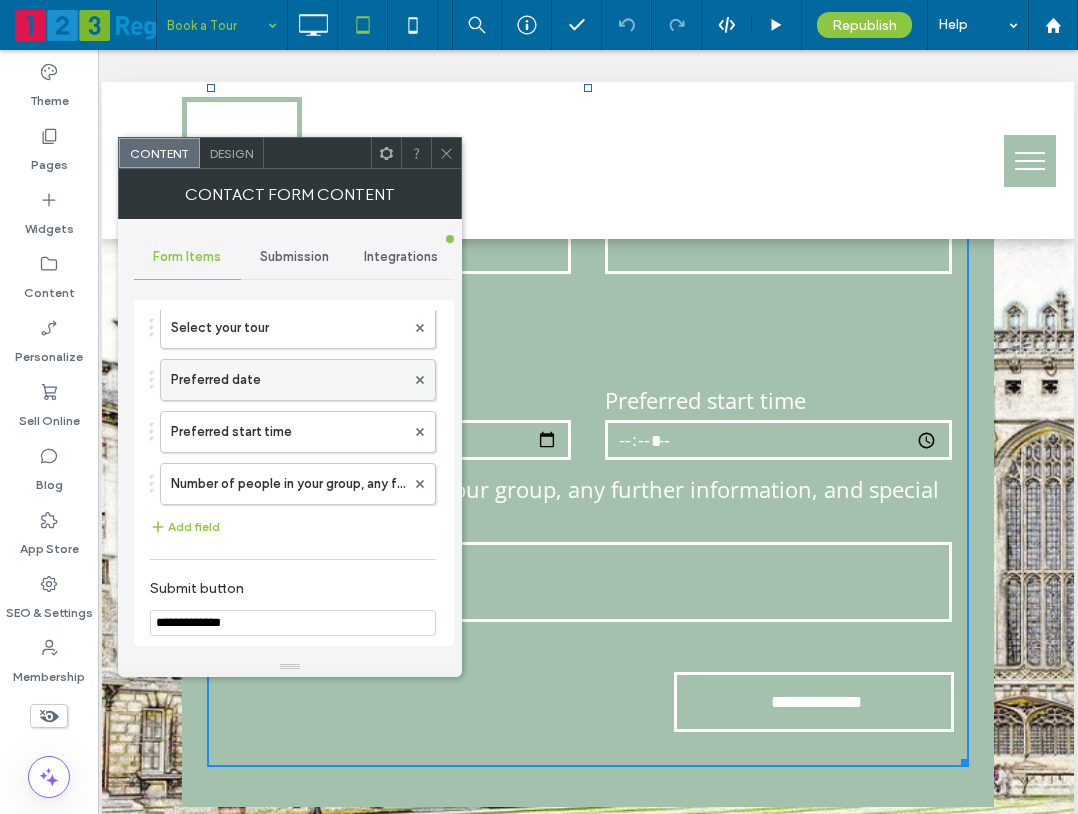 scroll, scrollTop: 100, scrollLeft: 0, axis: vertical 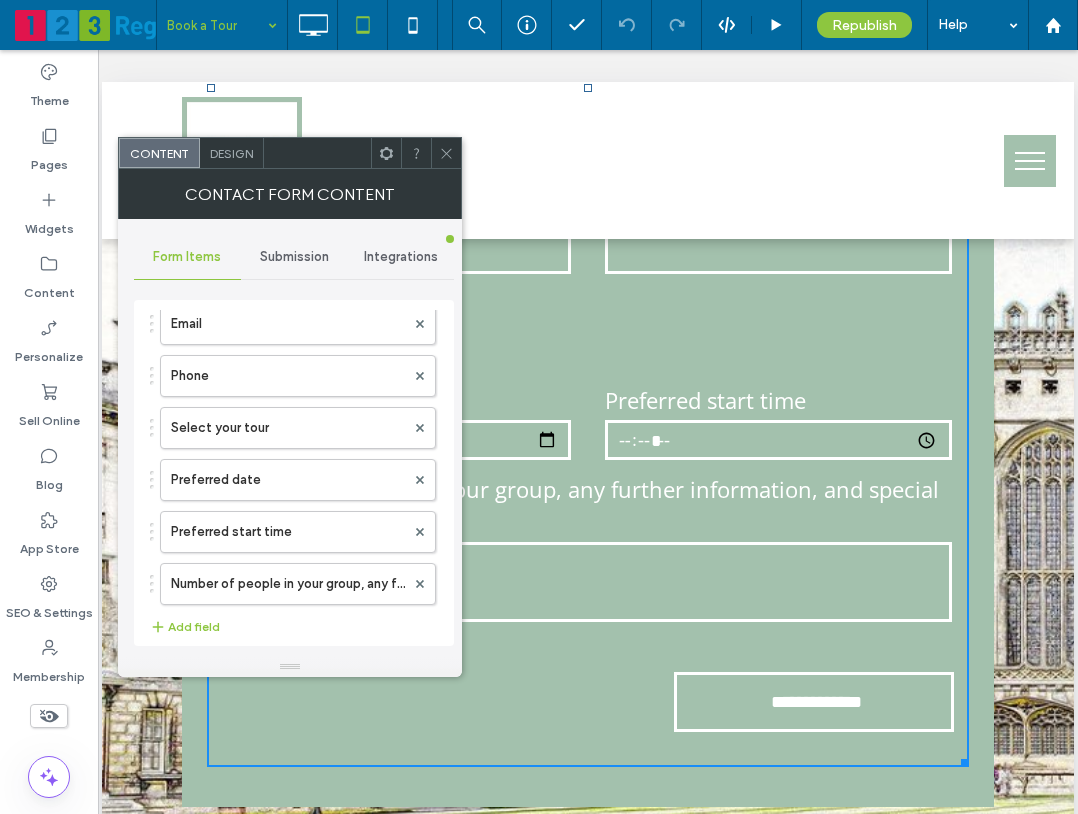 click at bounding box center (446, 153) 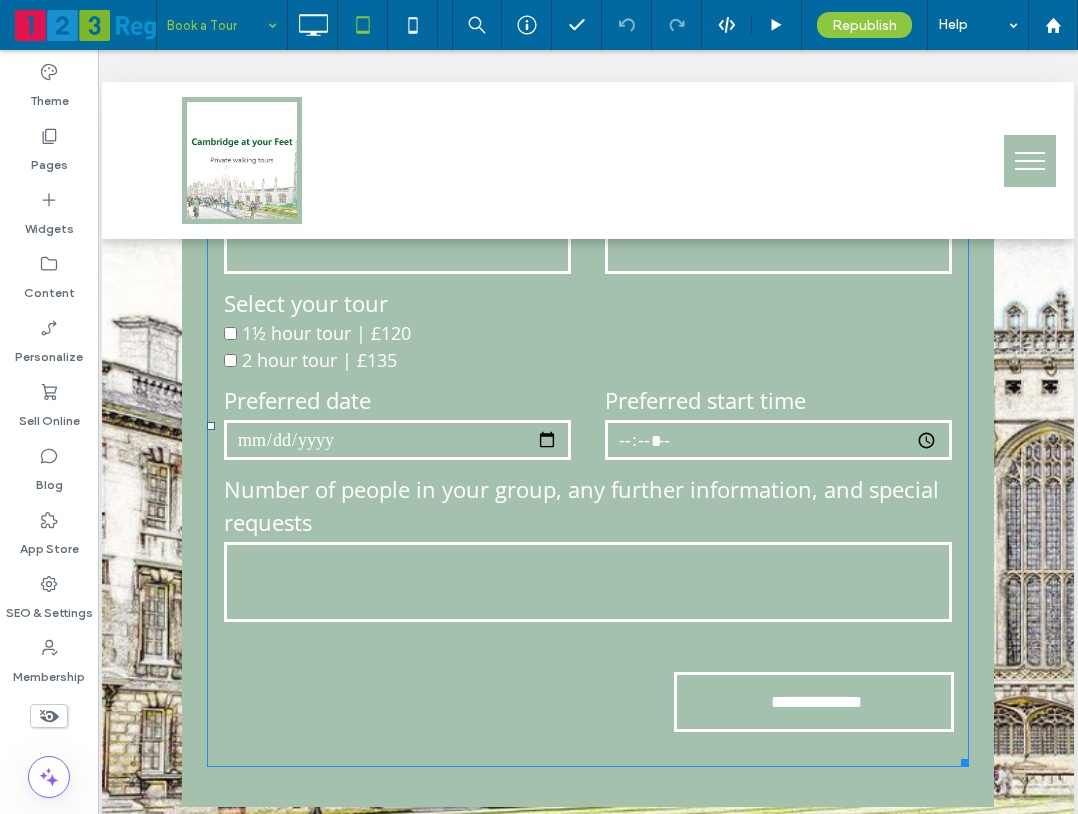 scroll, scrollTop: 2905, scrollLeft: 0, axis: vertical 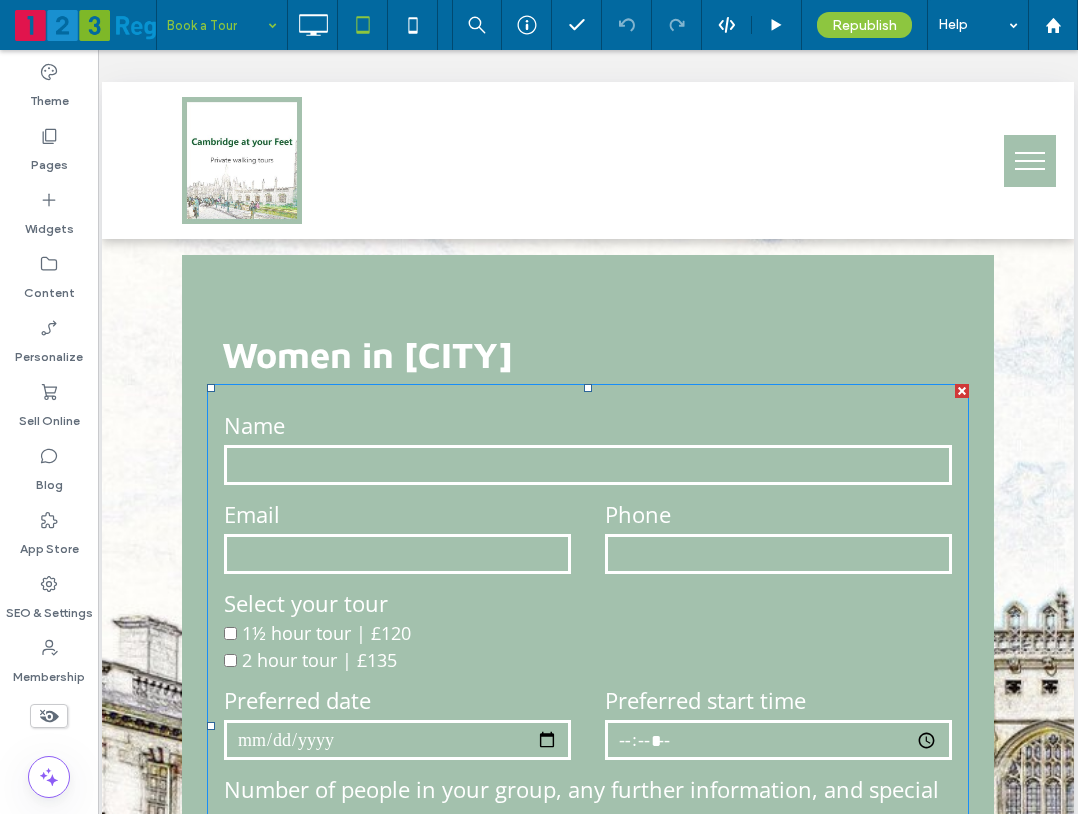 click at bounding box center [397, 554] 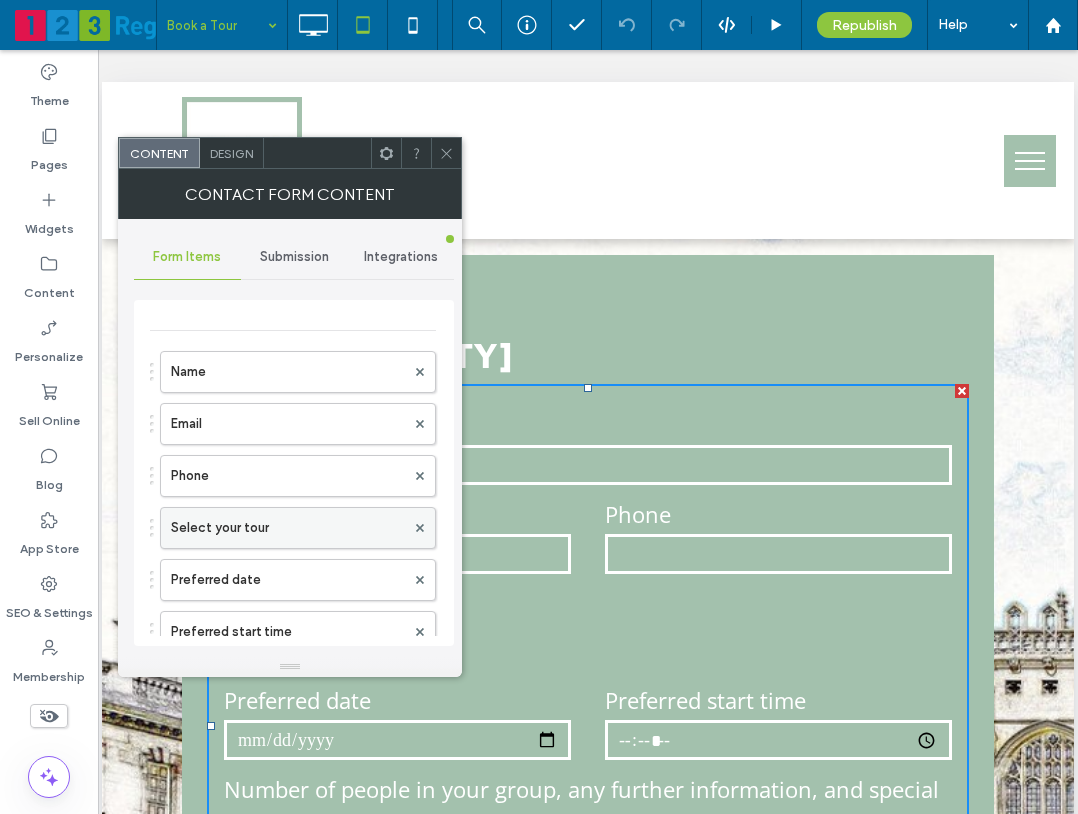 click on "Select your tour" at bounding box center [288, 528] 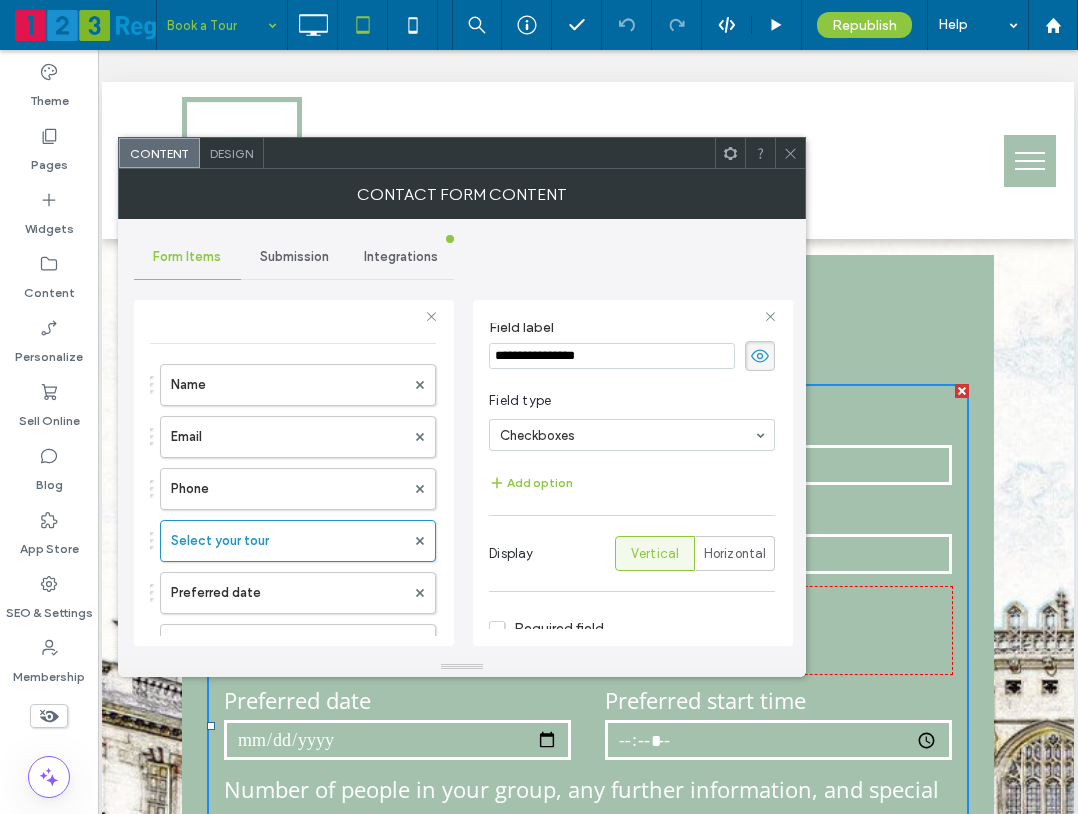 scroll, scrollTop: 19, scrollLeft: 0, axis: vertical 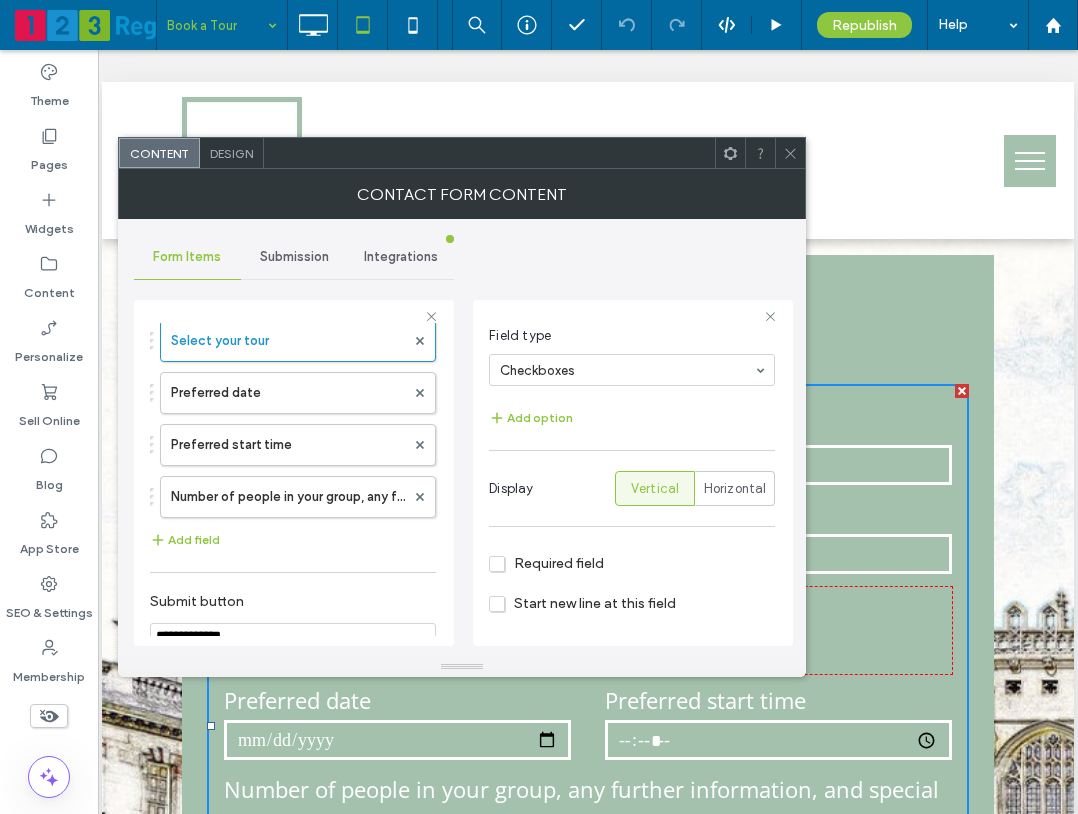 drag, startPoint x: 786, startPoint y: 158, endPoint x: 598, endPoint y: 18, distance: 234.40137 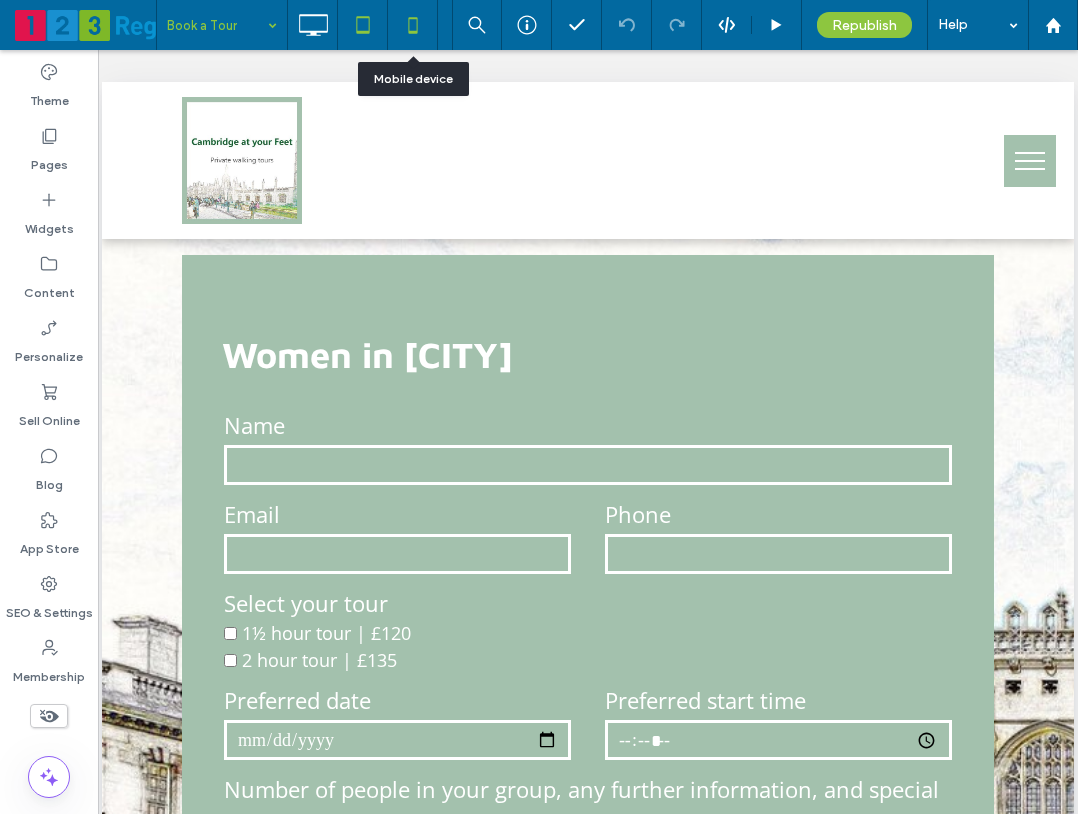 click 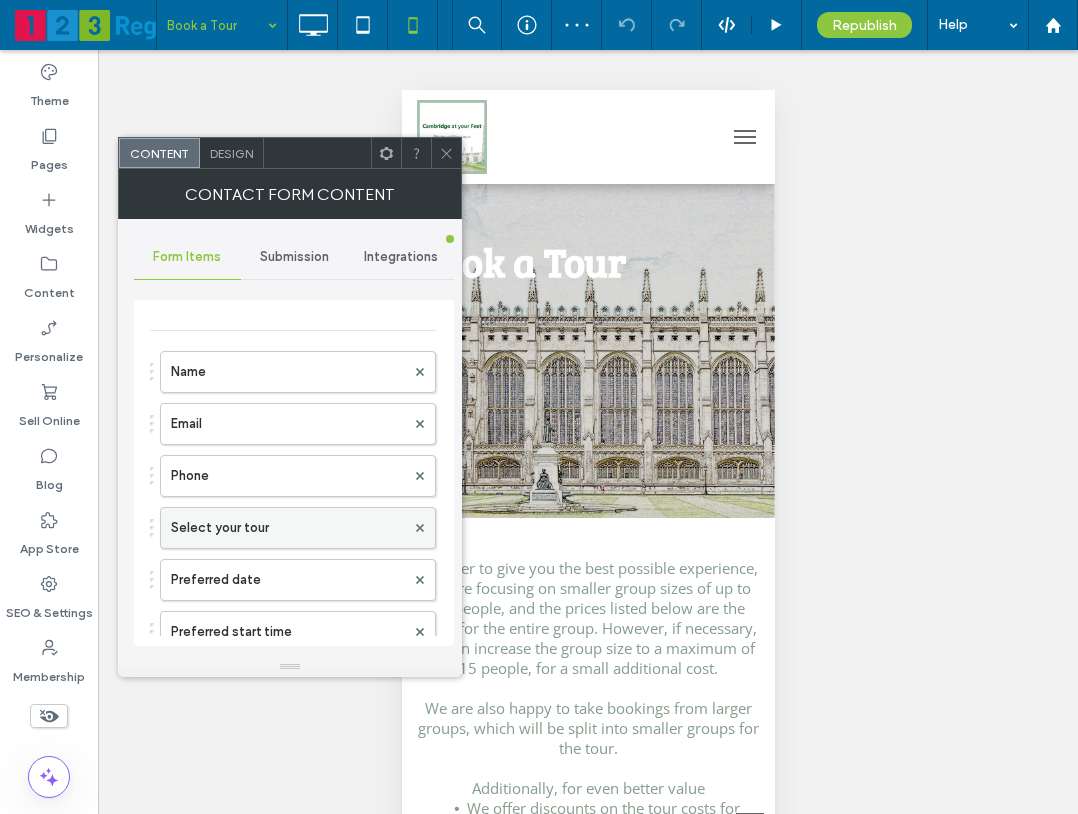scroll, scrollTop: 1200, scrollLeft: 0, axis: vertical 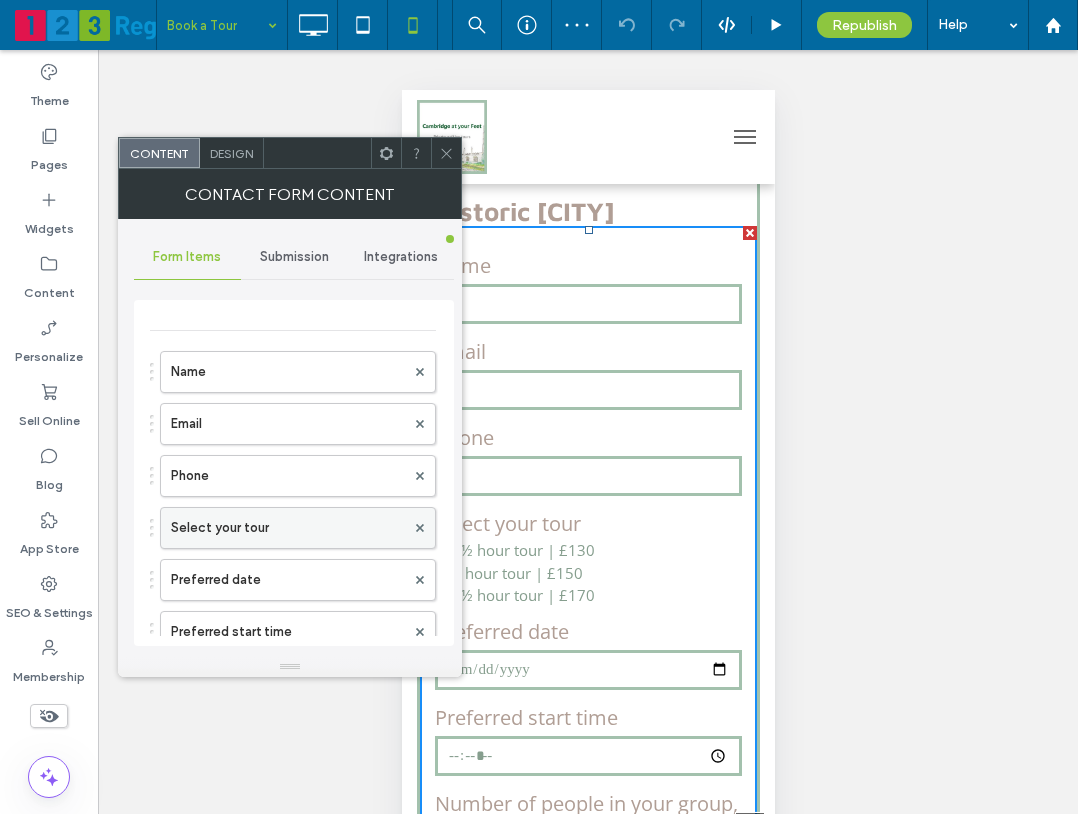 click on "Select your tour" at bounding box center (288, 528) 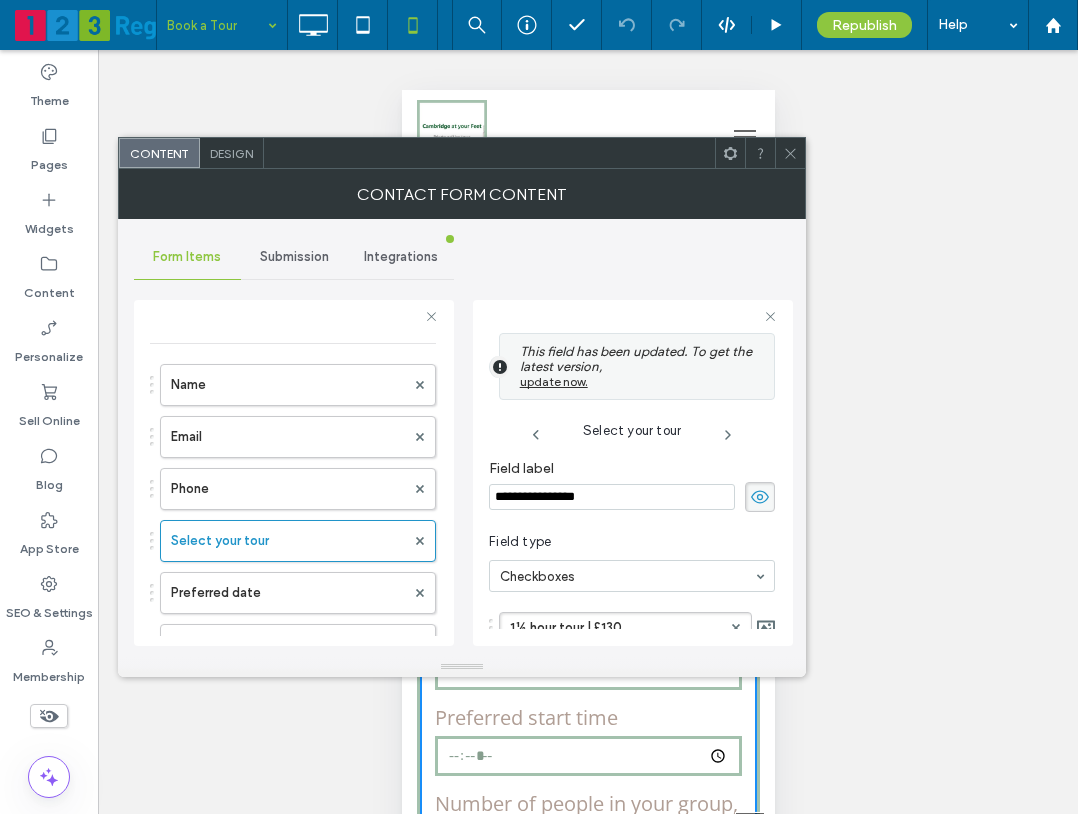 click on "update now." at bounding box center [554, 381] 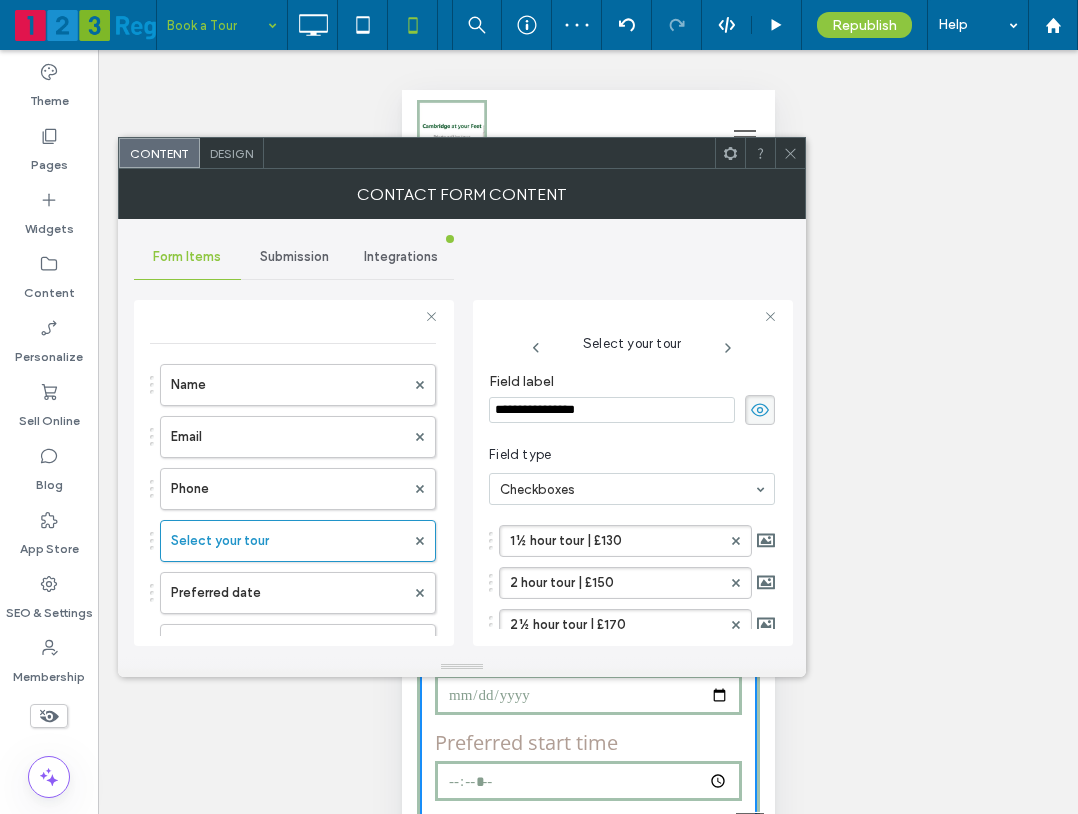 click 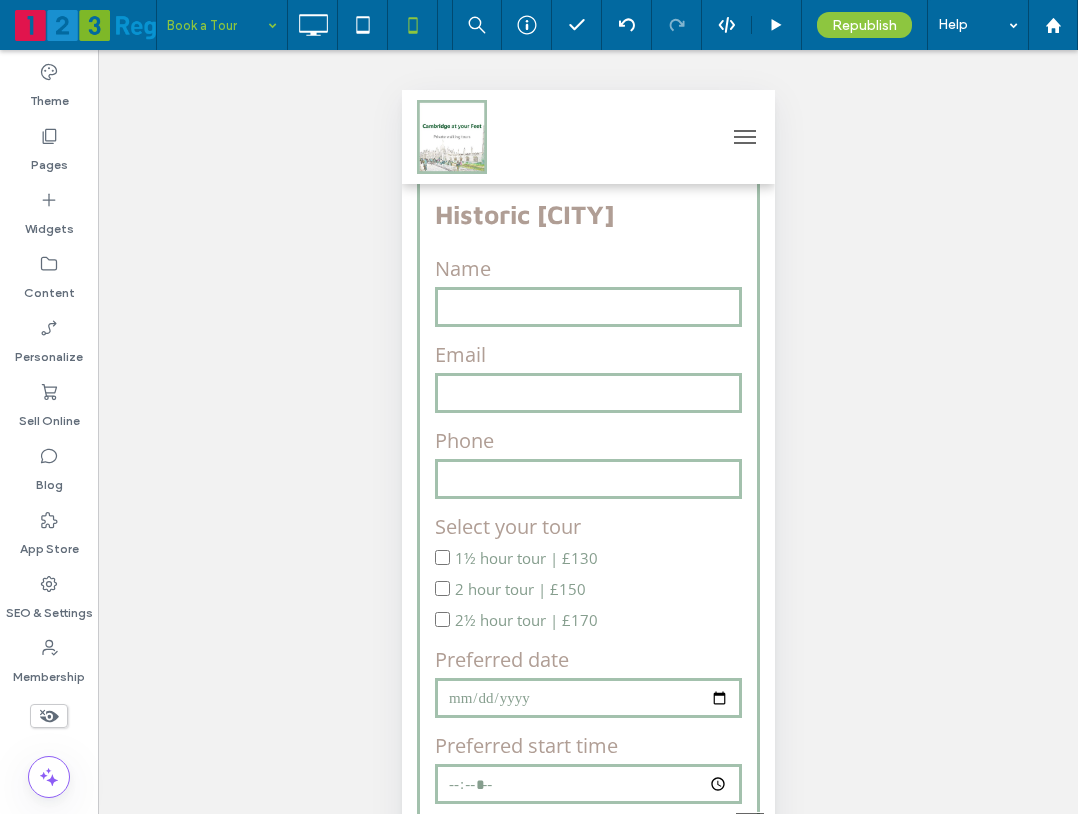 scroll, scrollTop: 1200, scrollLeft: 0, axis: vertical 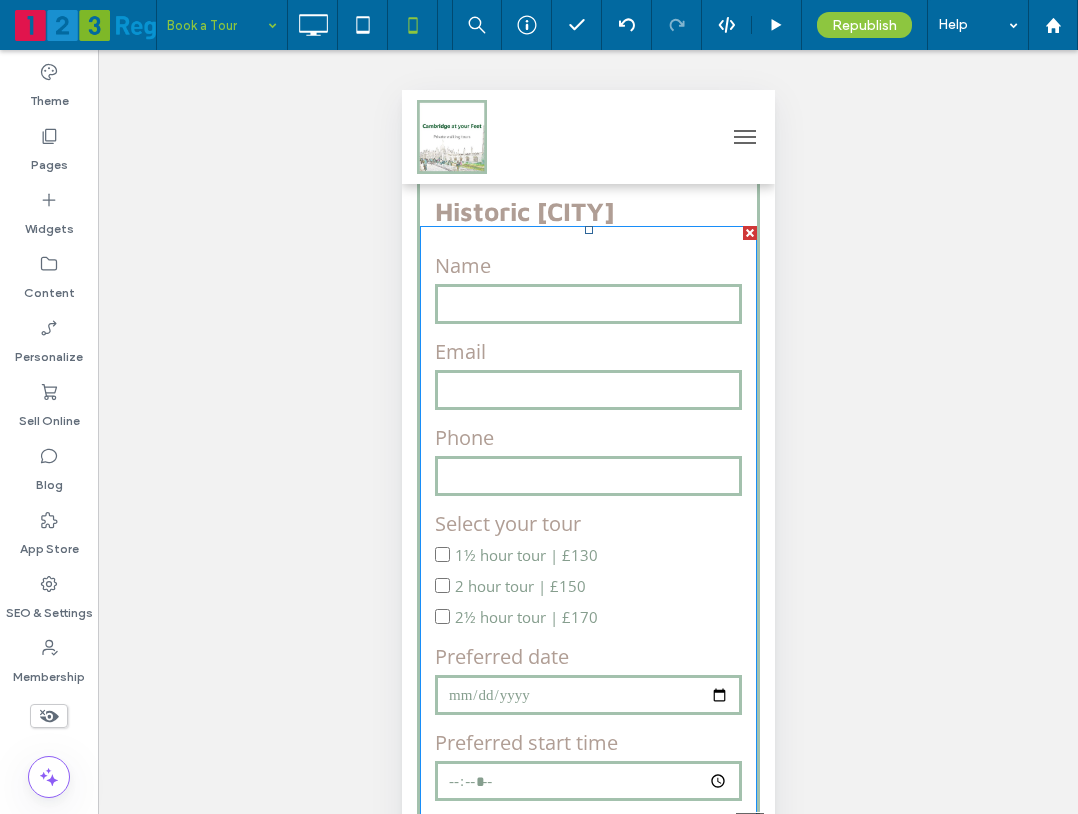 click on "Email" at bounding box center [587, 375] 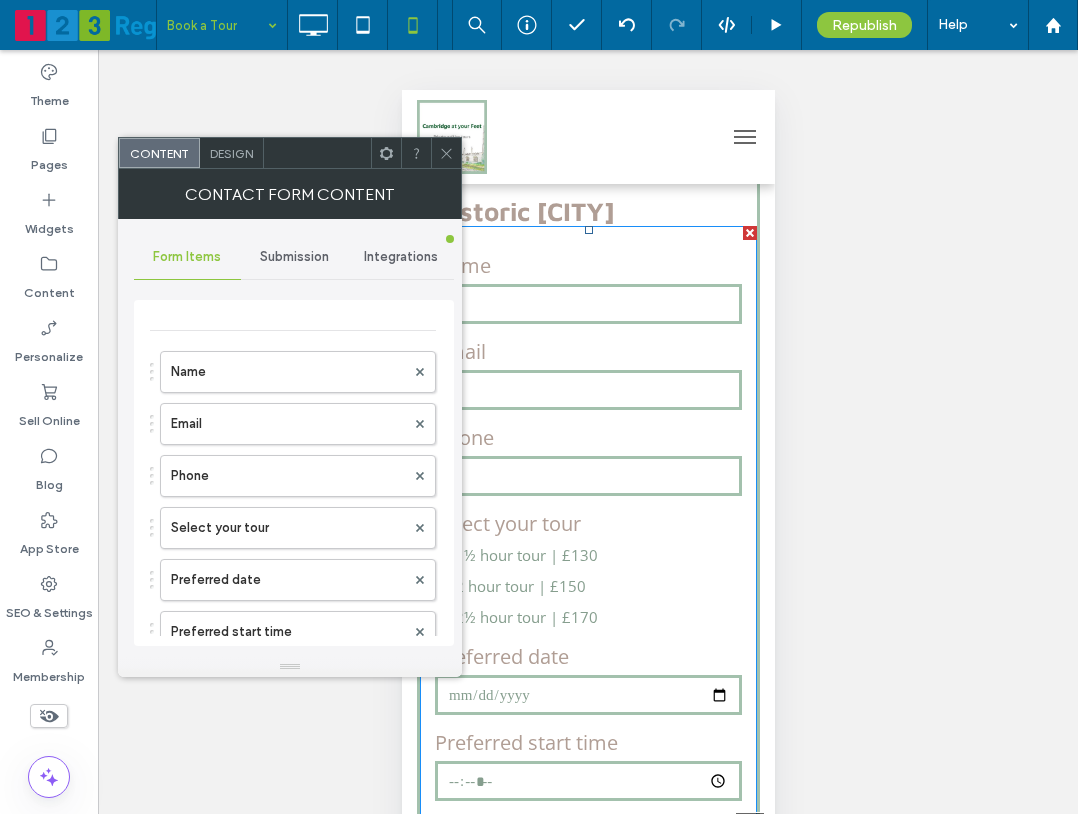 type on "**********" 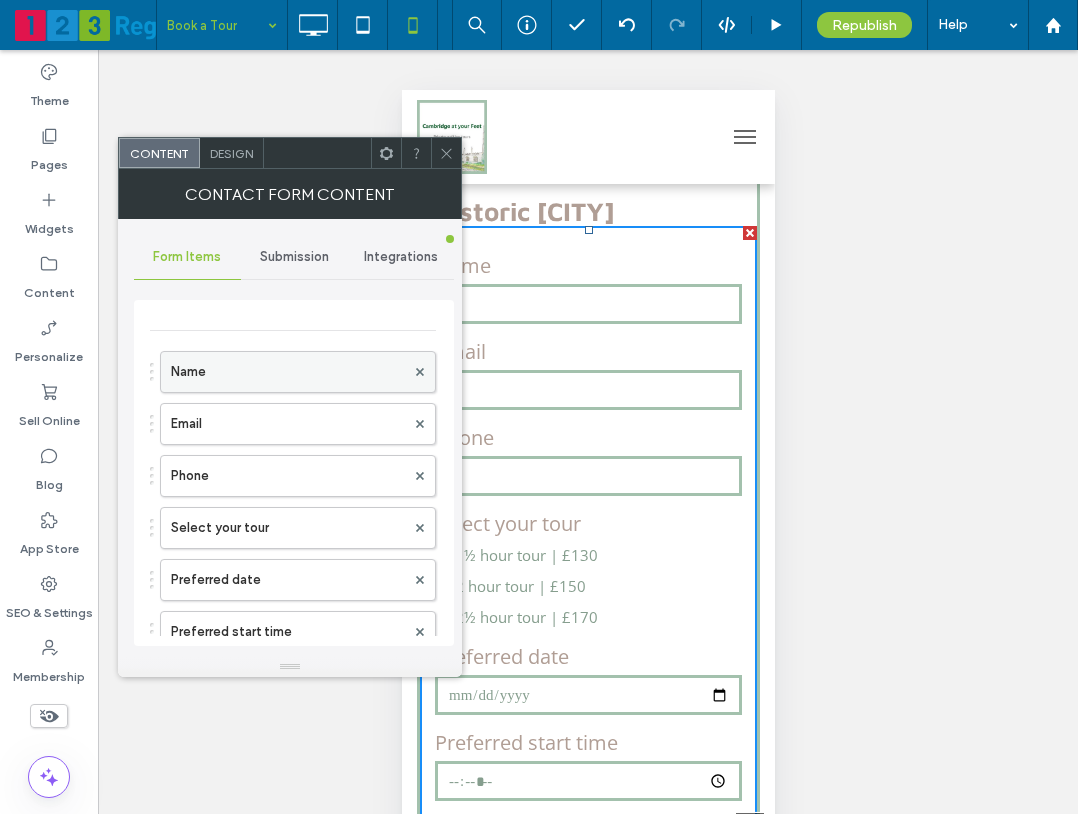 click on "Name" at bounding box center (288, 372) 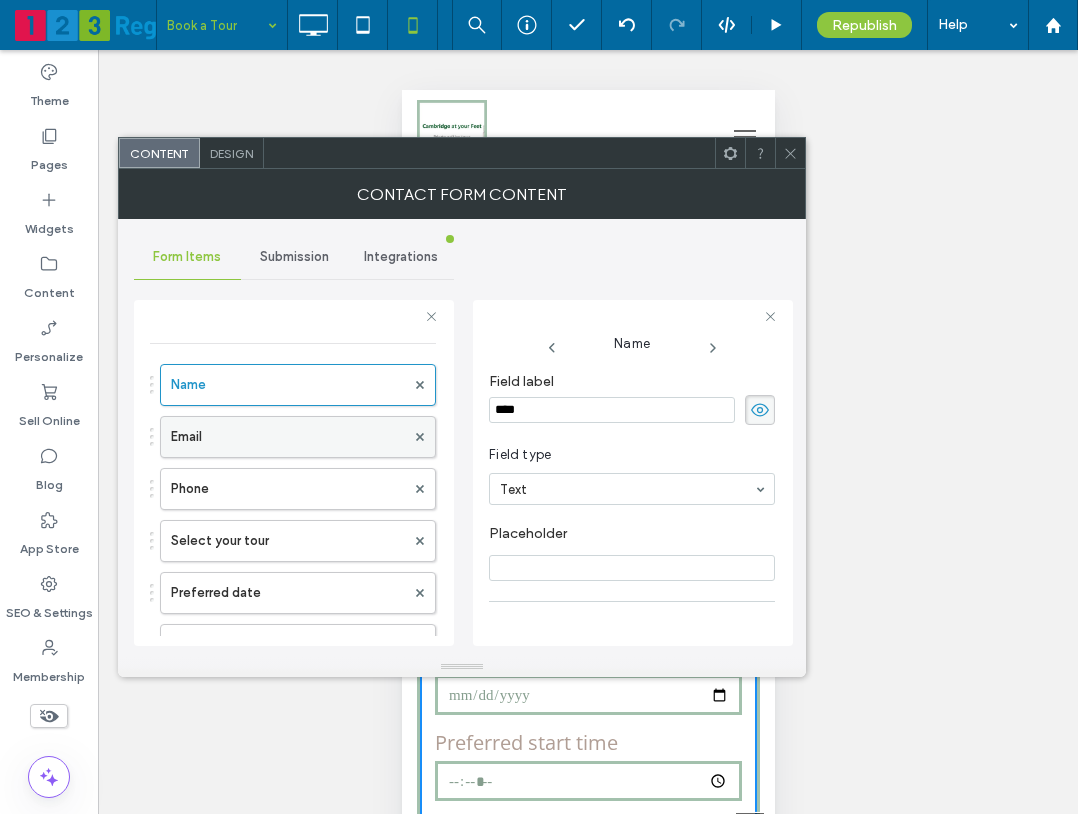 click on "Email" at bounding box center (288, 437) 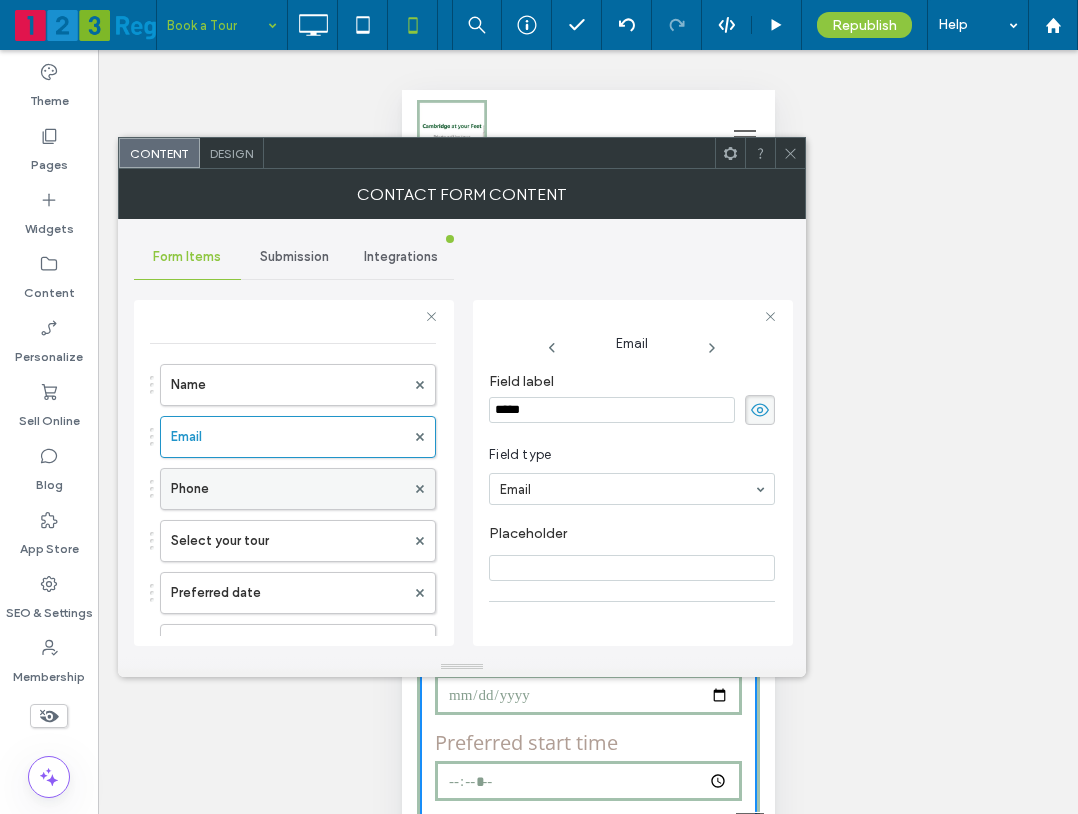 click on "Phone" at bounding box center [288, 489] 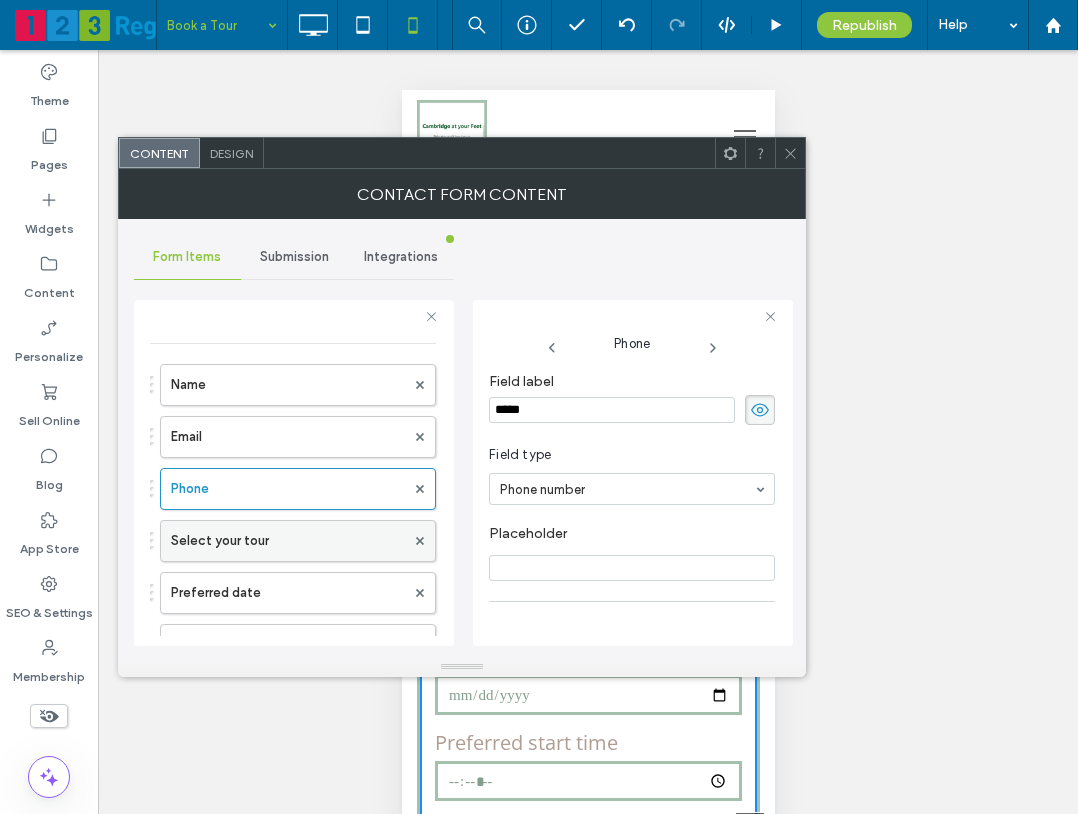 click on "Select your tour" at bounding box center [288, 541] 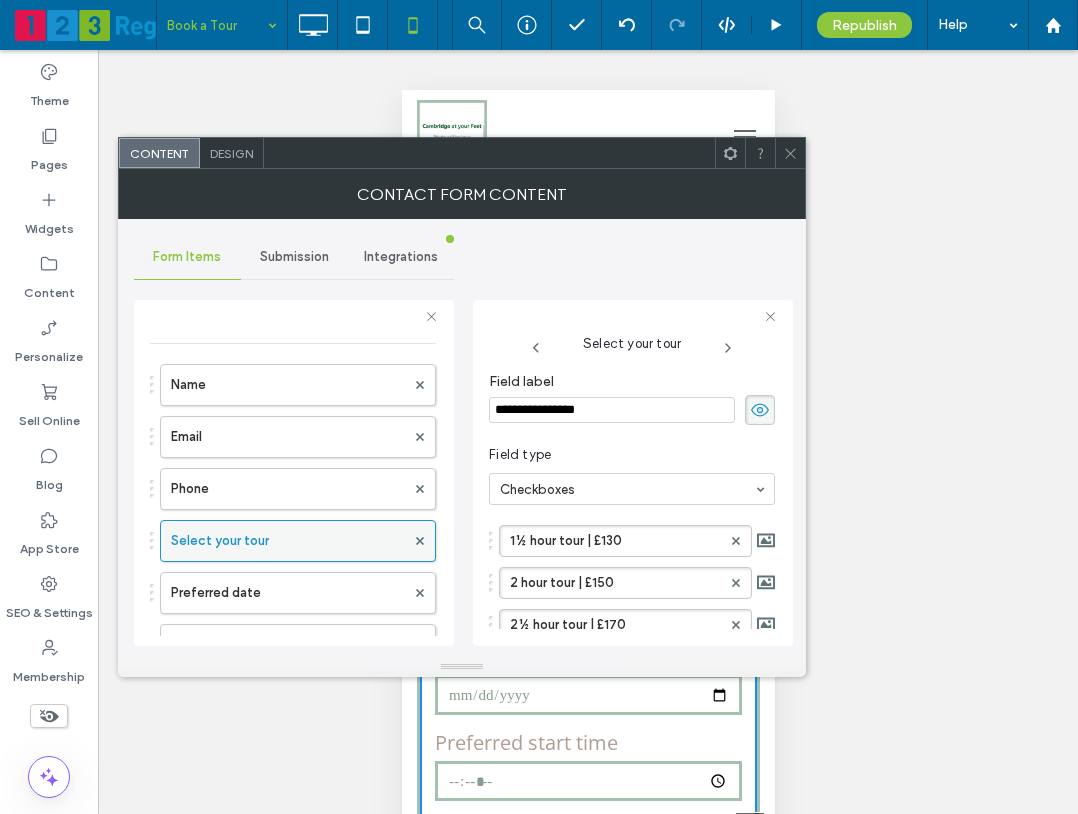 scroll, scrollTop: 100, scrollLeft: 0, axis: vertical 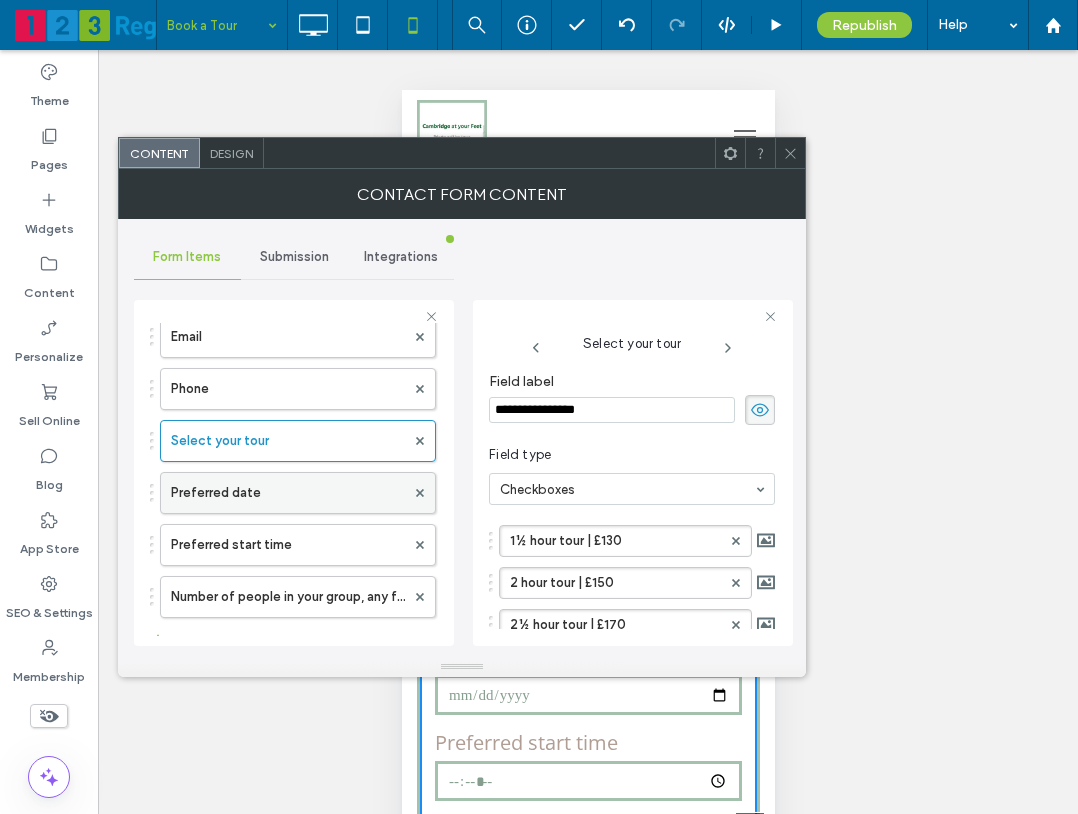 click on "Preferred date" at bounding box center (288, 493) 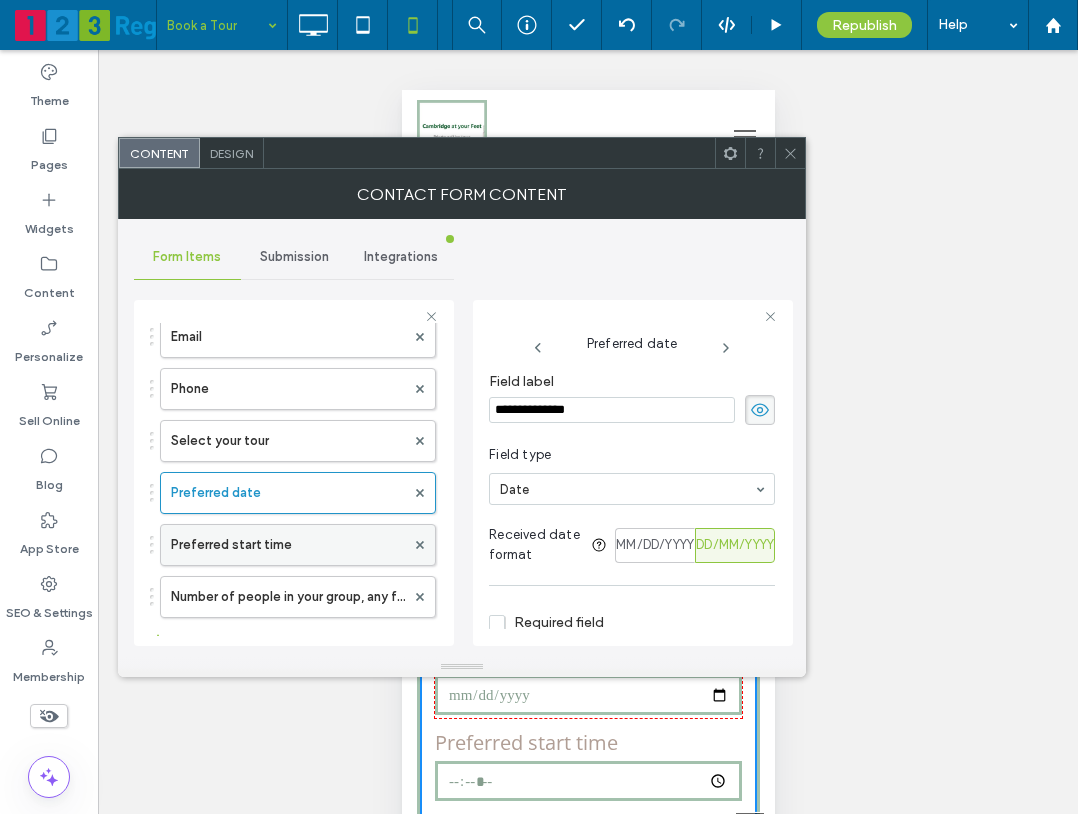 click on "Preferred start time" at bounding box center (288, 545) 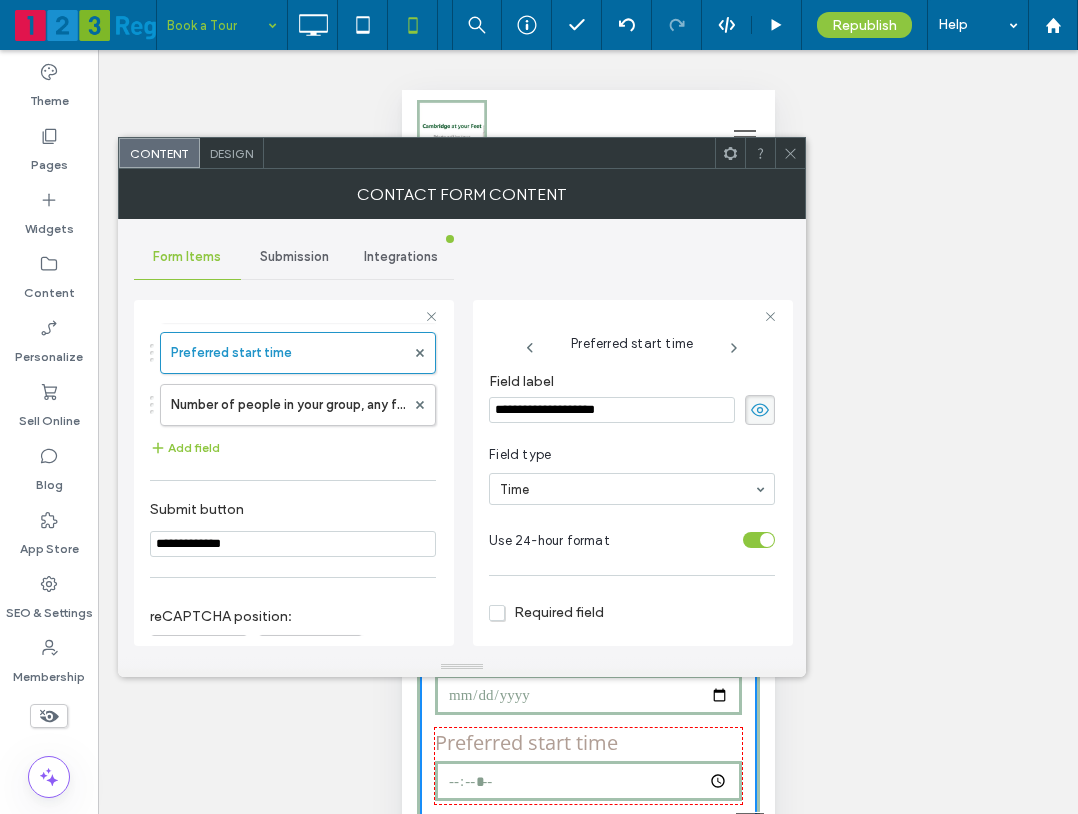 scroll, scrollTop: 300, scrollLeft: 0, axis: vertical 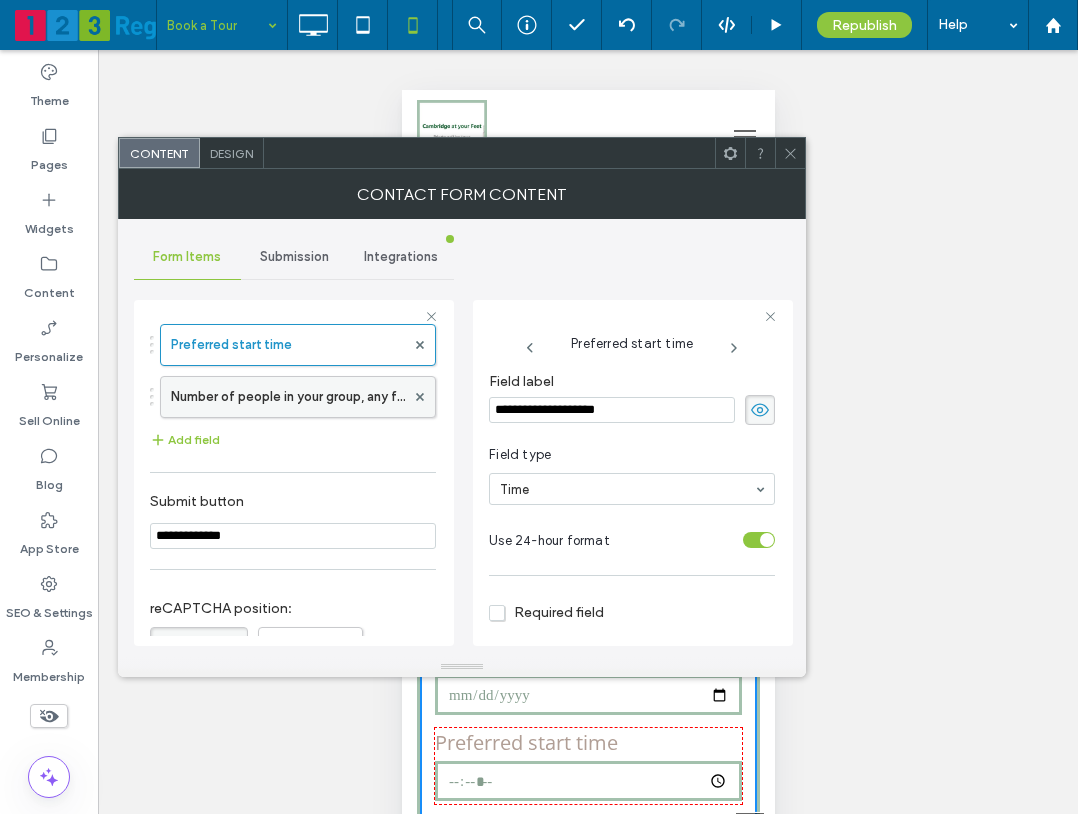 click on "Number of people in your group, any further information, and special requests" at bounding box center (288, 397) 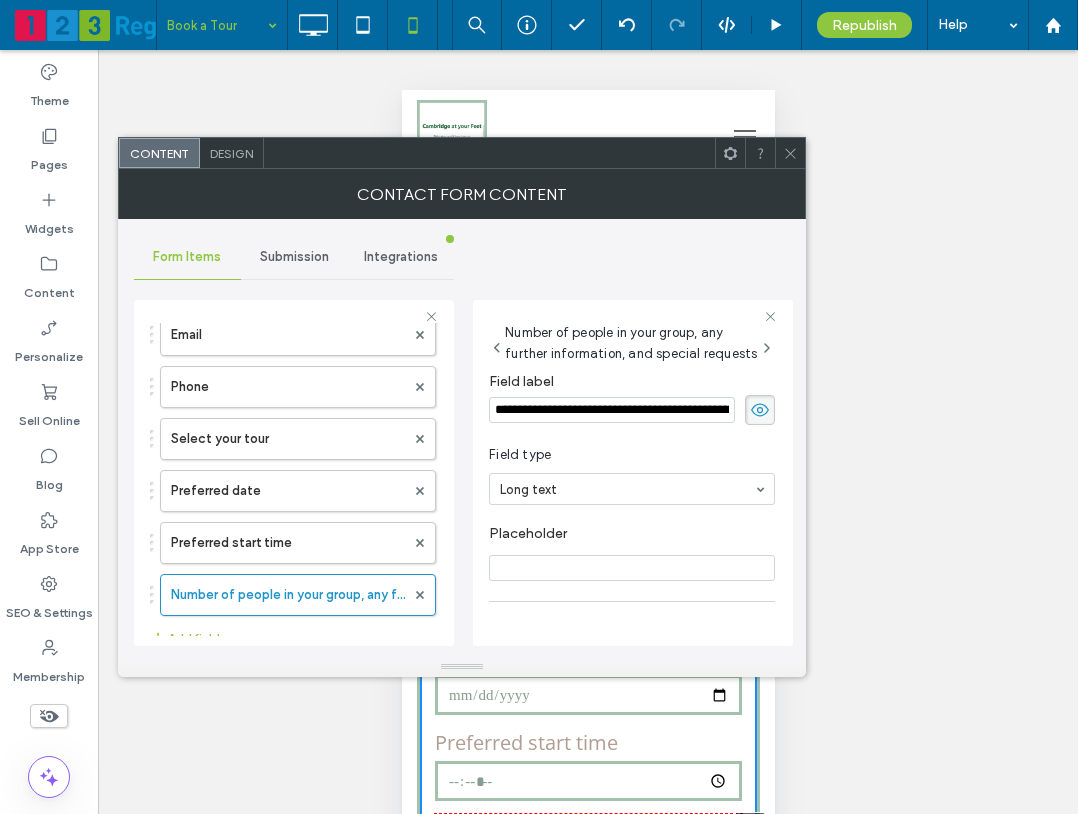 scroll, scrollTop: 100, scrollLeft: 0, axis: vertical 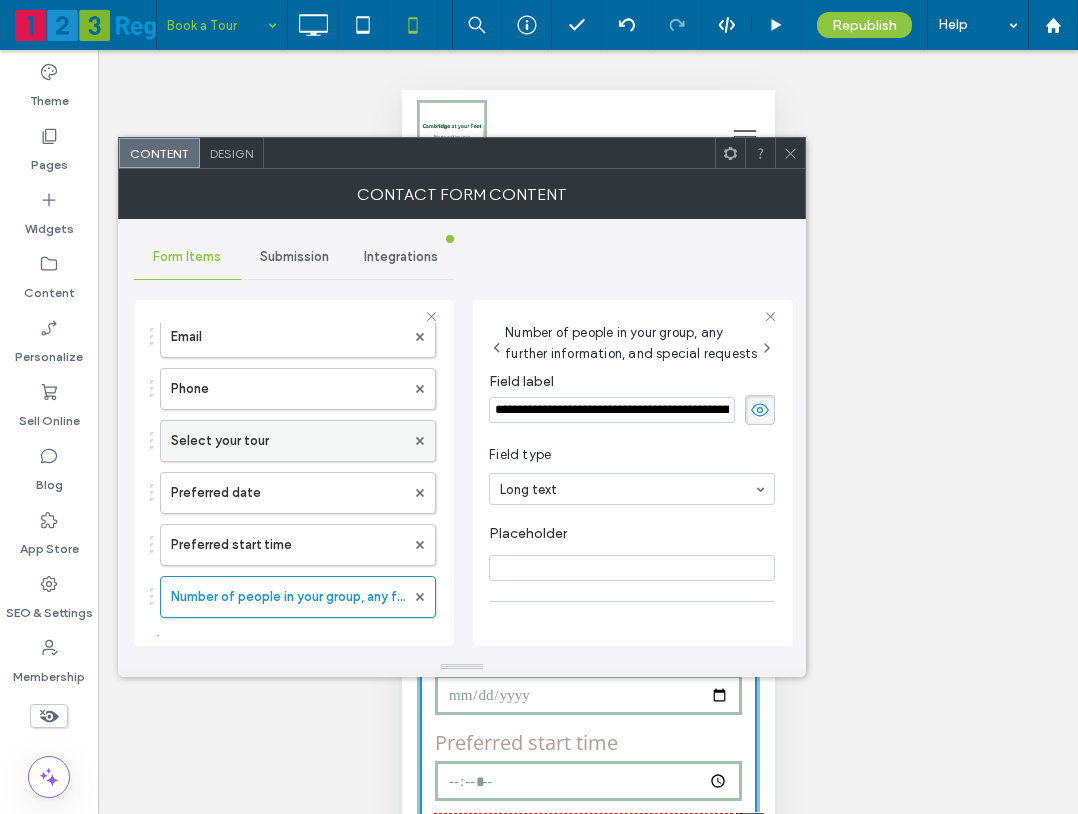 click on "Select your tour" at bounding box center [288, 441] 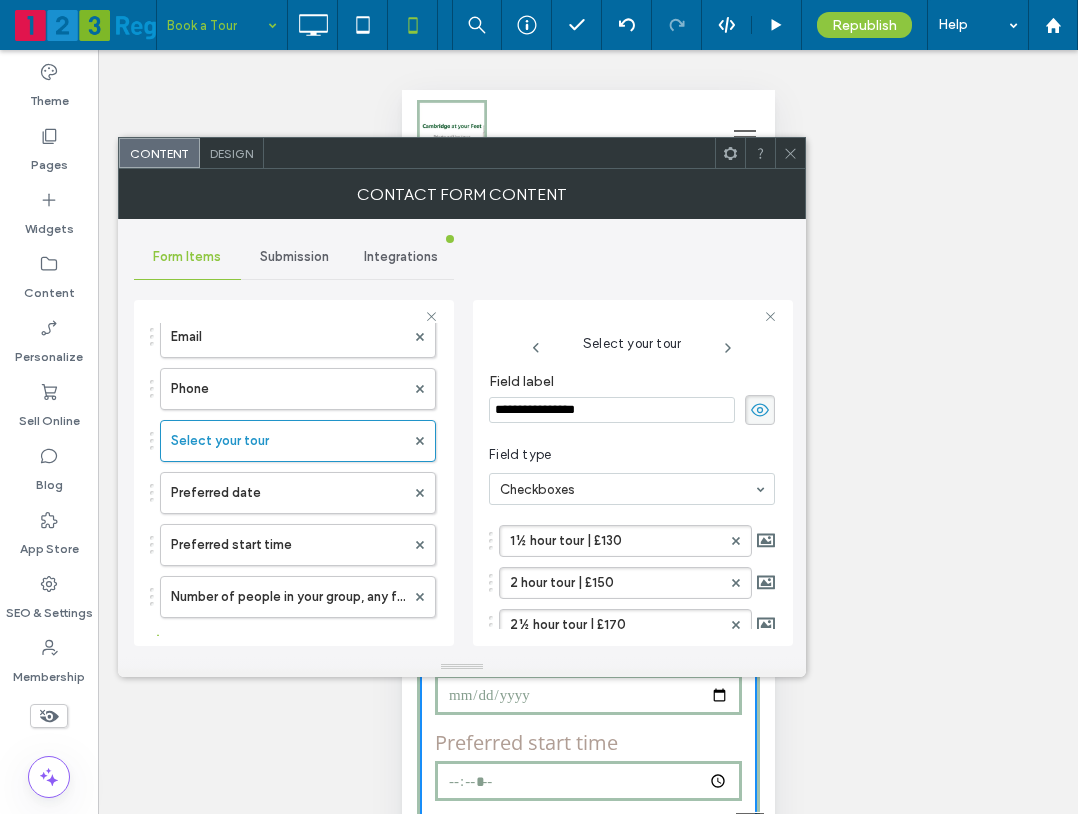 click 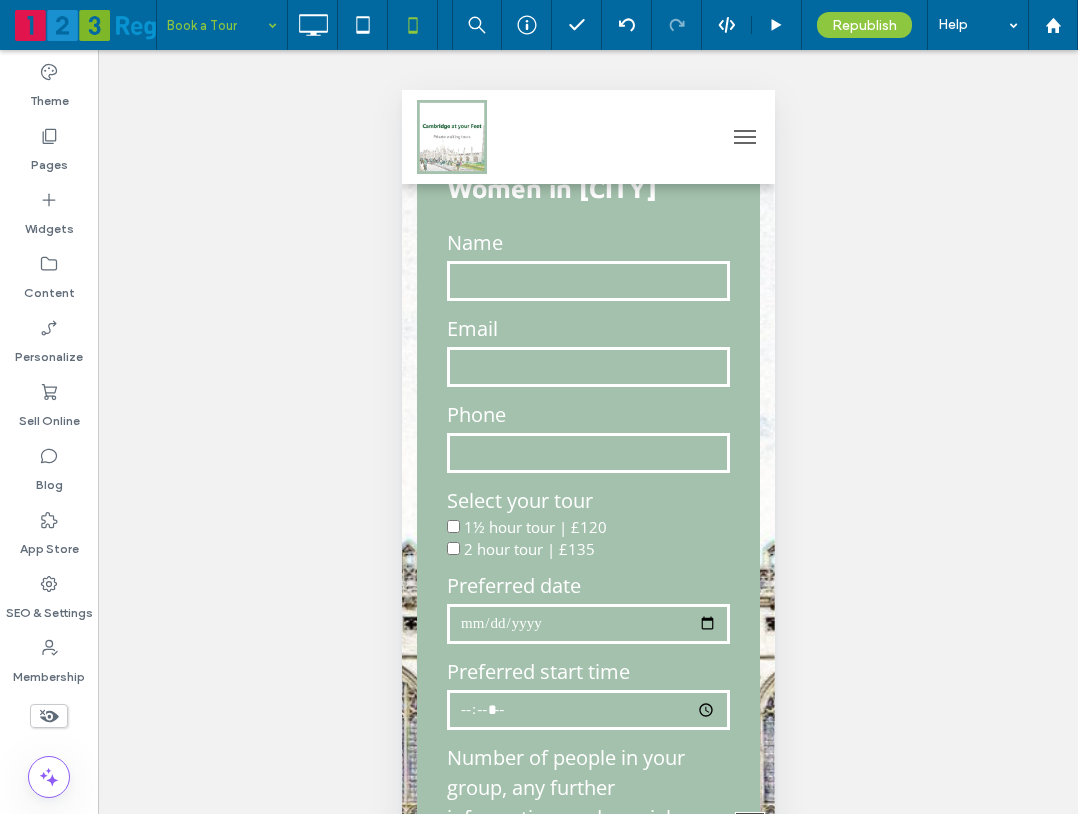 scroll, scrollTop: 2300, scrollLeft: 0, axis: vertical 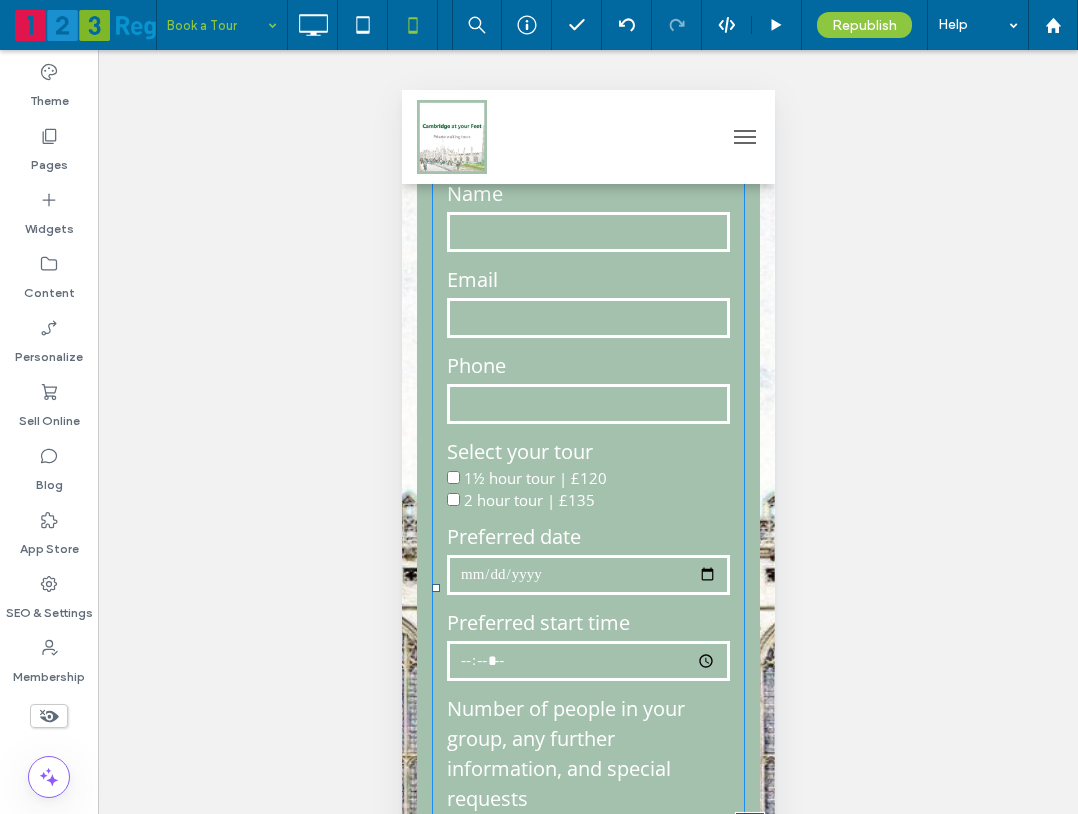 click at bounding box center [587, 404] 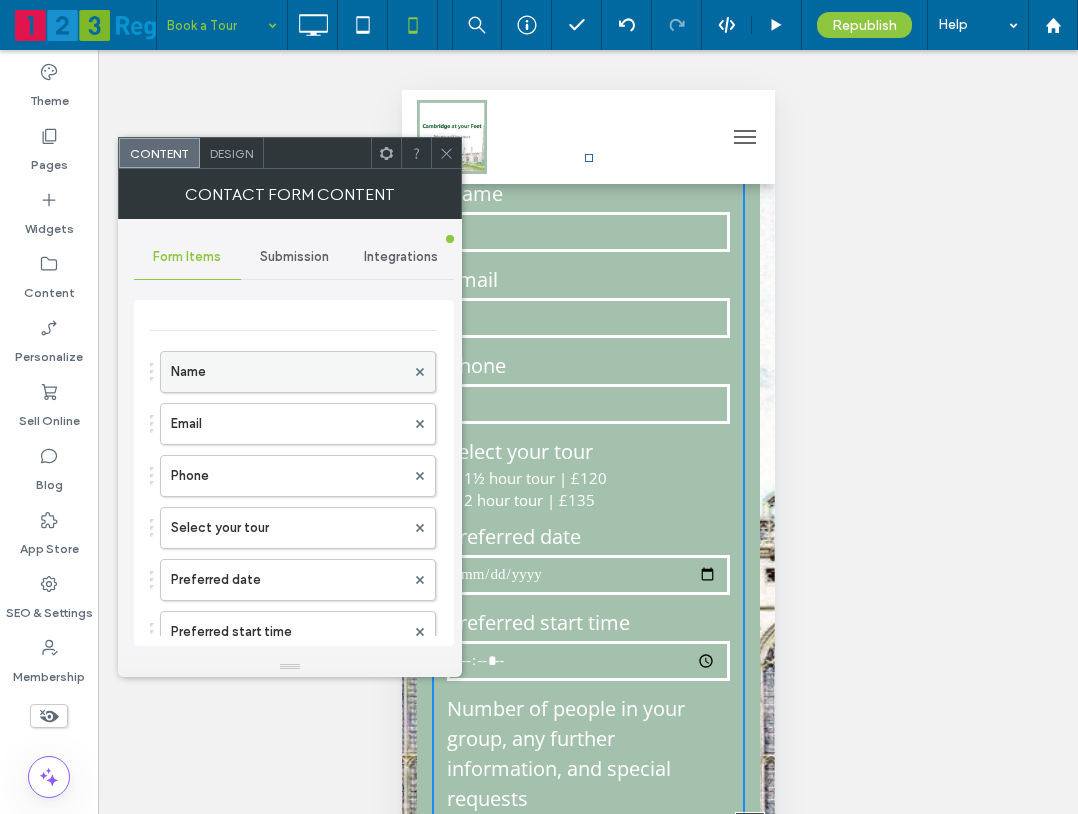 click on "Name" at bounding box center (288, 372) 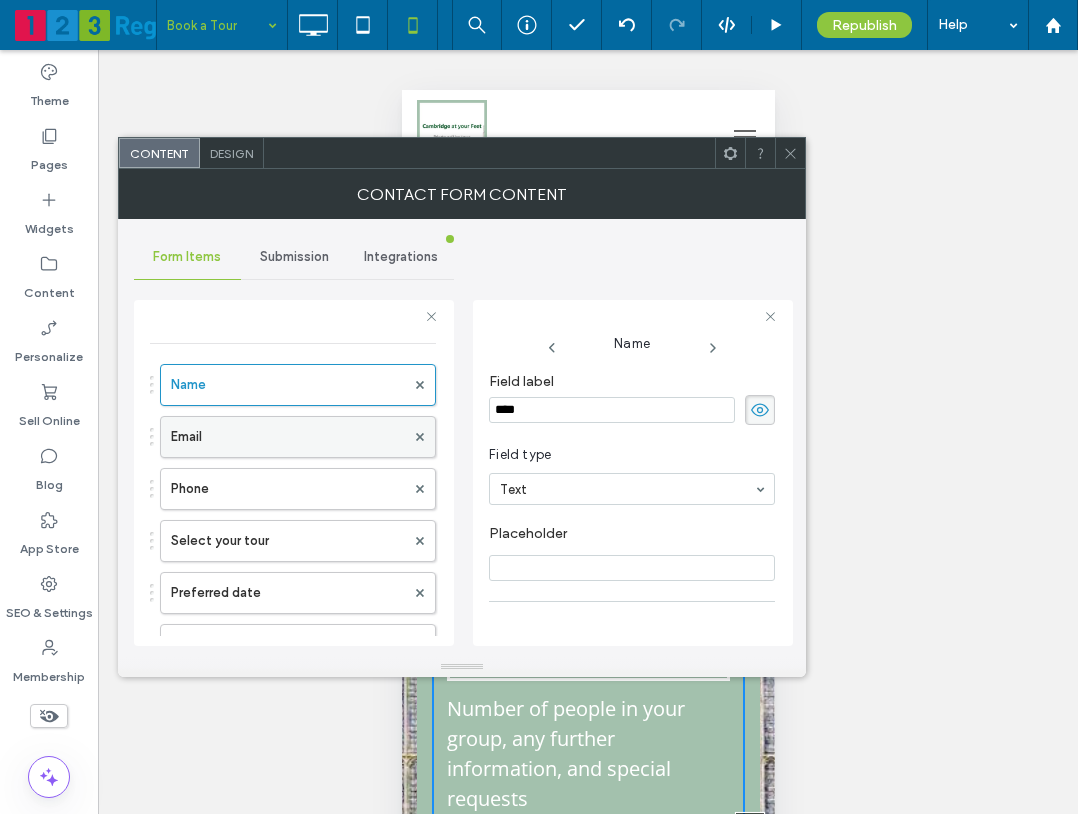click on "Email" at bounding box center (288, 437) 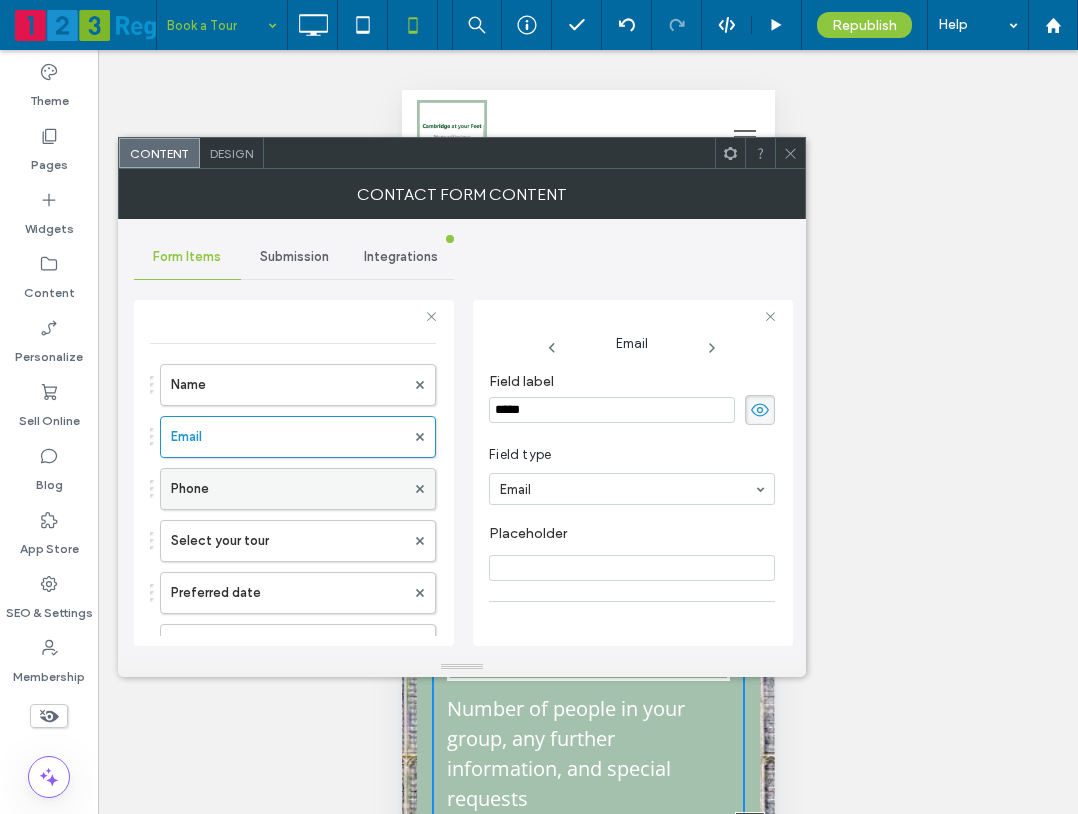 click on "Phone" at bounding box center [288, 489] 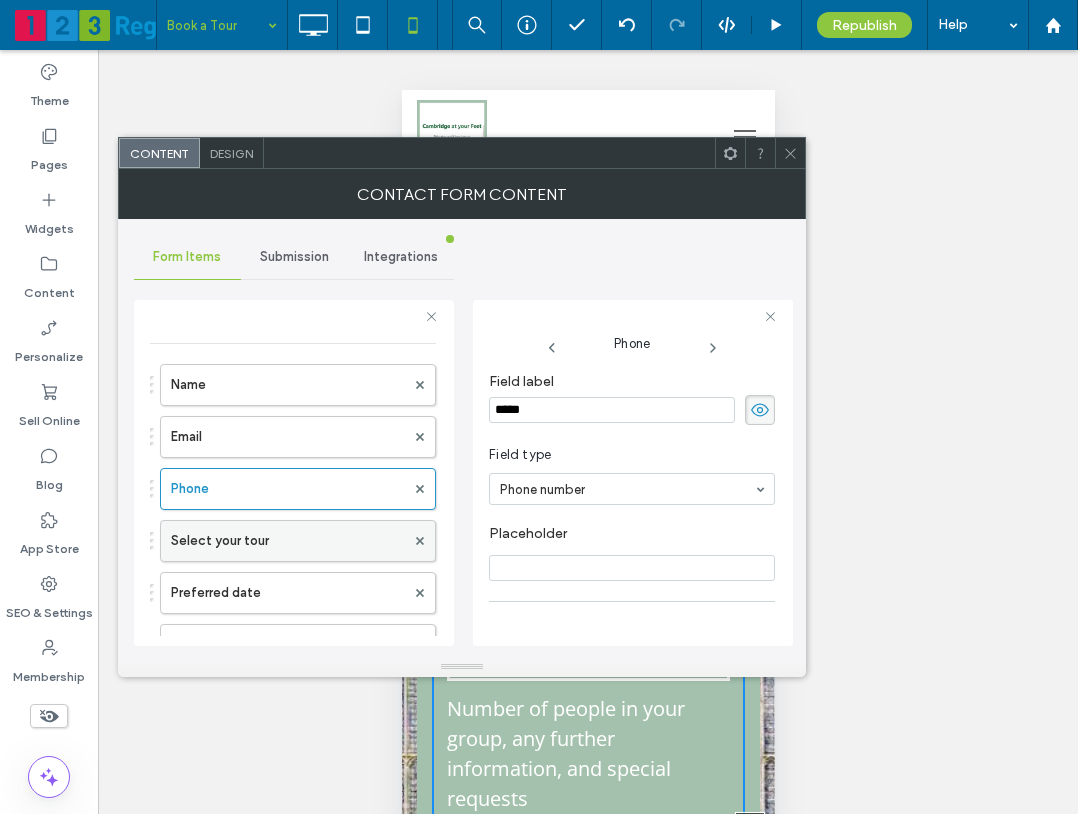click on "Select your tour" at bounding box center (288, 541) 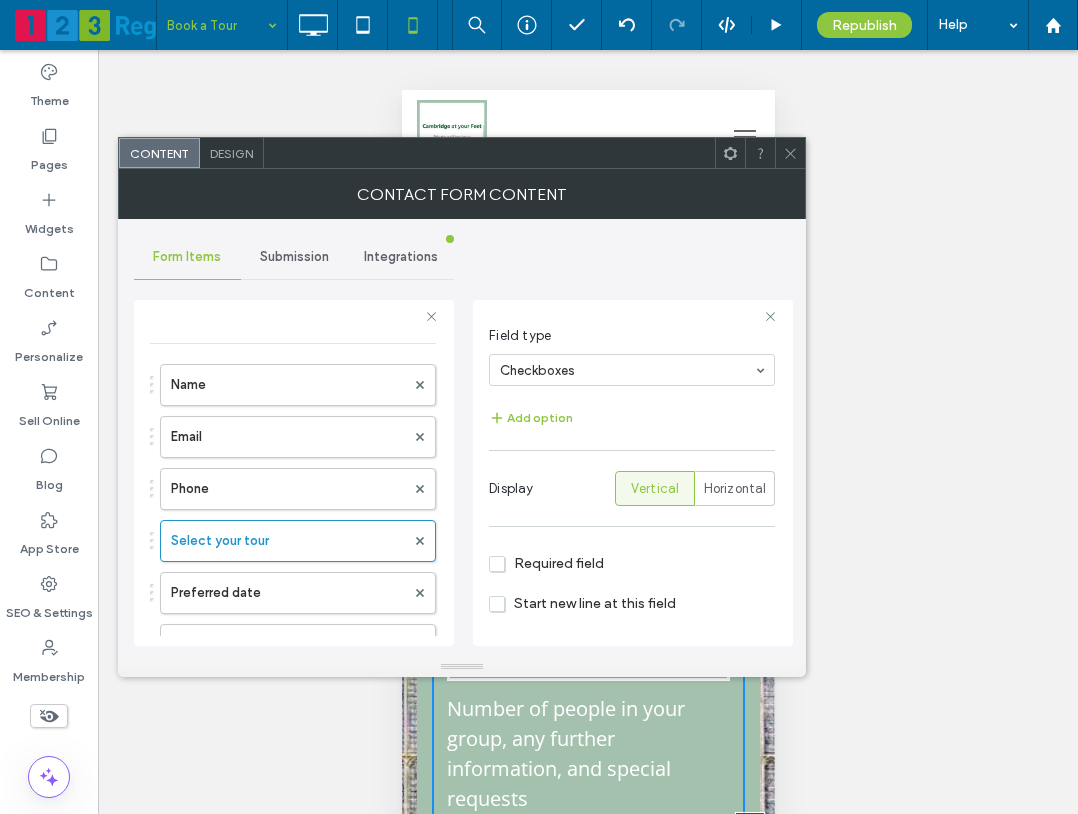 scroll, scrollTop: 19, scrollLeft: 0, axis: vertical 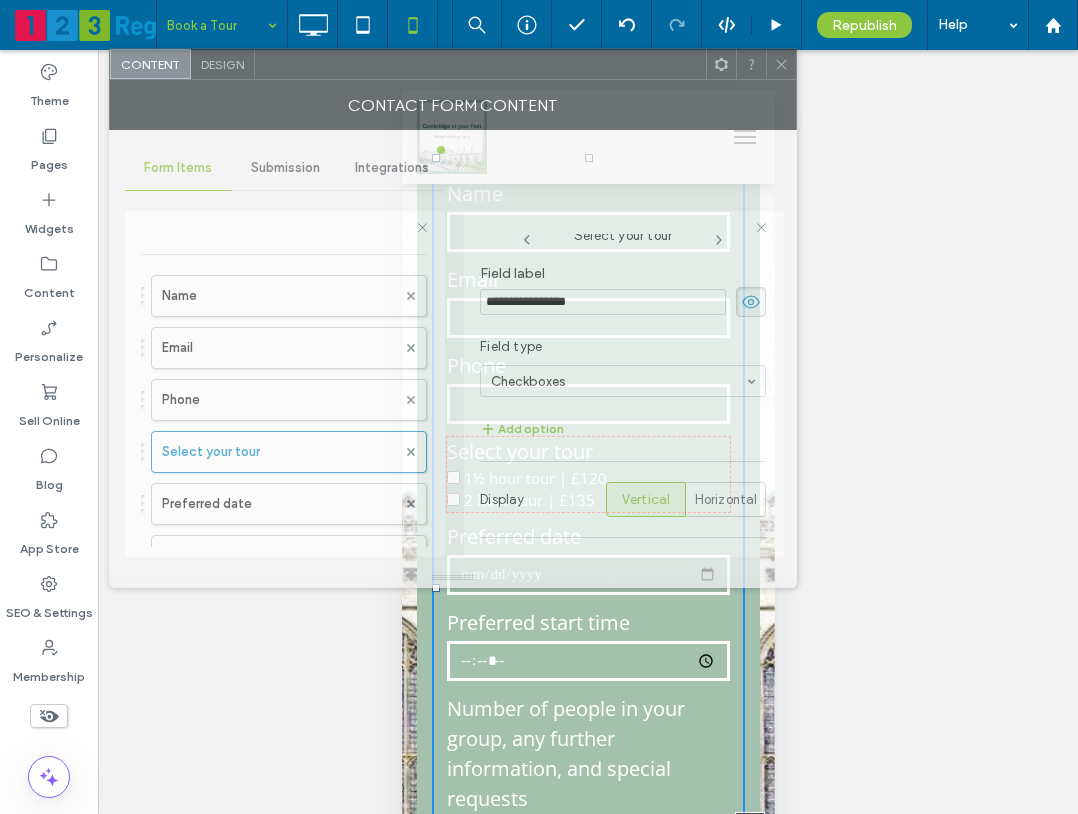 drag, startPoint x: 628, startPoint y: 167, endPoint x: 620, endPoint y: 121, distance: 46.69047 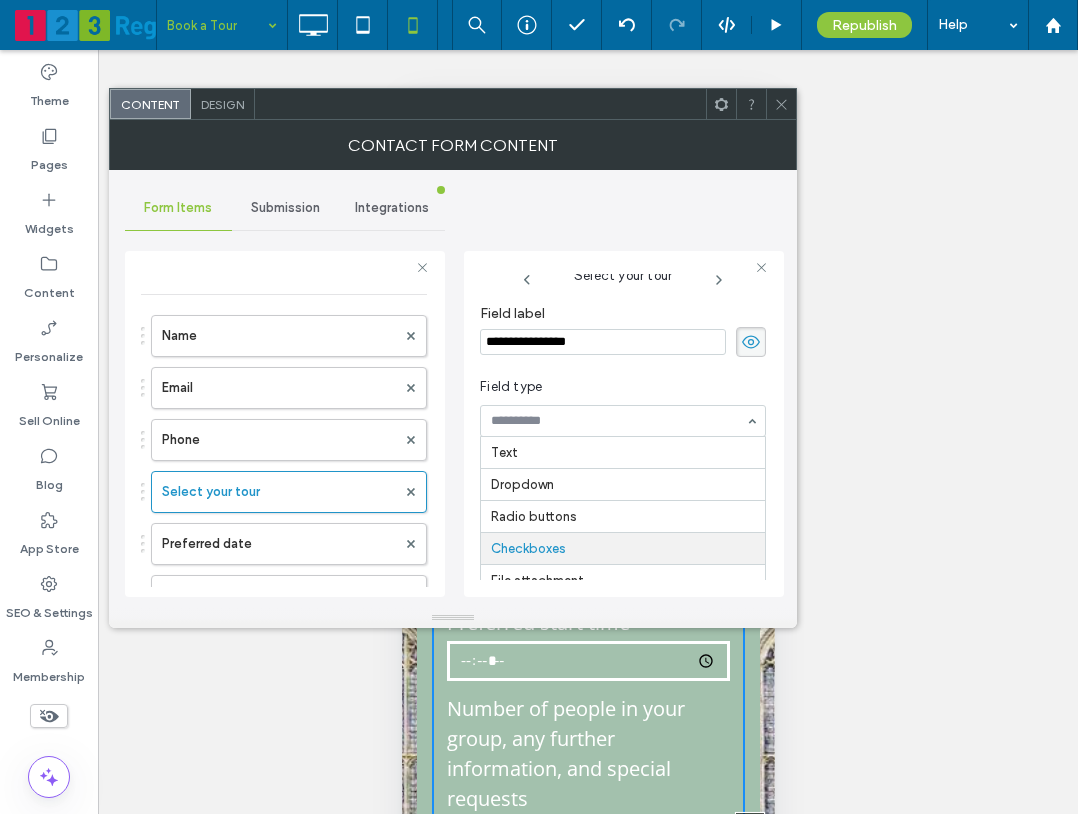 scroll, scrollTop: 96, scrollLeft: 0, axis: vertical 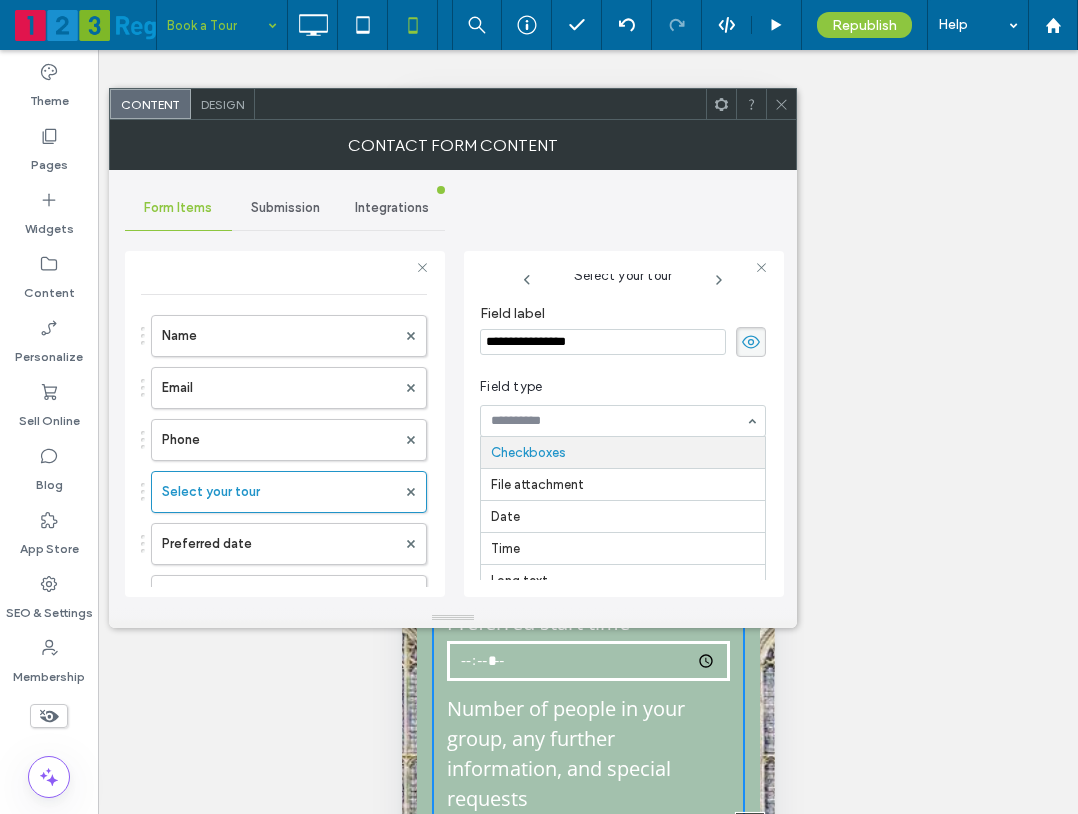 click at bounding box center (618, 421) 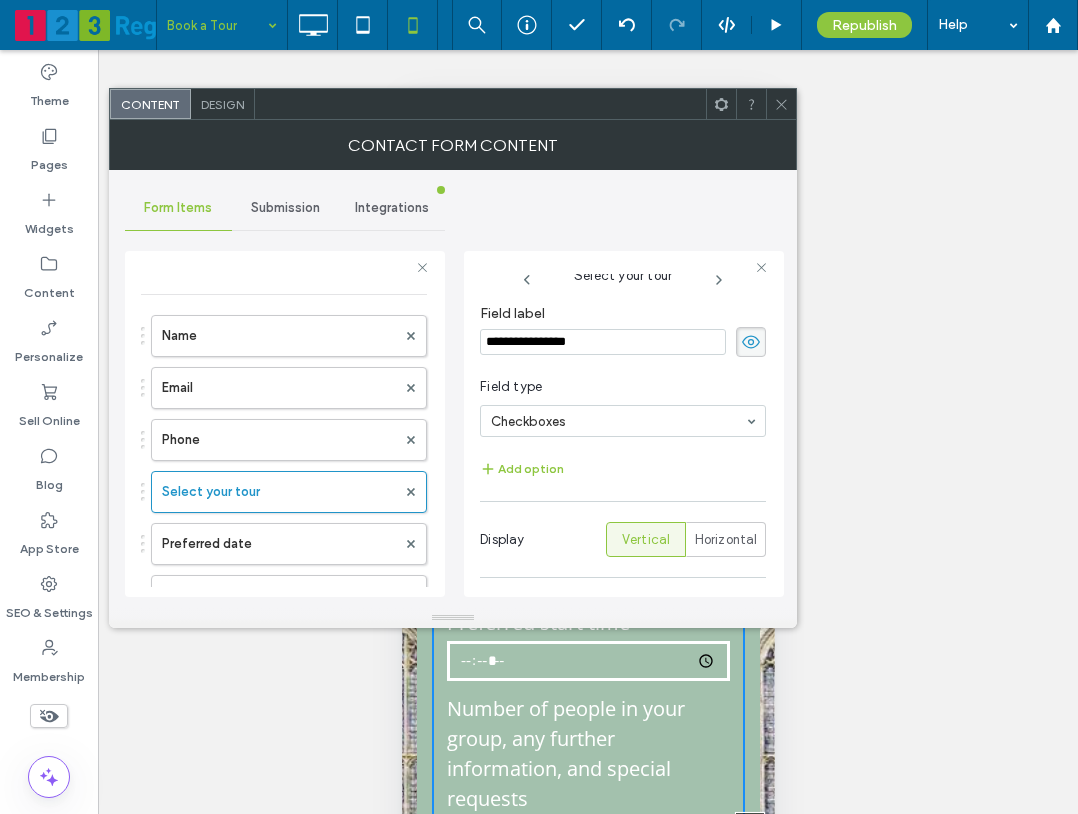 click on "Field type" at bounding box center [619, 387] 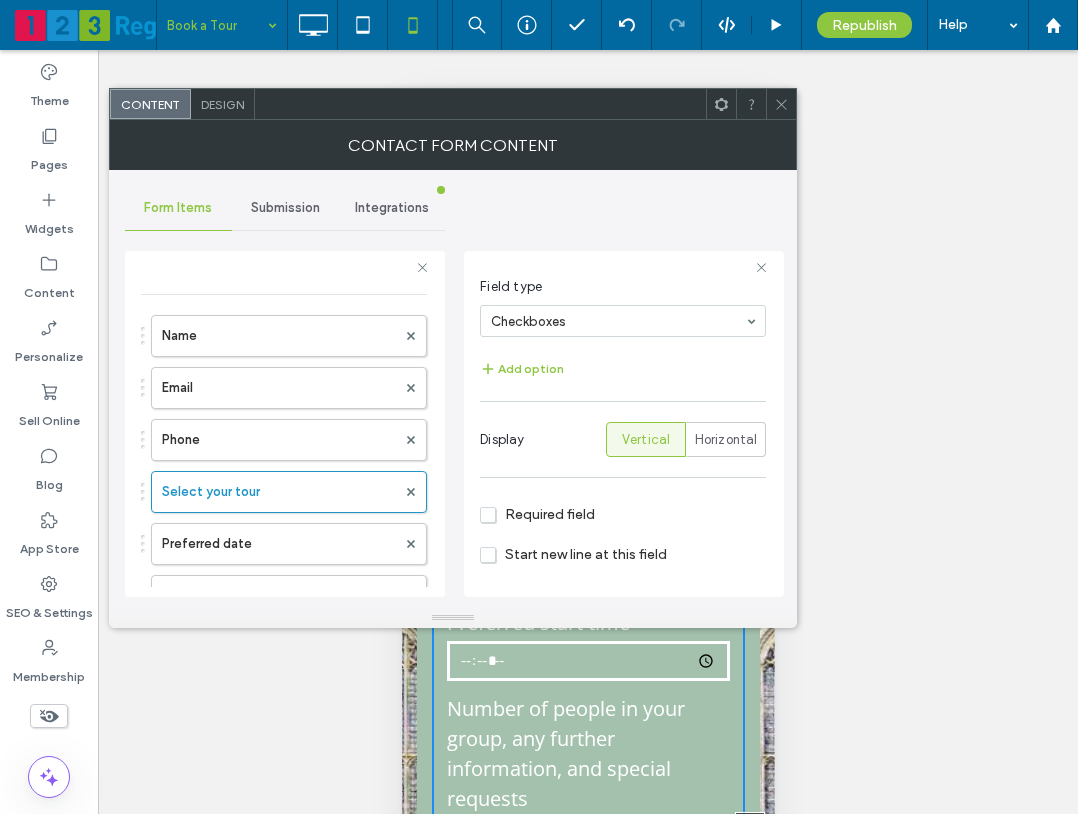 scroll, scrollTop: 0, scrollLeft: 0, axis: both 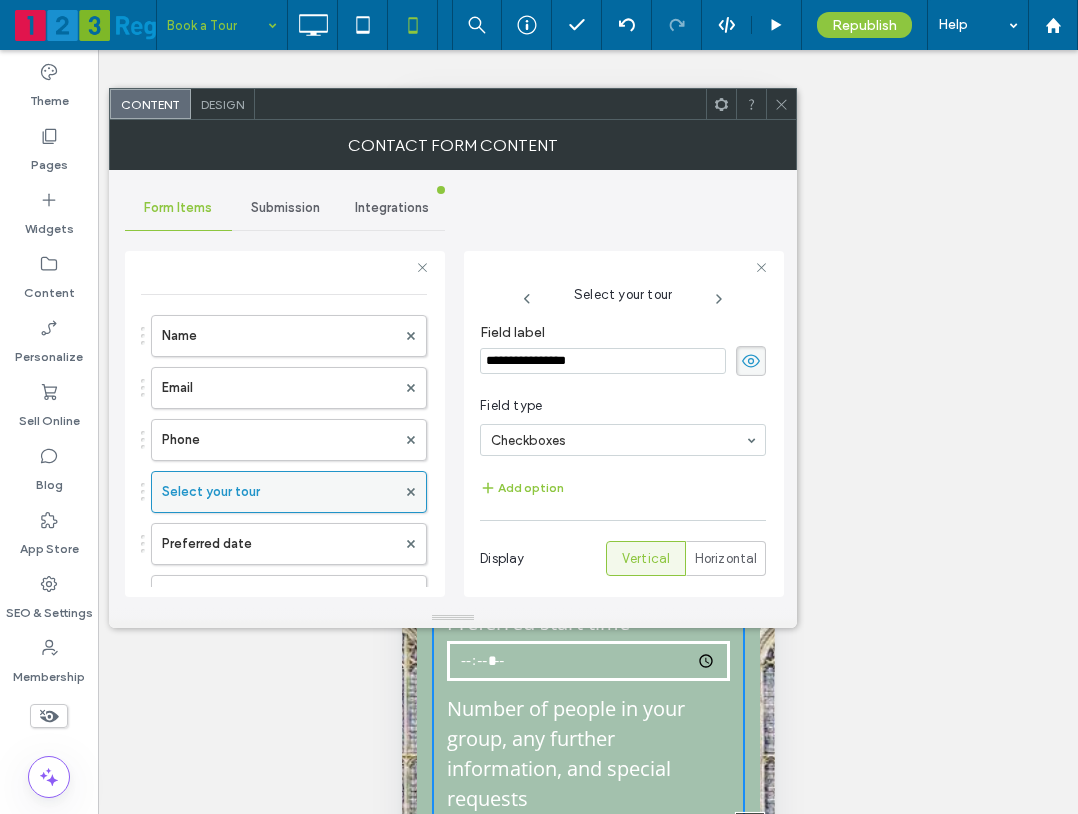click on "Select your tour" at bounding box center (279, 492) 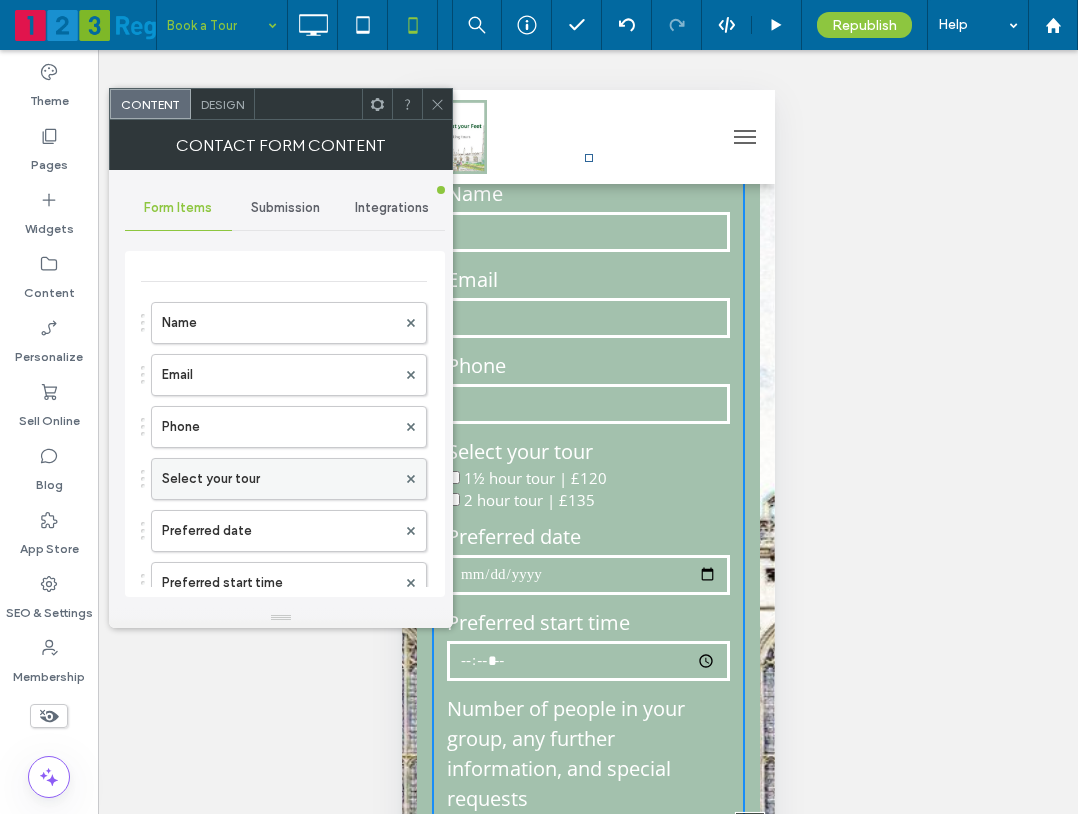click on "Select your tour" at bounding box center [279, 479] 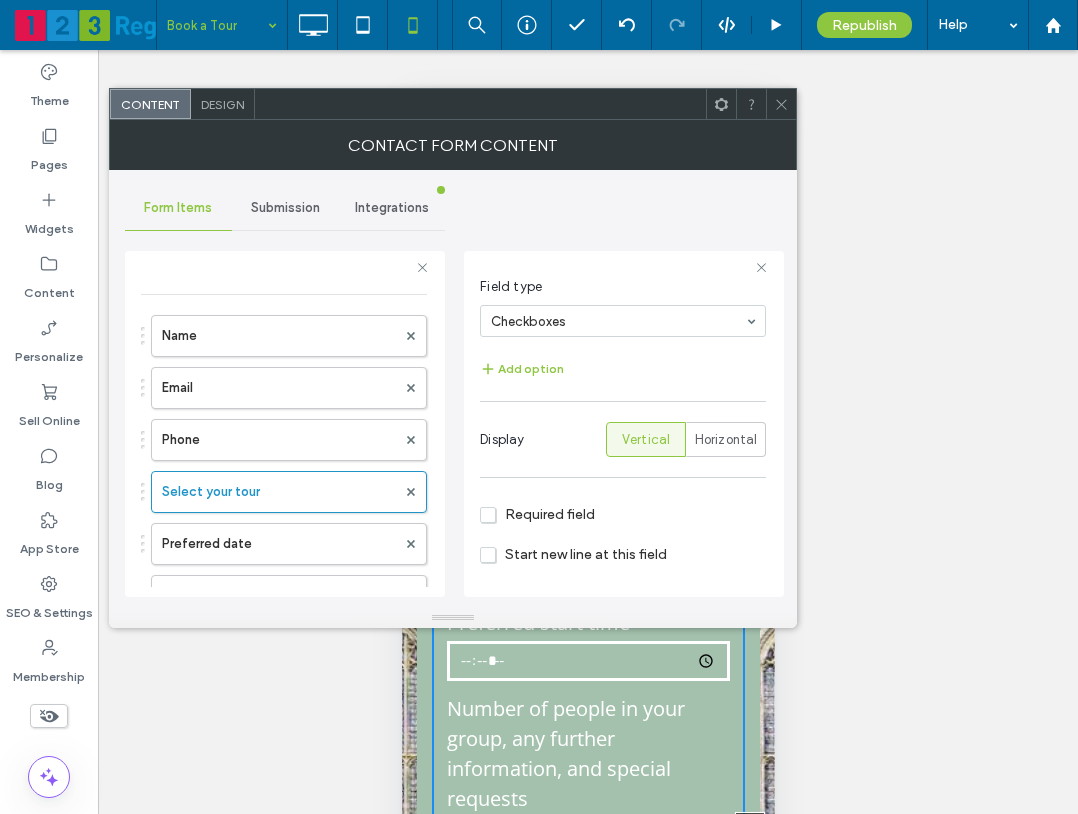 scroll, scrollTop: 0, scrollLeft: 0, axis: both 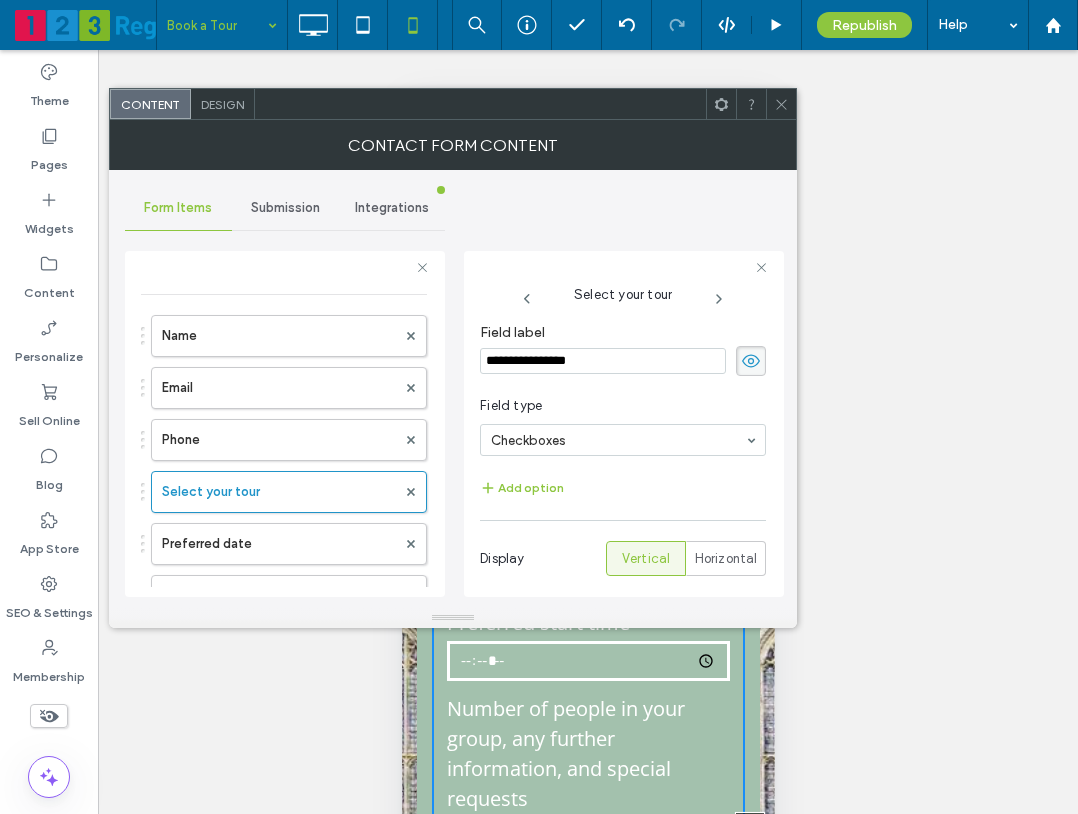 click 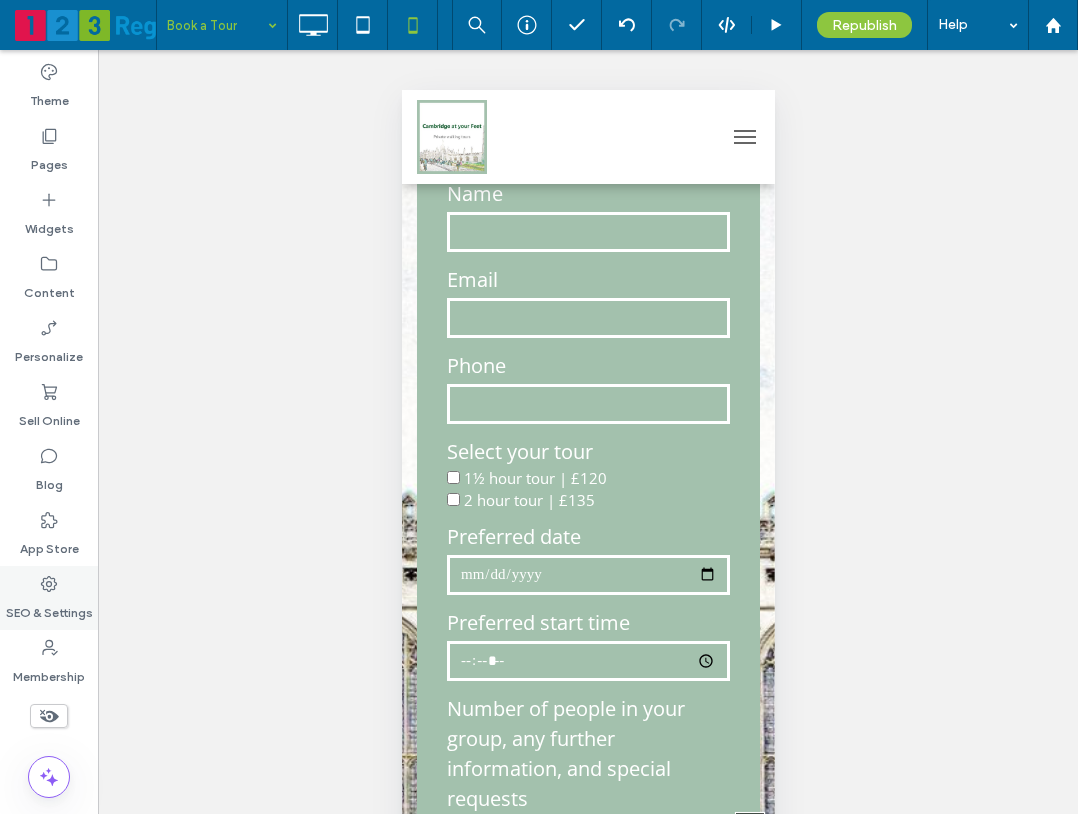 click 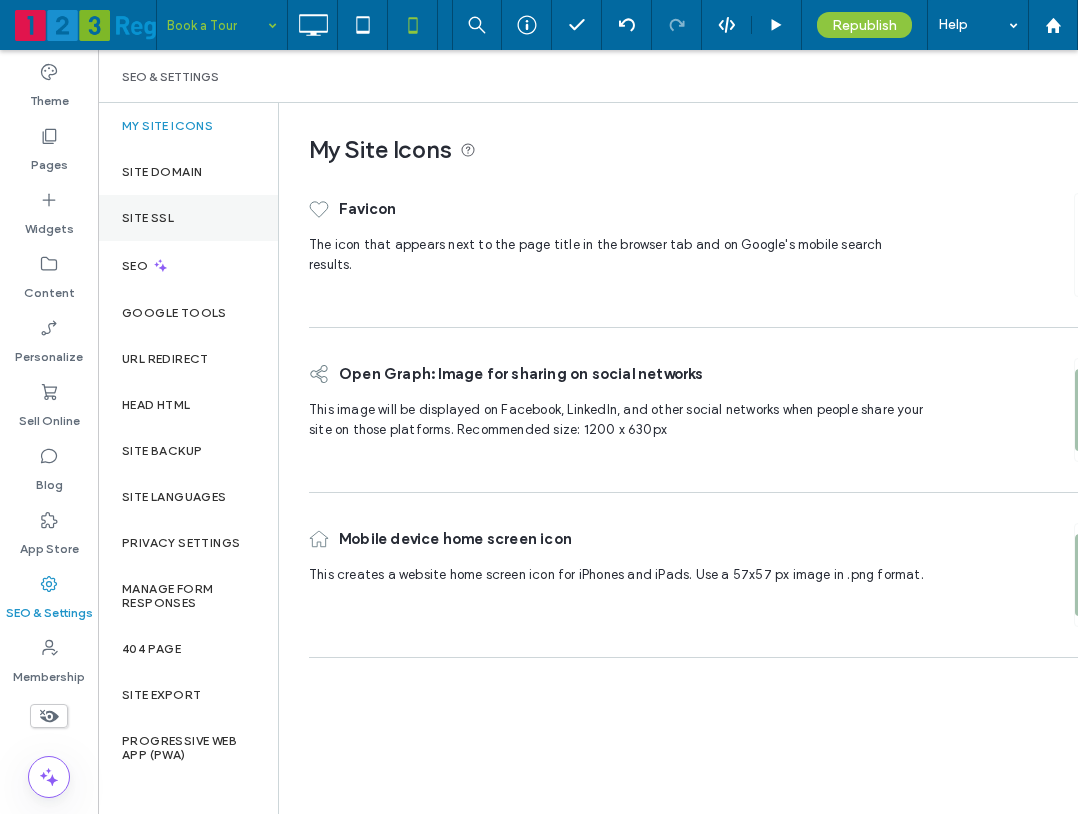 click on "Site SSL" at bounding box center [188, 218] 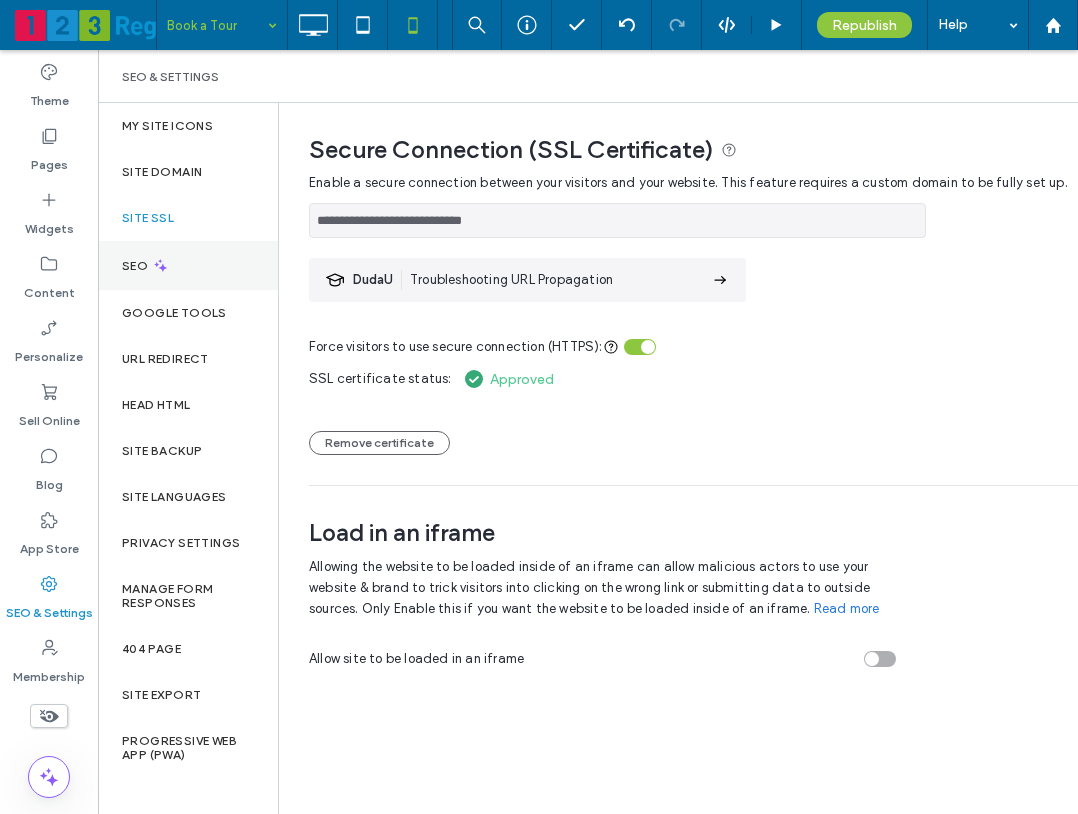 click on "SEO" at bounding box center [188, 265] 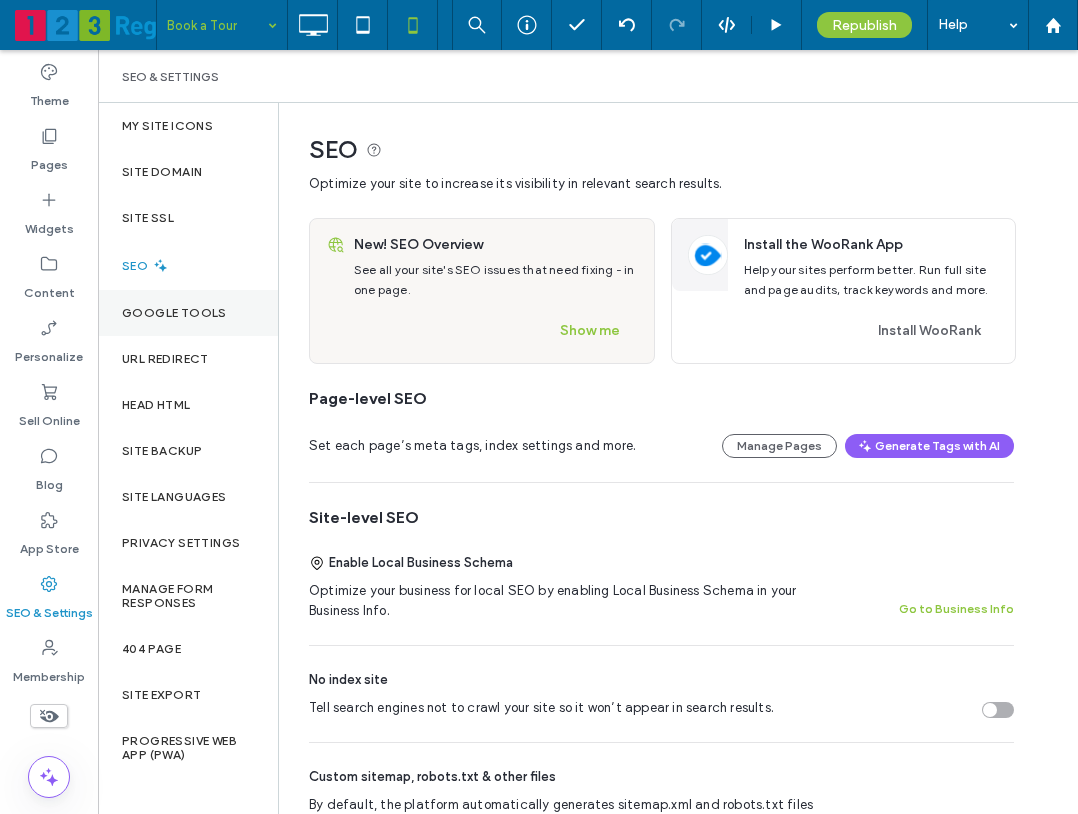 click on "Google Tools" at bounding box center (174, 313) 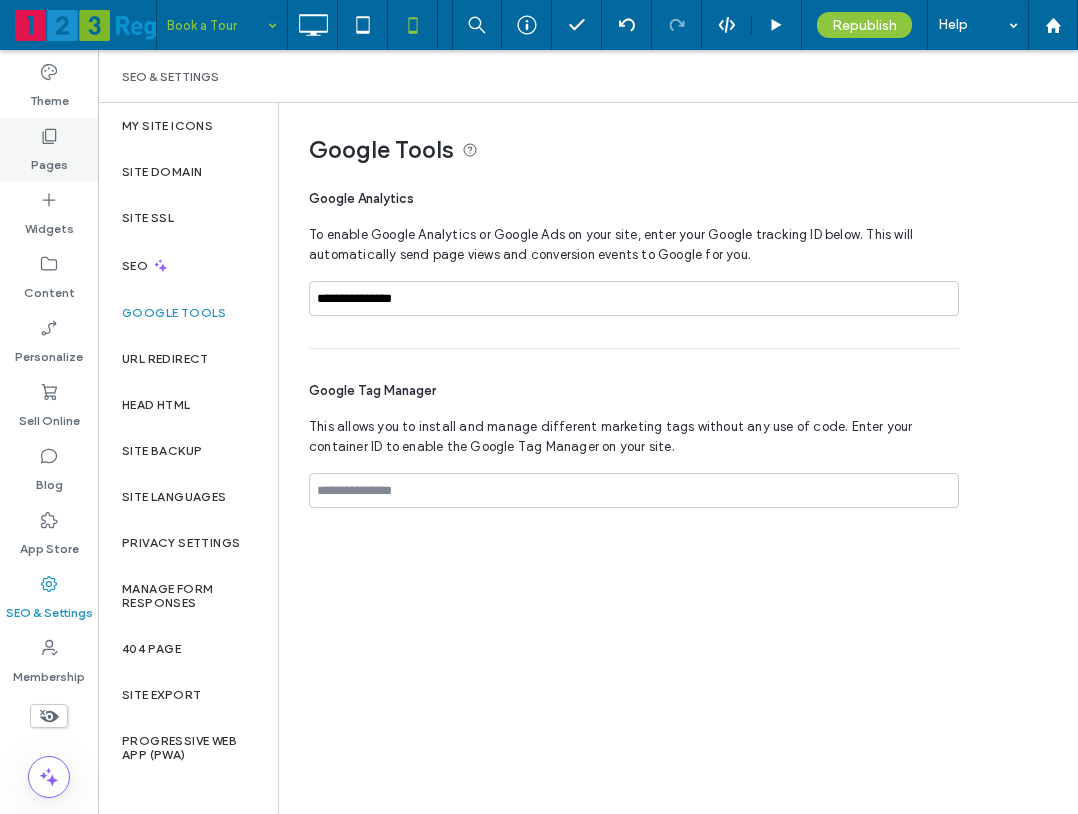 click 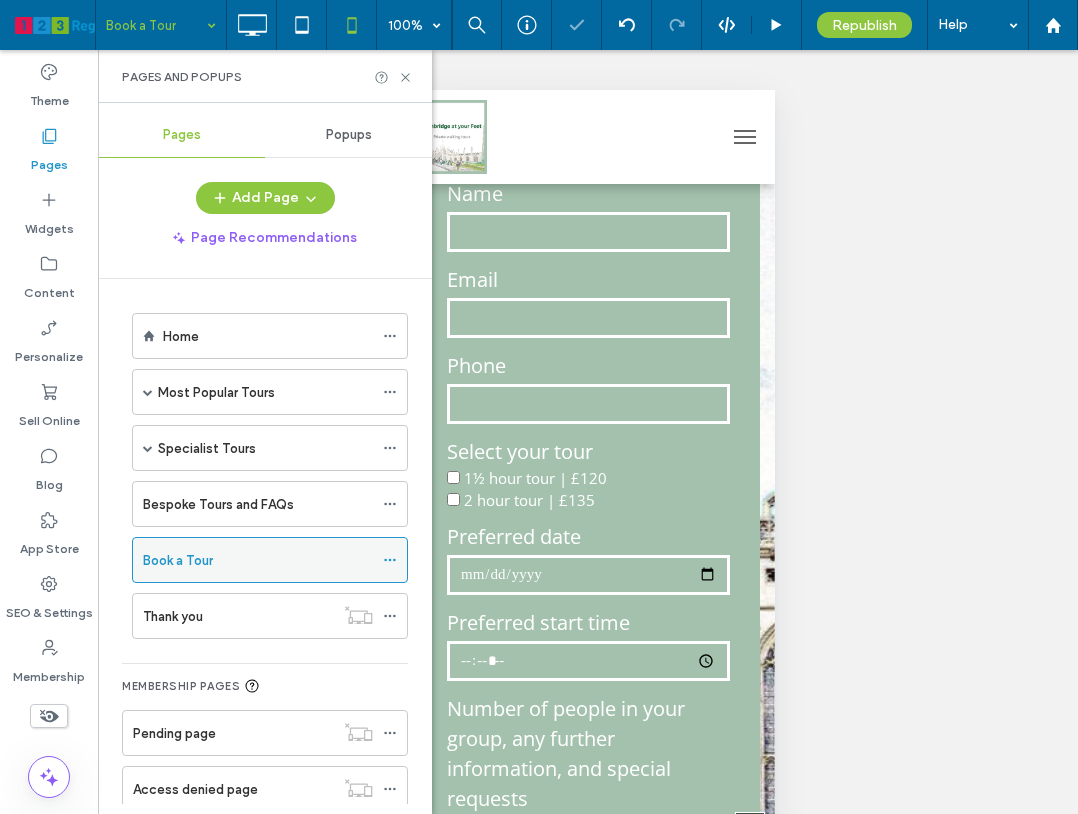 click 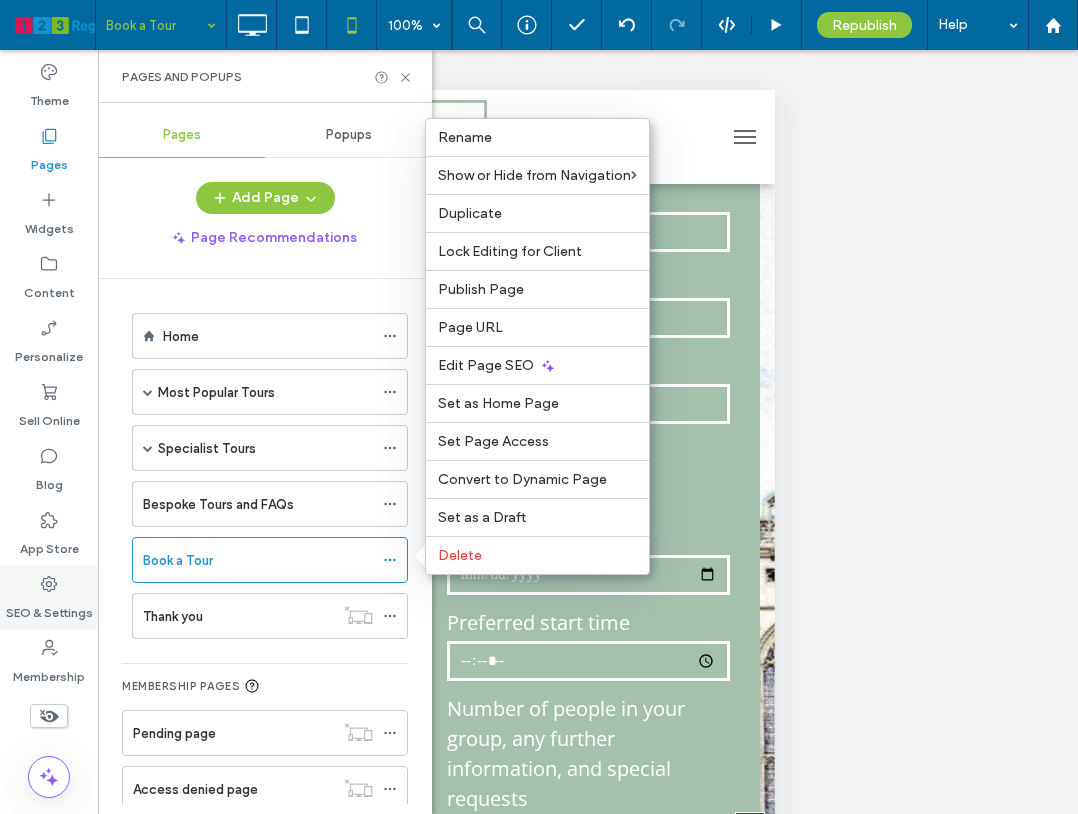 click on "SEO & Settings" at bounding box center (49, 608) 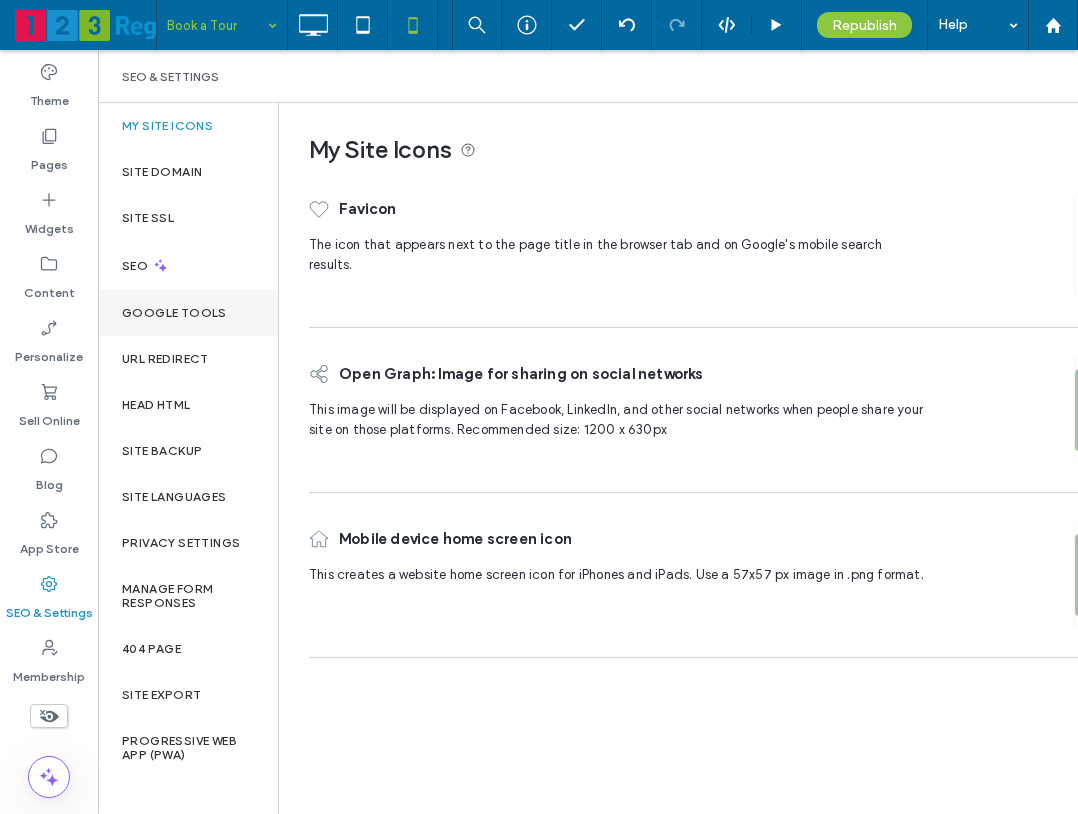 click on "Google Tools" at bounding box center (174, 313) 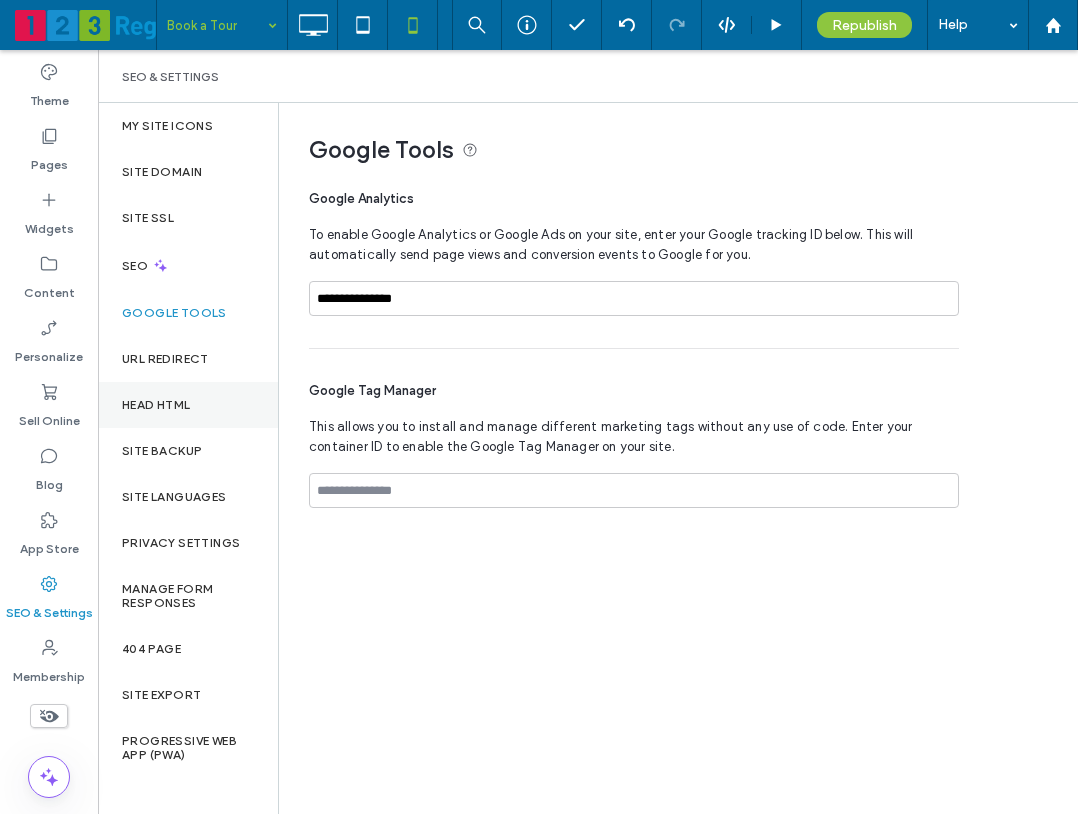 click on "Head HTML" at bounding box center [156, 405] 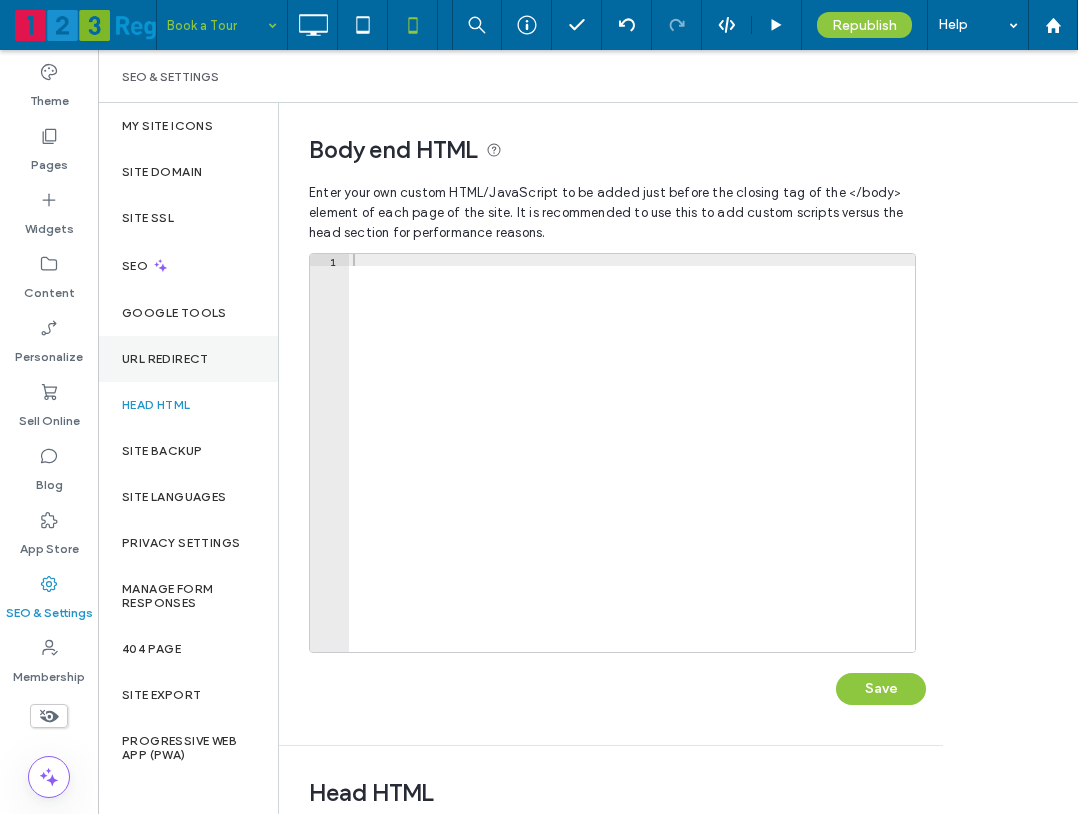 click on "URL Redirect" at bounding box center (165, 359) 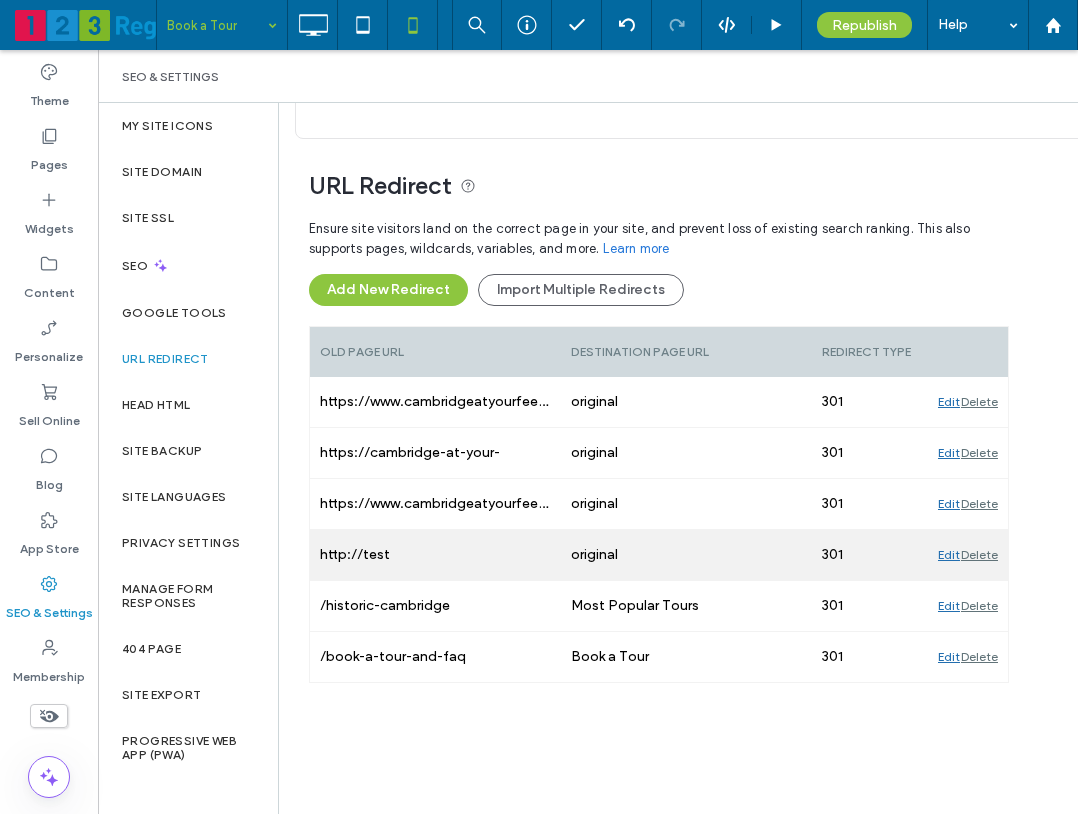 scroll, scrollTop: 0, scrollLeft: 0, axis: both 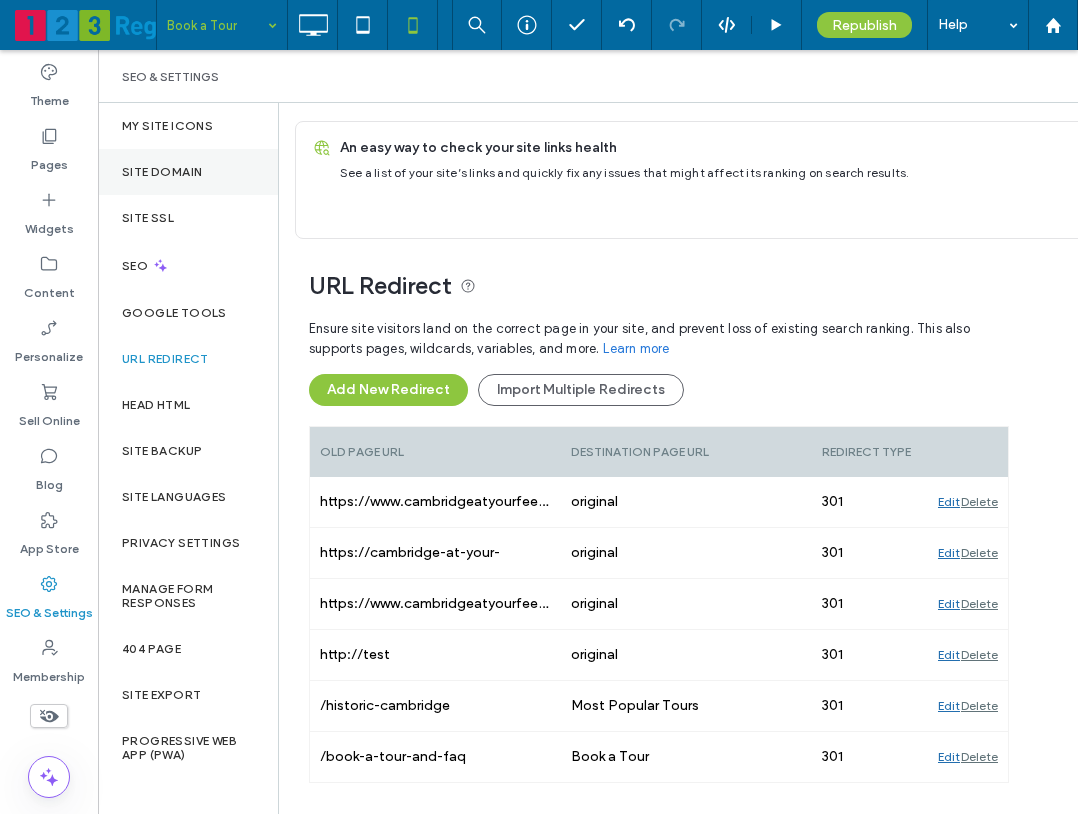click on "Site Domain" at bounding box center [188, 172] 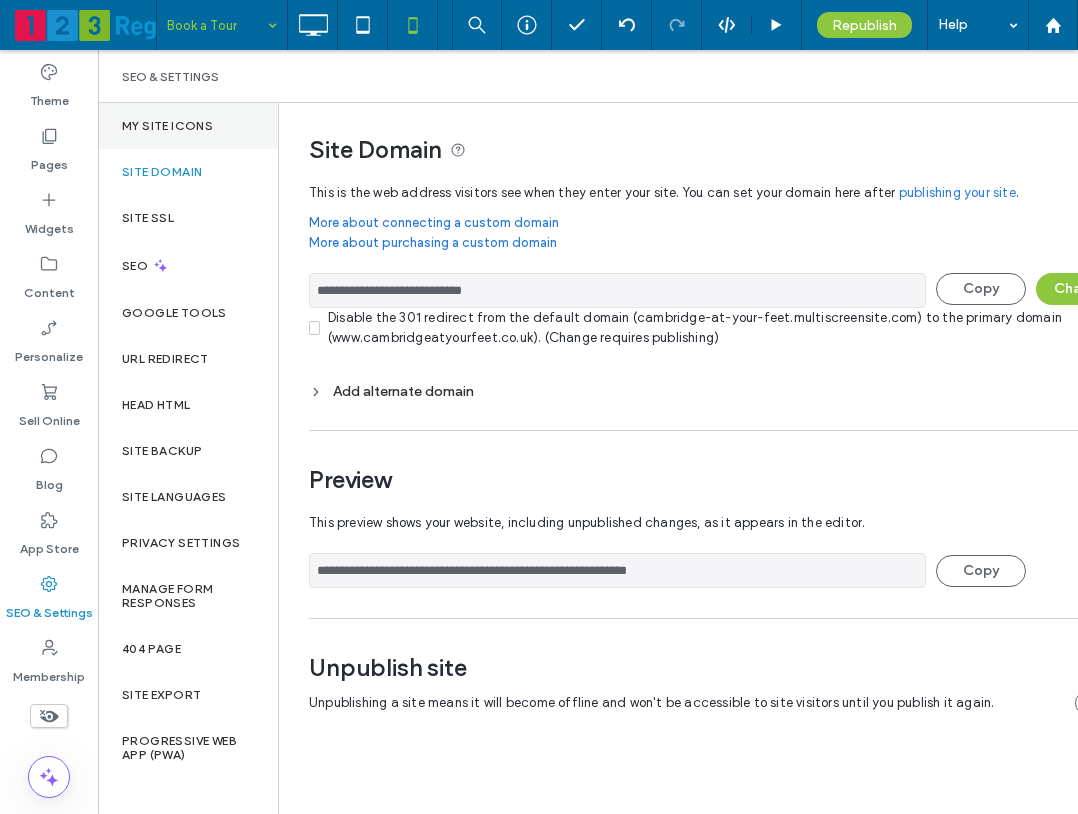 click on "My Site Icons" at bounding box center [188, 126] 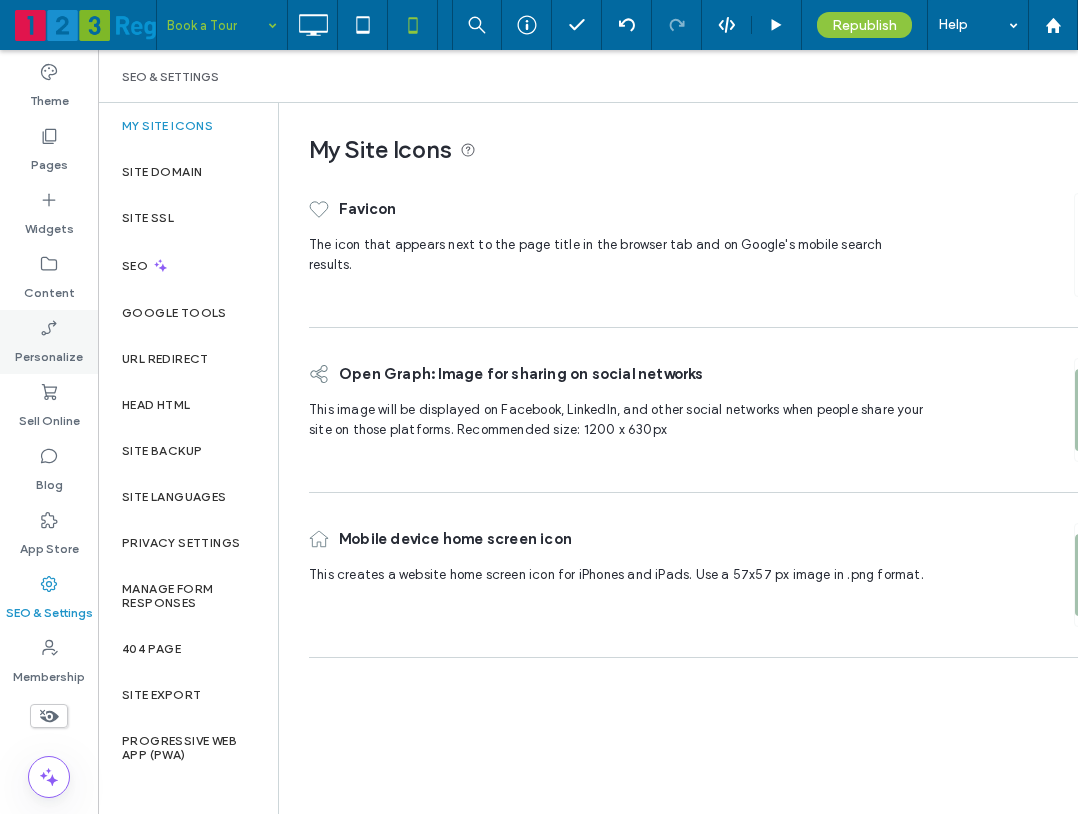 click 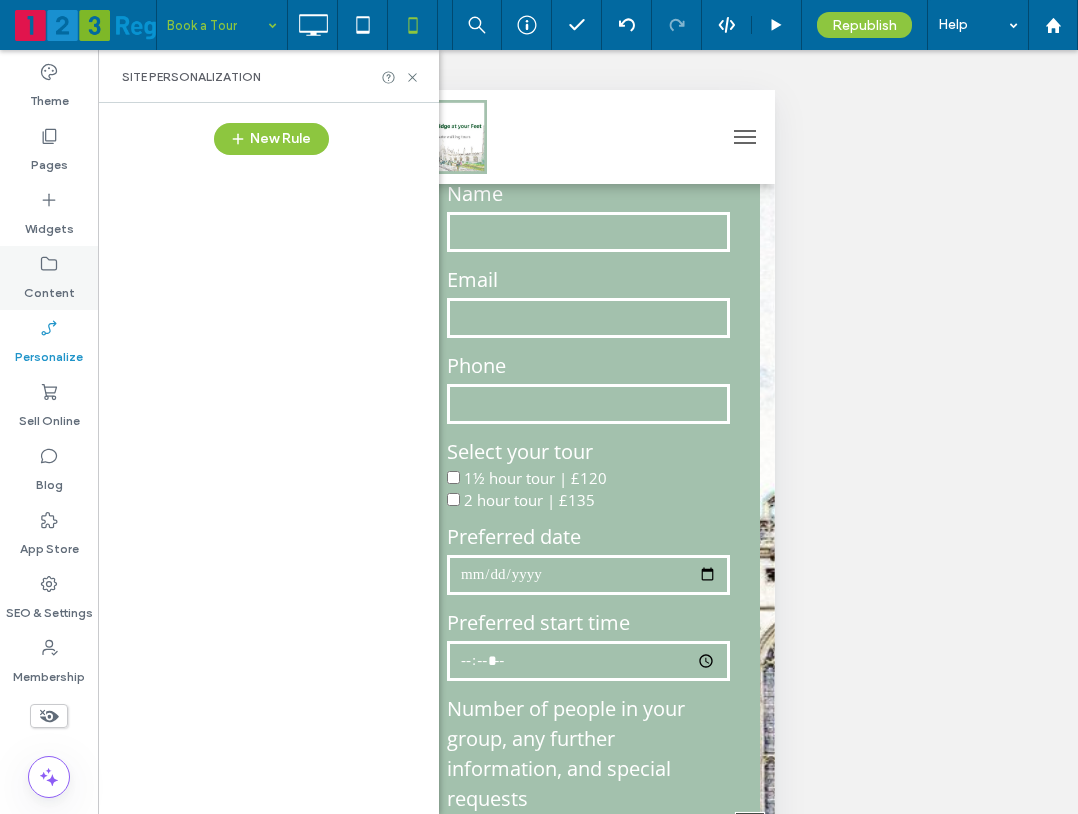 click on "Content" at bounding box center (49, 288) 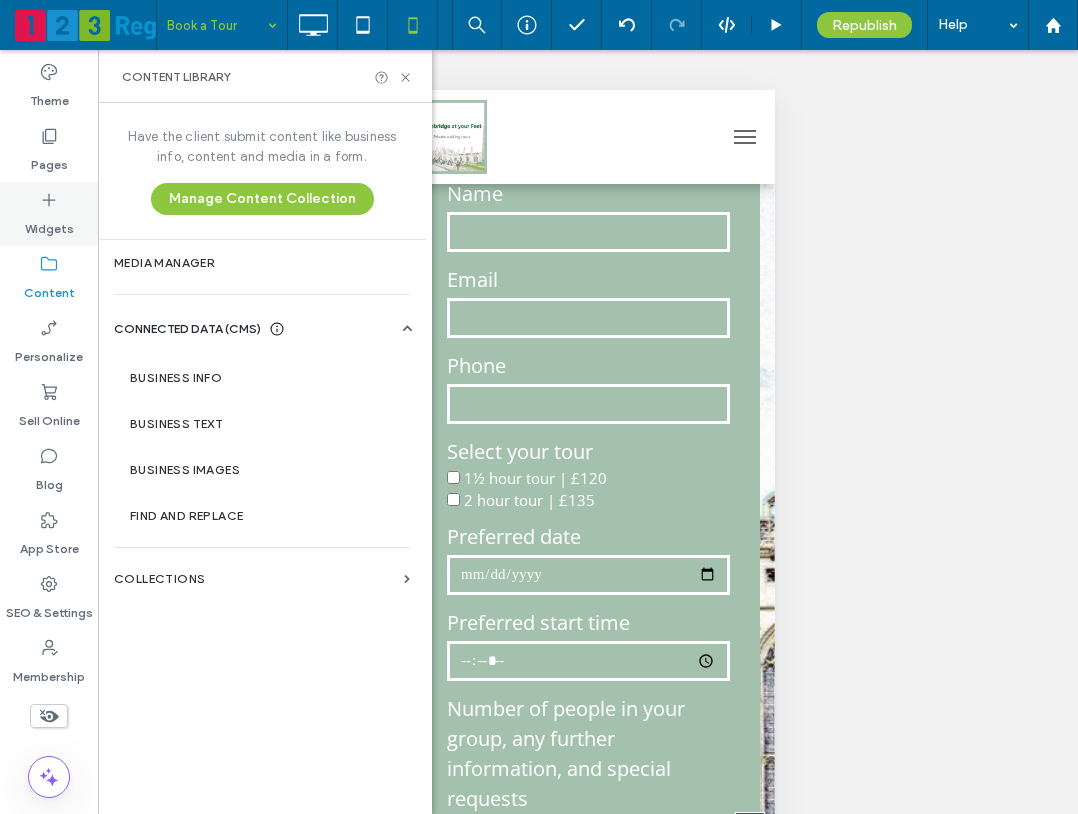 click on "Widgets" at bounding box center (49, 224) 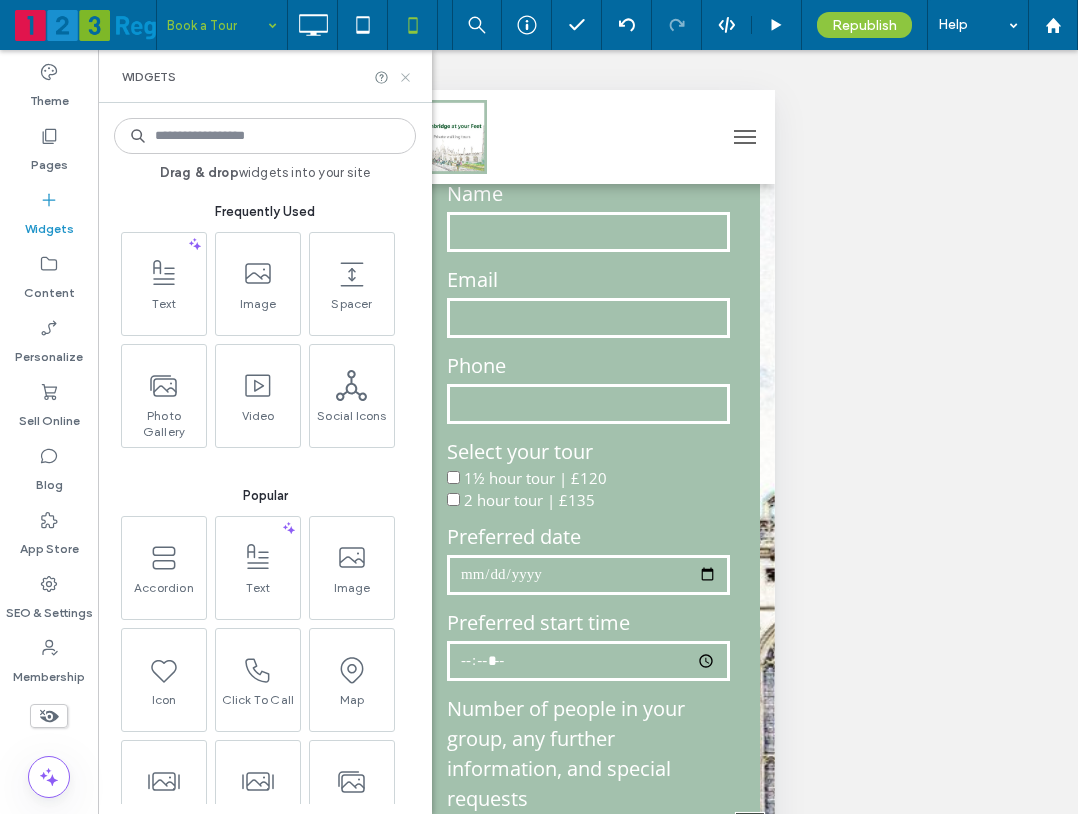 click 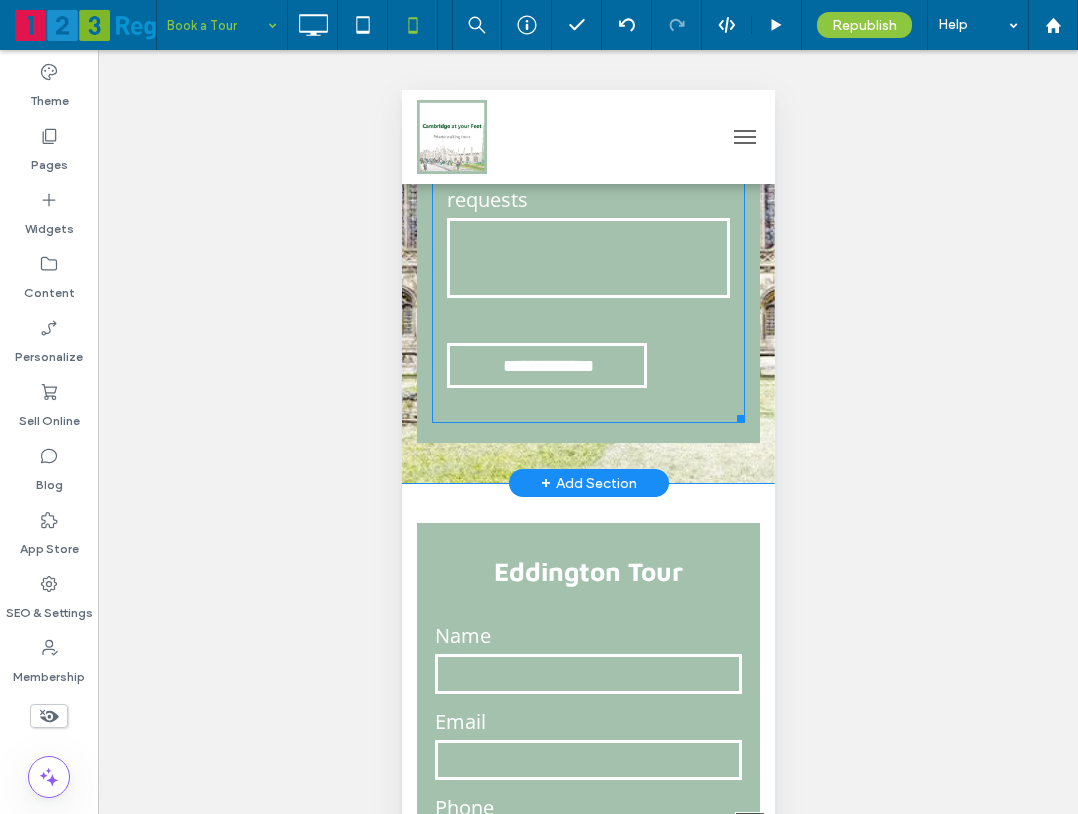 scroll, scrollTop: 2900, scrollLeft: 0, axis: vertical 